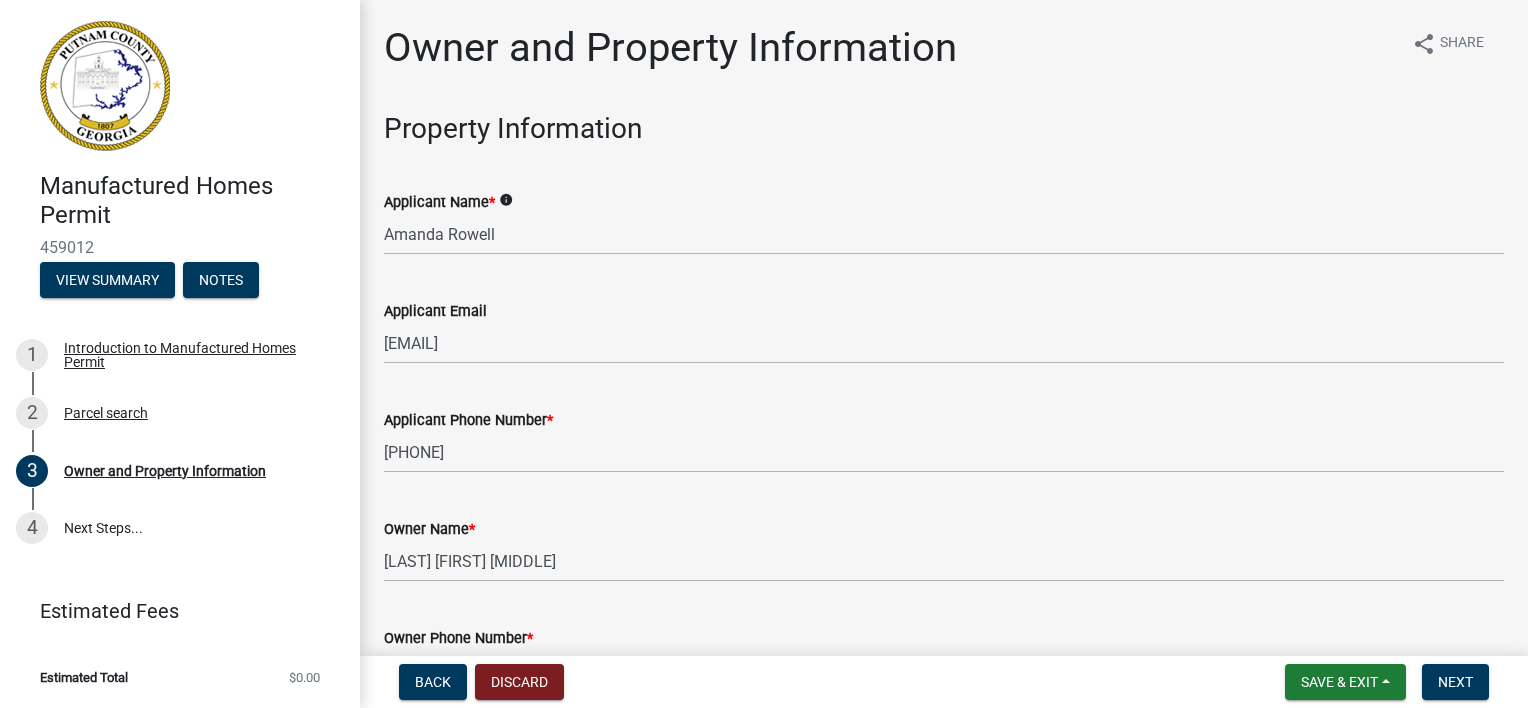 scroll, scrollTop: 0, scrollLeft: 0, axis: both 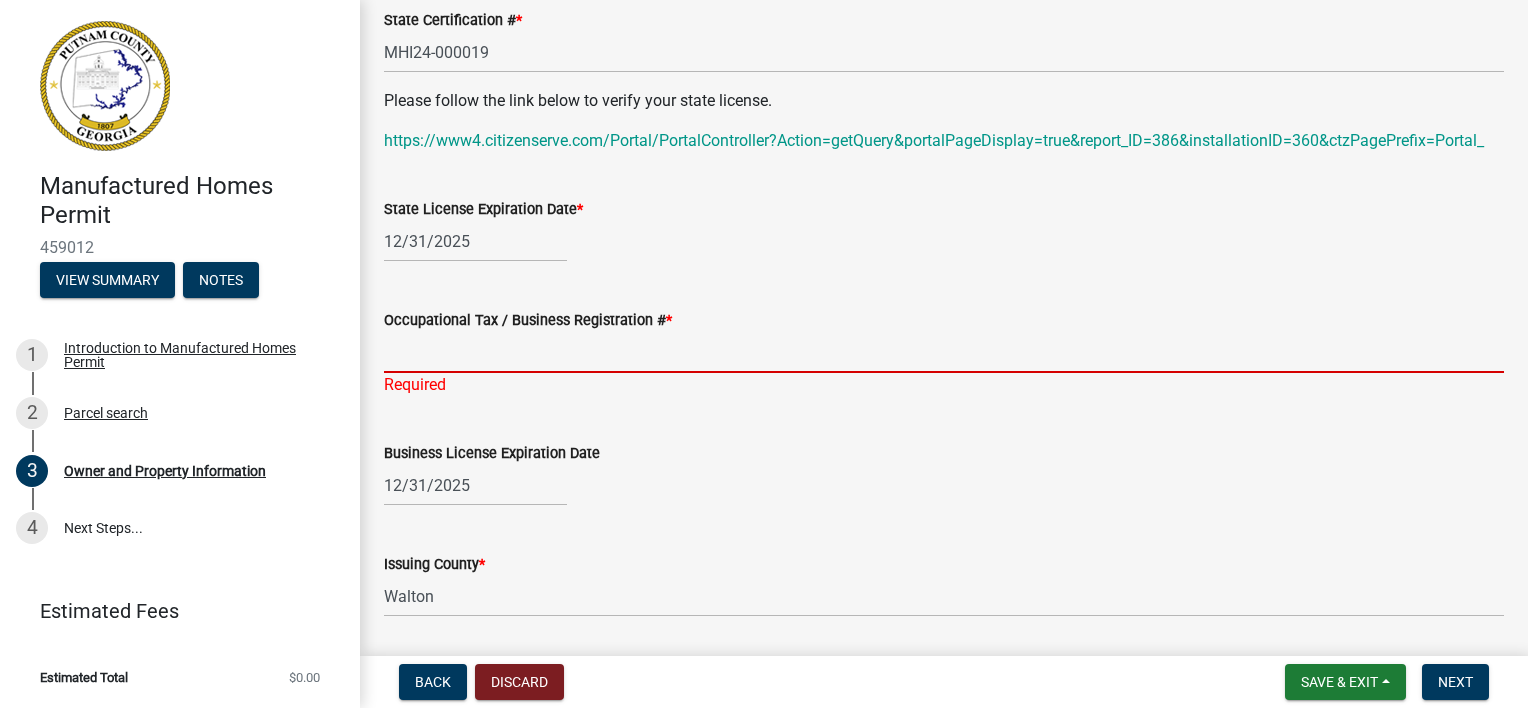 click on "Occupational Tax / Business Registration # *" at bounding box center (944, 352) 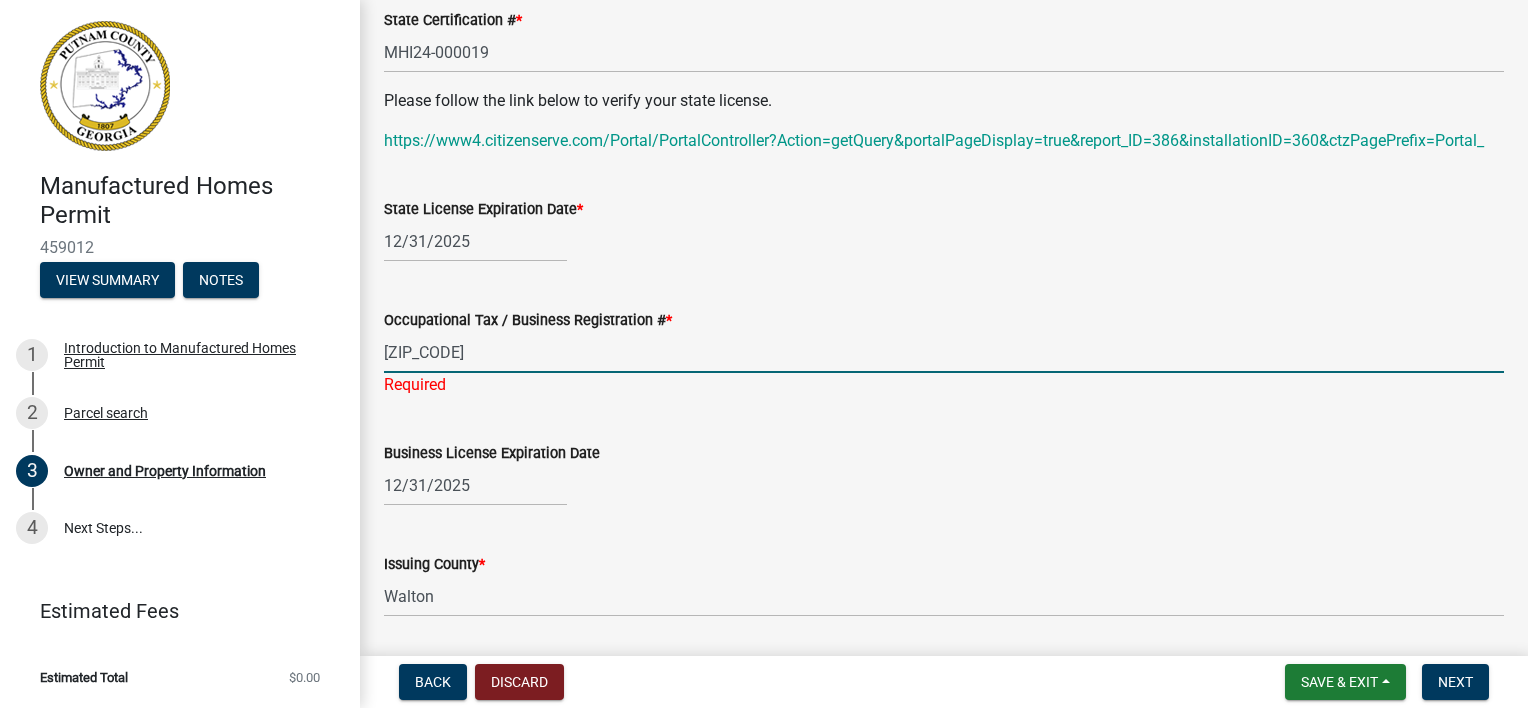 type on "[ZIP_CODE]" 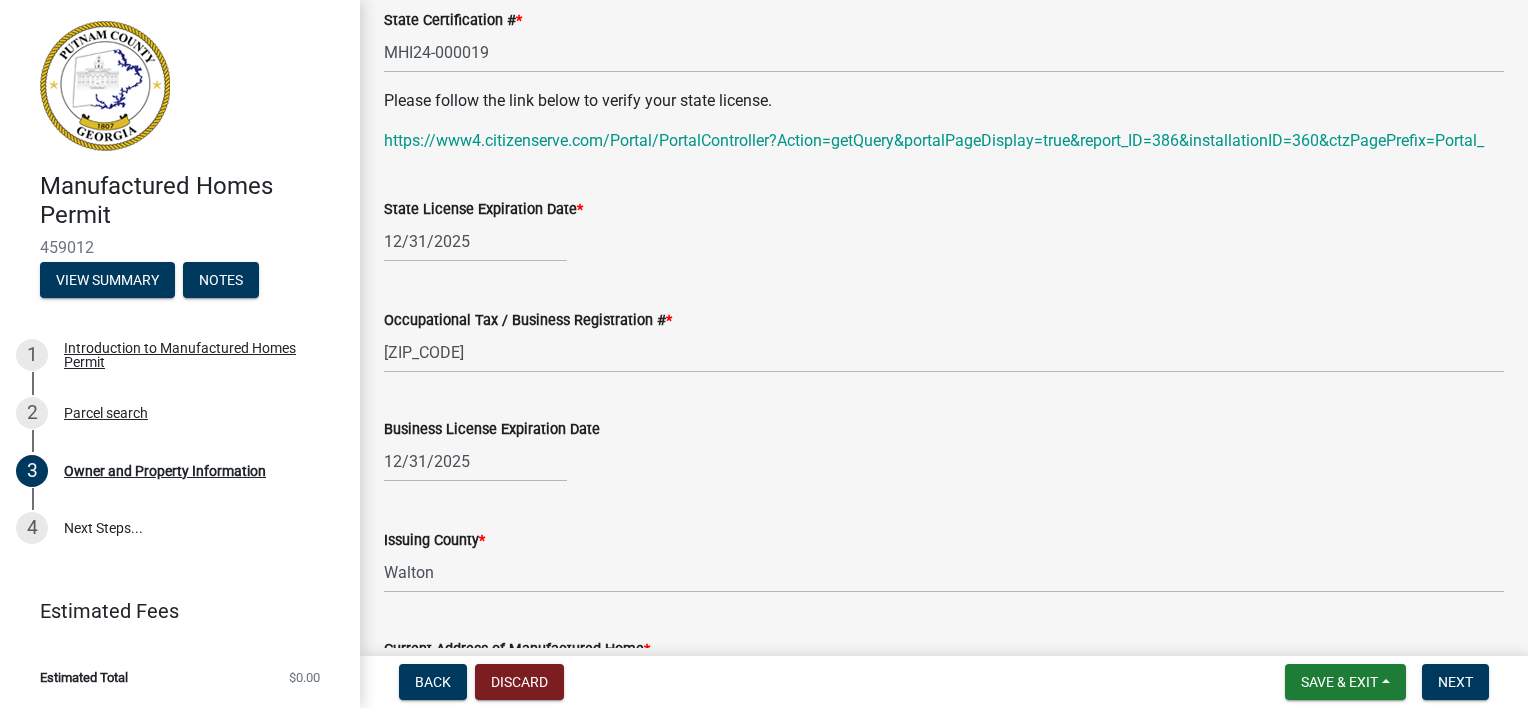 click on "Business License Expiration Date 12/31/2025" 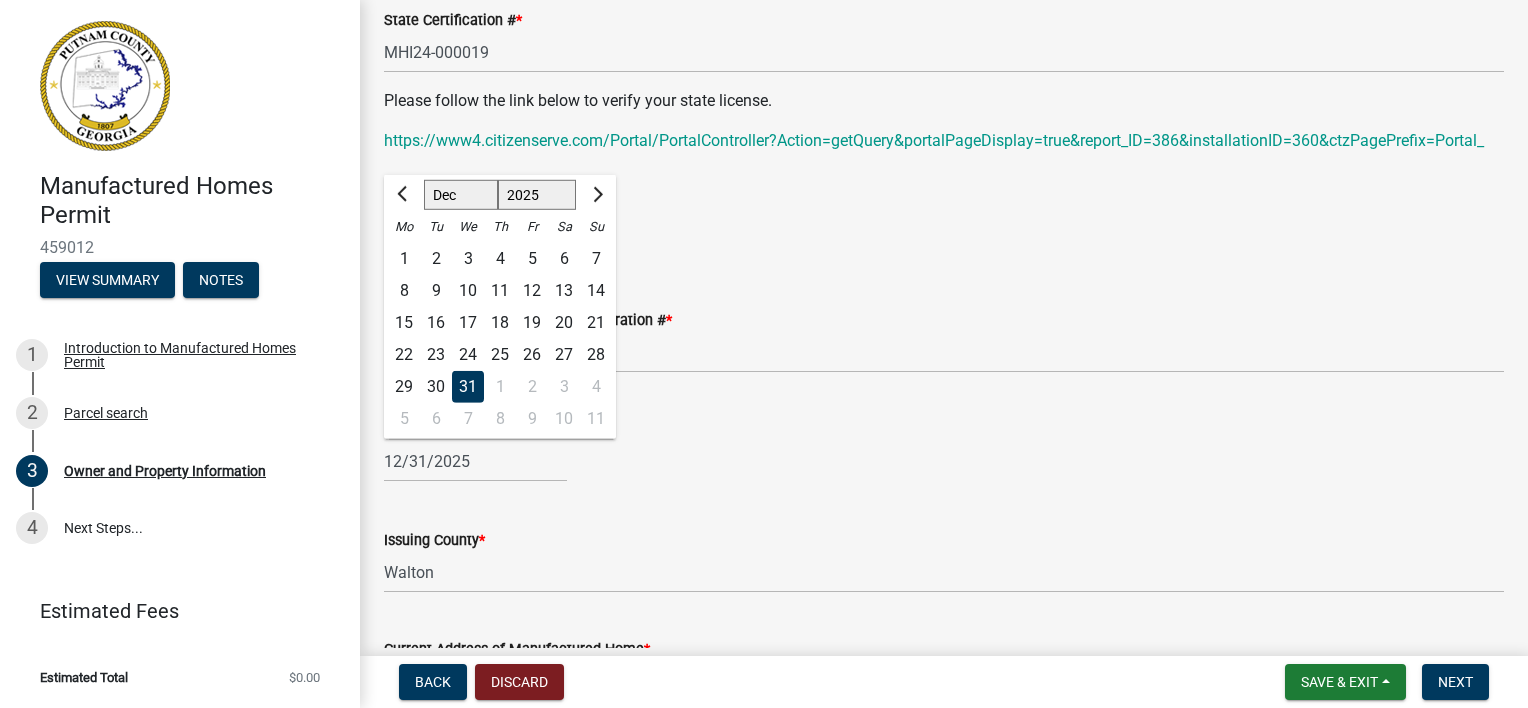 click on "12/31/2025 Jan Feb Mar Apr May Jun Jul Aug Sep Oct Nov Dec 1525 1526 1527 1528 1529 1530 1531 1532 1533 1534 1535 1536 1537 1538 1539 1540 1541 1542 1543 1544 1545 1546 1547 1548 1549 1550 1551 1552 1553 1554 1555 1556 1557 1558 1559 1560 1561 1562 1563 1564 1565 1566 1567 1568 1569 1570 1571 1572 1573 1574 1575 1576 1577 1578 1579 1580 1581 1582 1583 1584 1585 1586 1587 1588 1589 1590 1591 1592 1593 1594 1595 1596 1597 1598 1599 1600 1601 1602 1603 1604 1605 1606 1607 1608 1609 1610 1611 1612 1613 1614 1615 1616 1617 1618 1619 1620 1621 1622 1623 1624 1625 1626 1627 1628 1629 1630 1631 1632 1633 1634 1635 1636 1637 1638 1639 1640 1641 1642 1643 1644 1645 1646 1647 1648 1649 1650 1651 1652 1653 1654 1655 1656 1657 1658 1659 1660 1661 1662 1663 1664 1665 1666 1667 1668 1669 1670 1671 1672 1673 1674 1675 1676 1677 1678 1679 1680 1681 1682 1683 1684 1685 1686 1687 1688 1689 1690 1691 1692 1693 1694 1695 1696 1697 1698 1699 1700 1701 1702 1703 1704 1705 1706 1707 1708 1709 1710 1711 1712 1713 1714 1715 1716 1717" 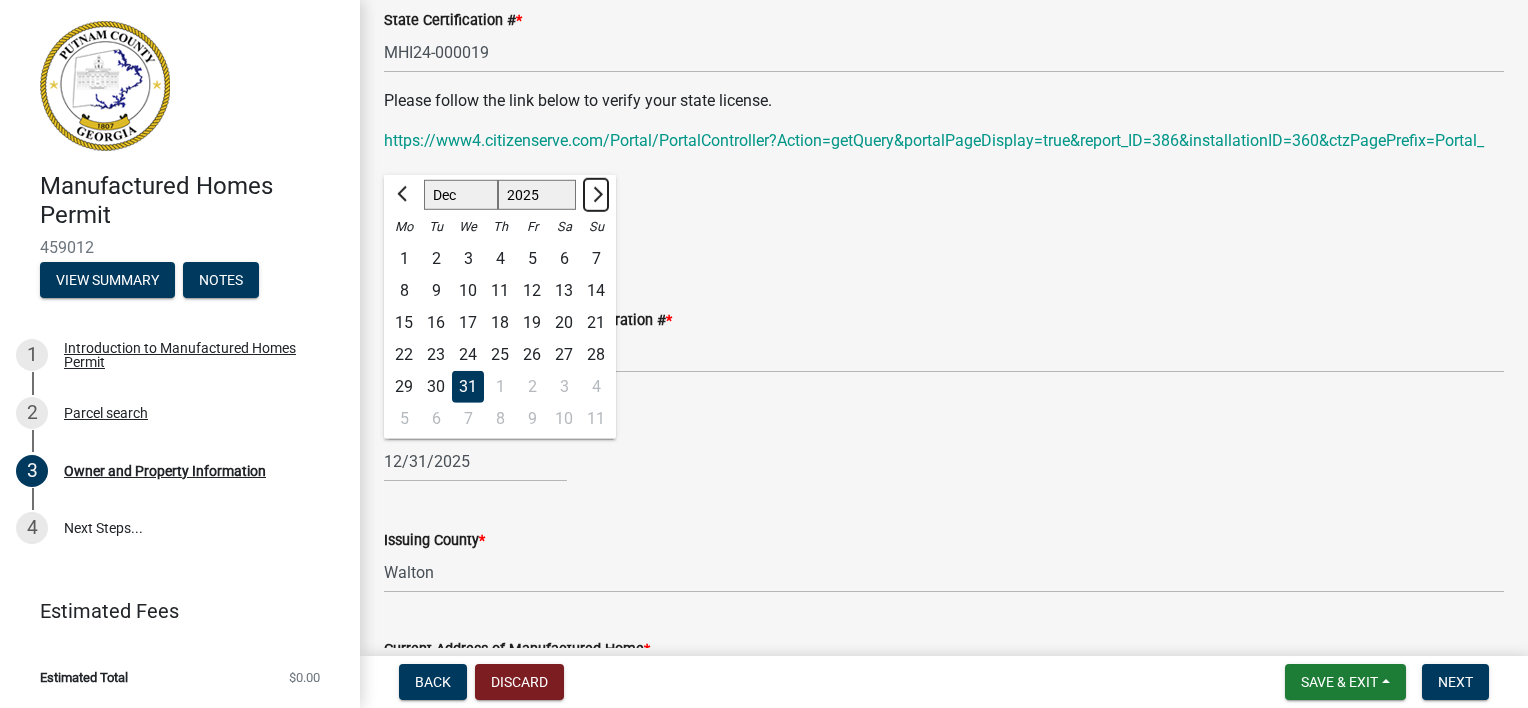 click 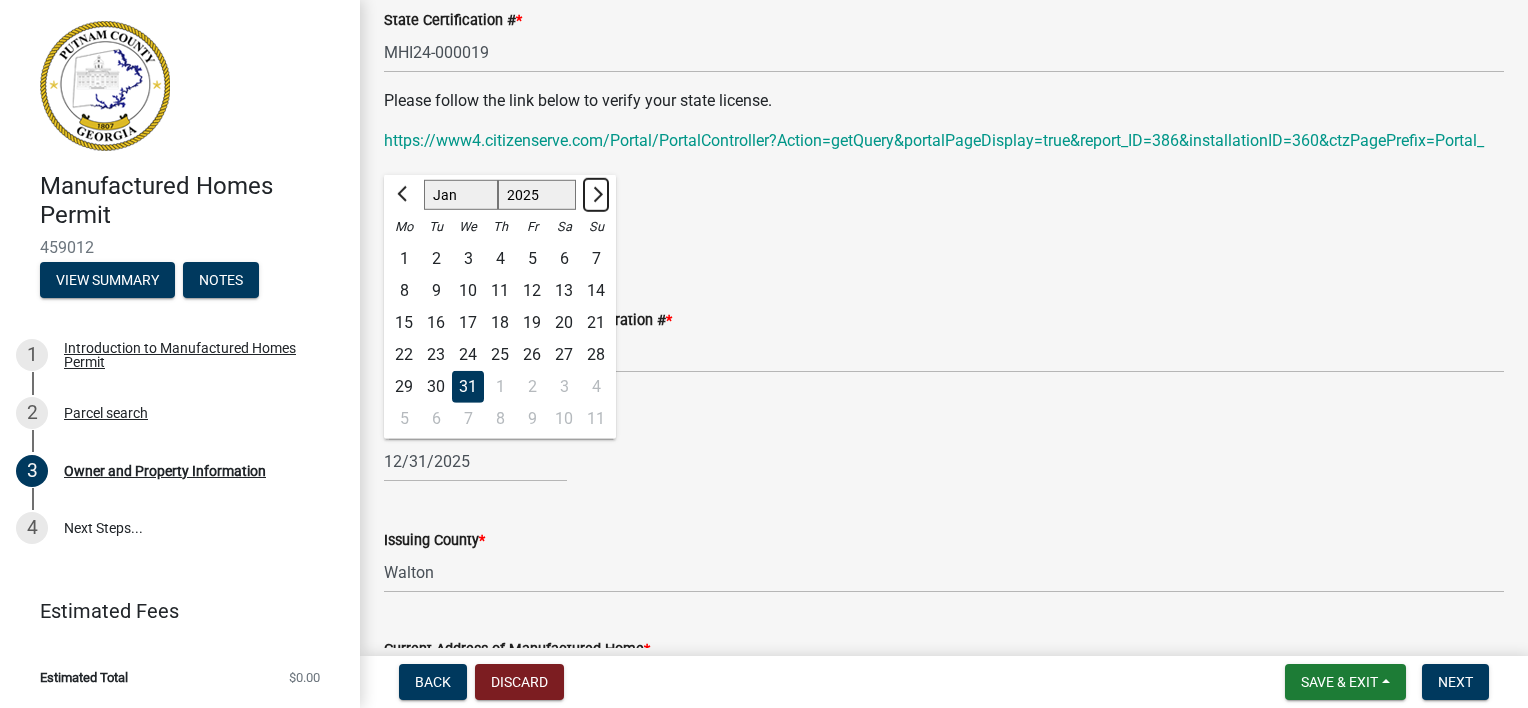 select on "2026" 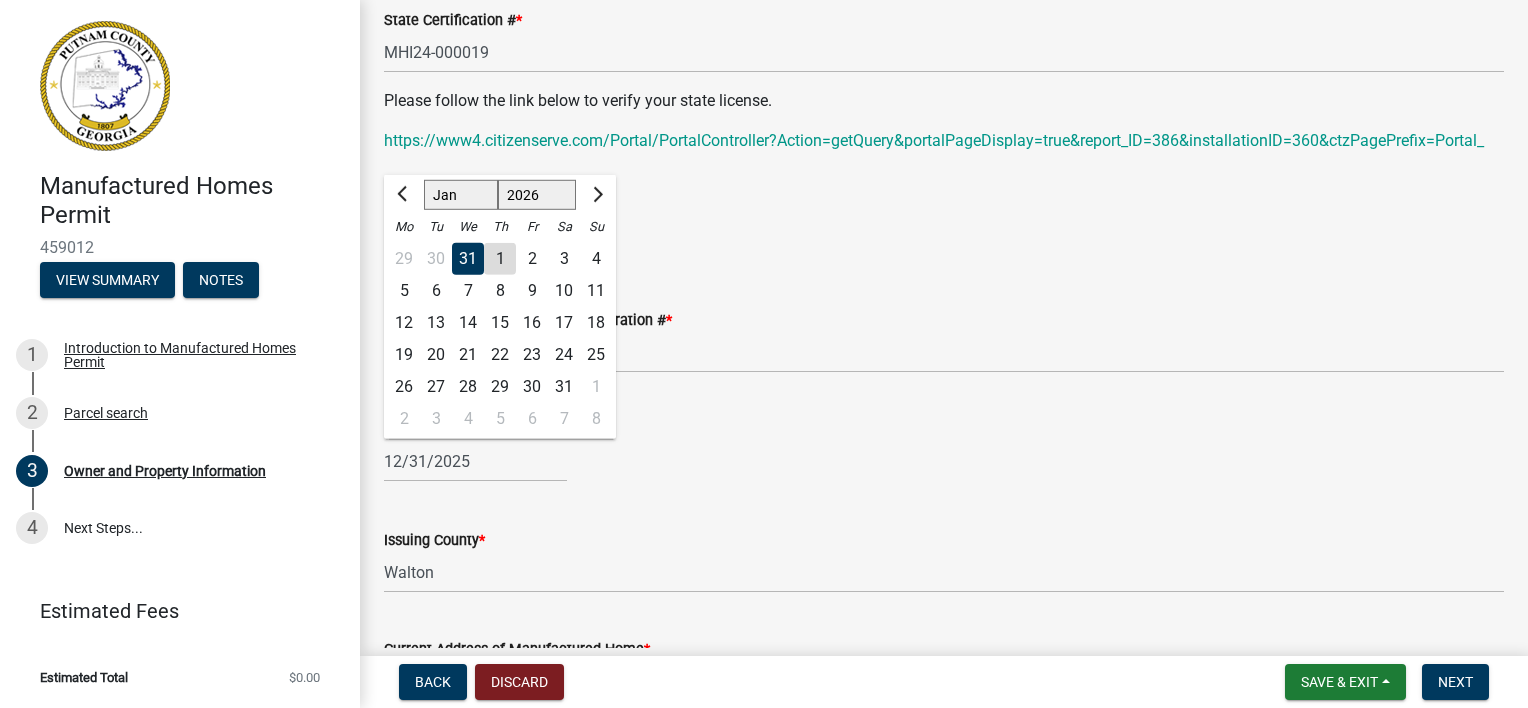click on "14" 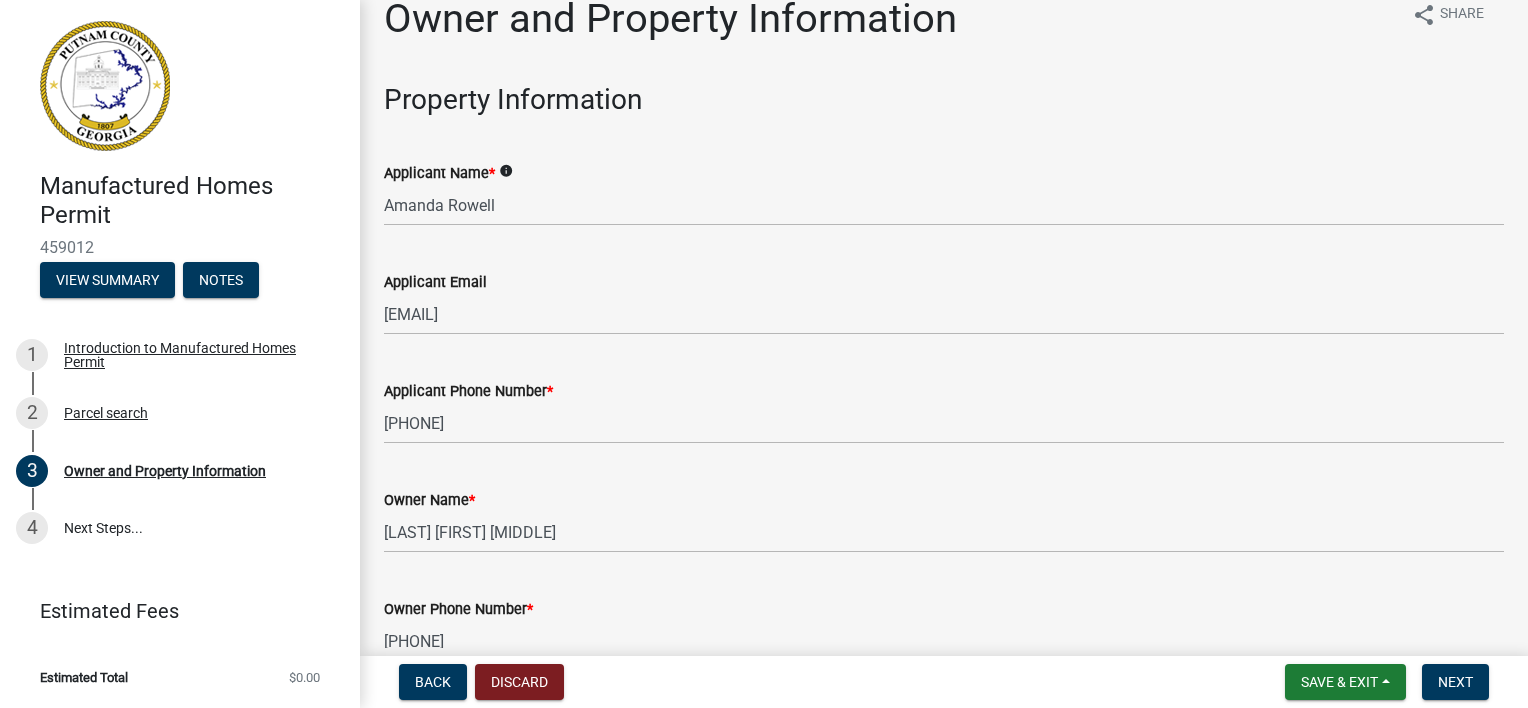 scroll, scrollTop: 0, scrollLeft: 0, axis: both 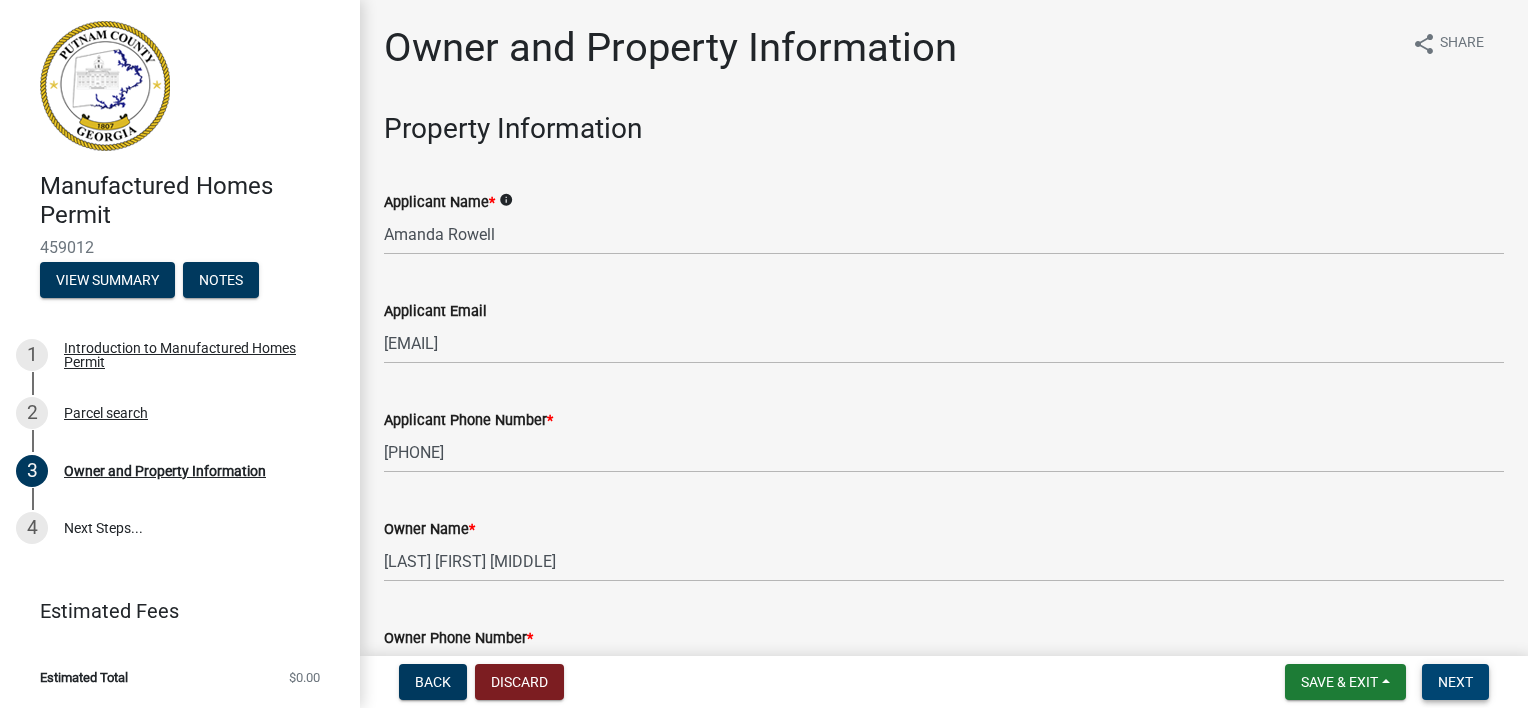 click on "Next" at bounding box center [1455, 682] 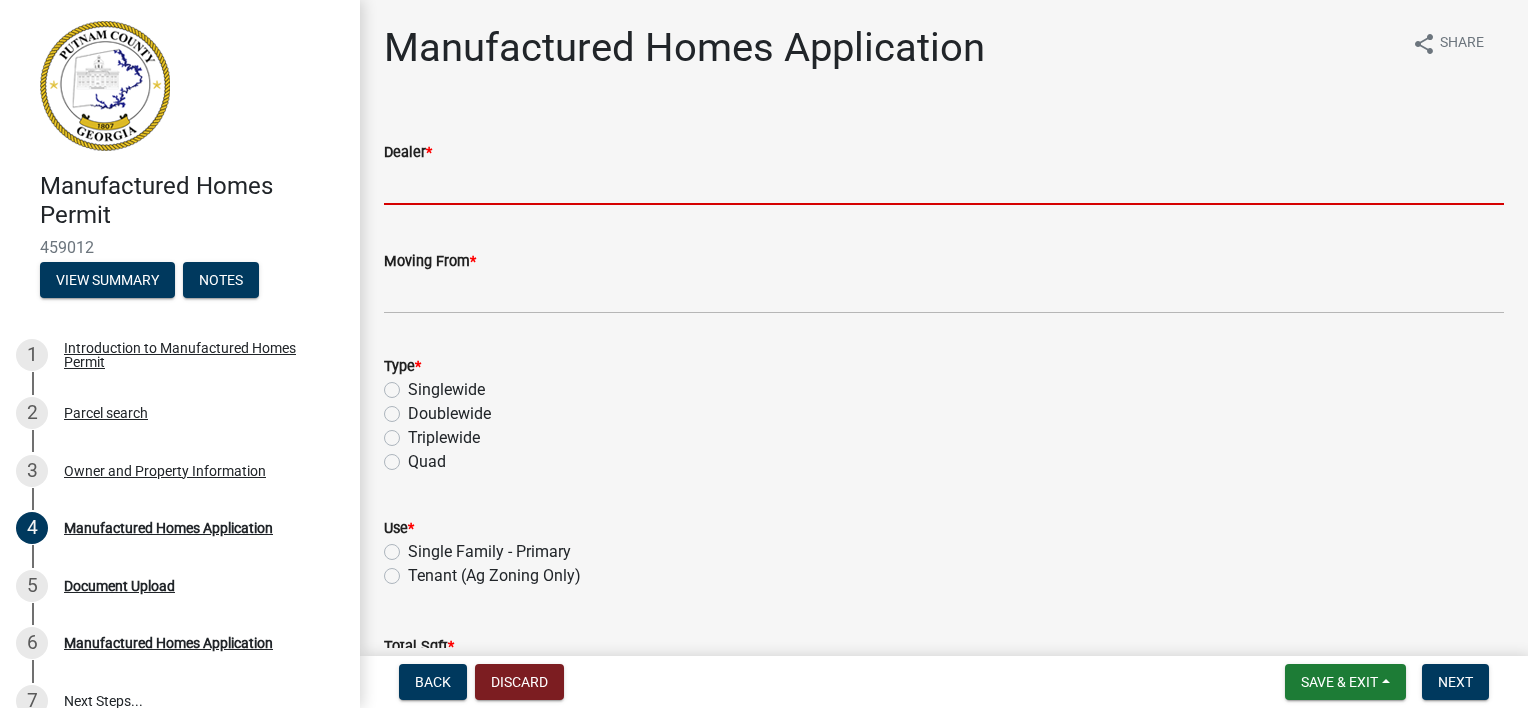 click on "Dealer *" at bounding box center [944, 184] 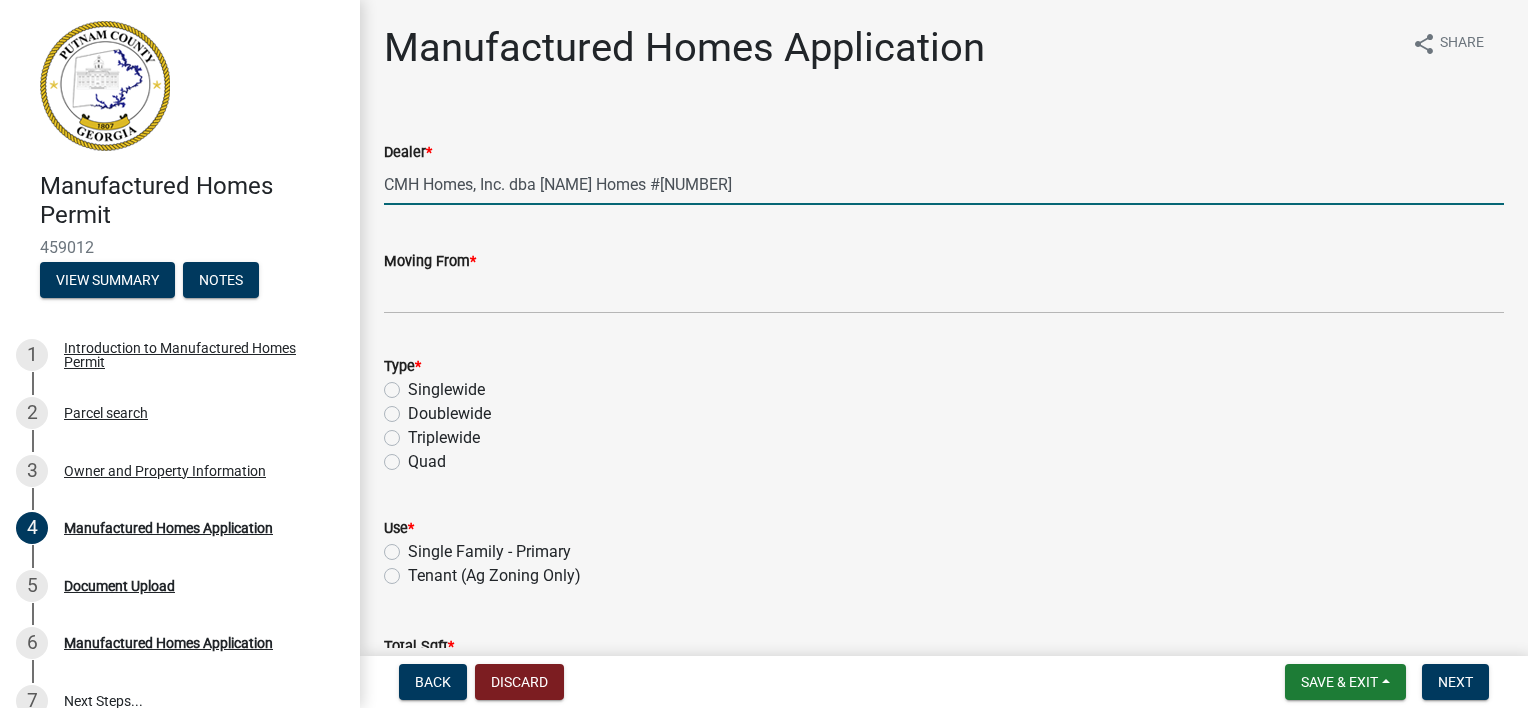 type on "CMH Homes, Inc. dba [NAME] Homes #[NUMBER]" 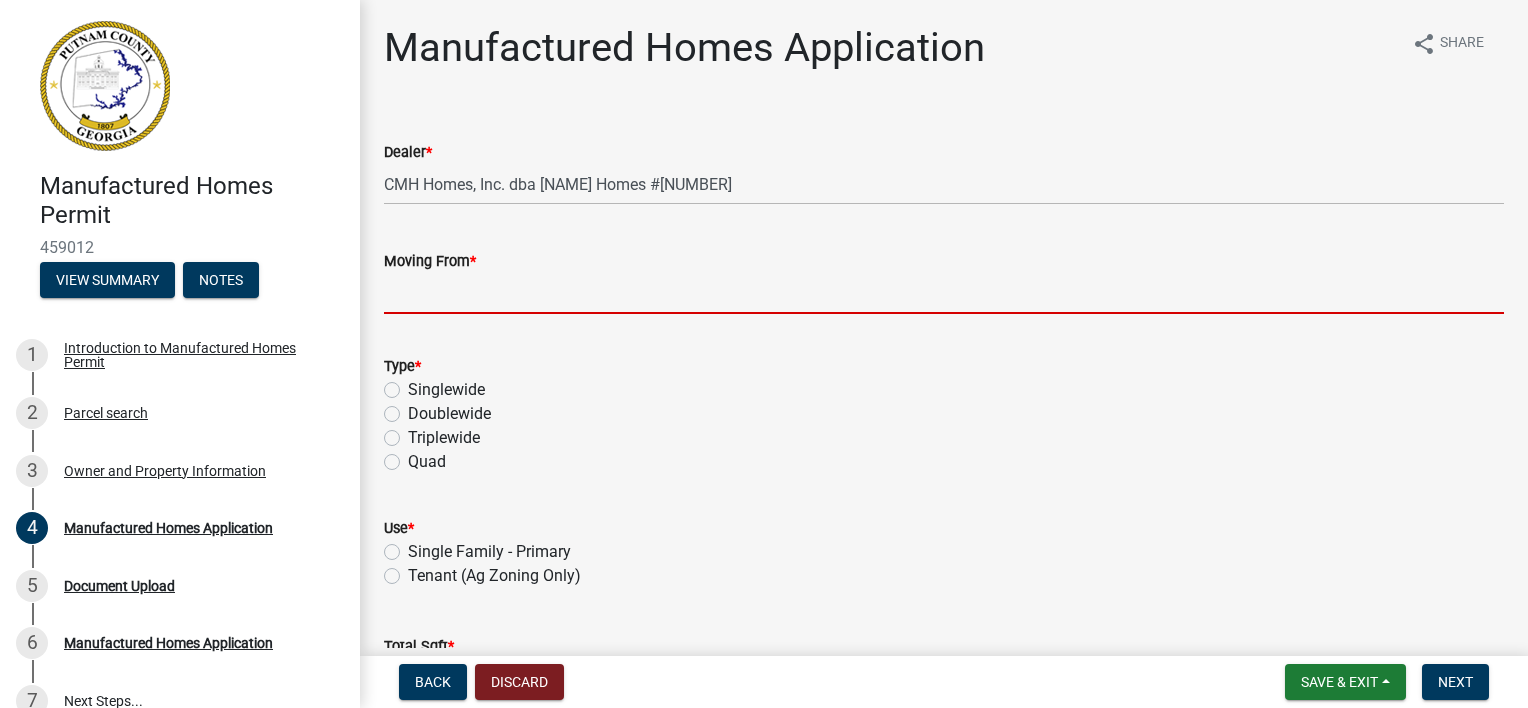 click on "Moving From  *" at bounding box center (944, 293) 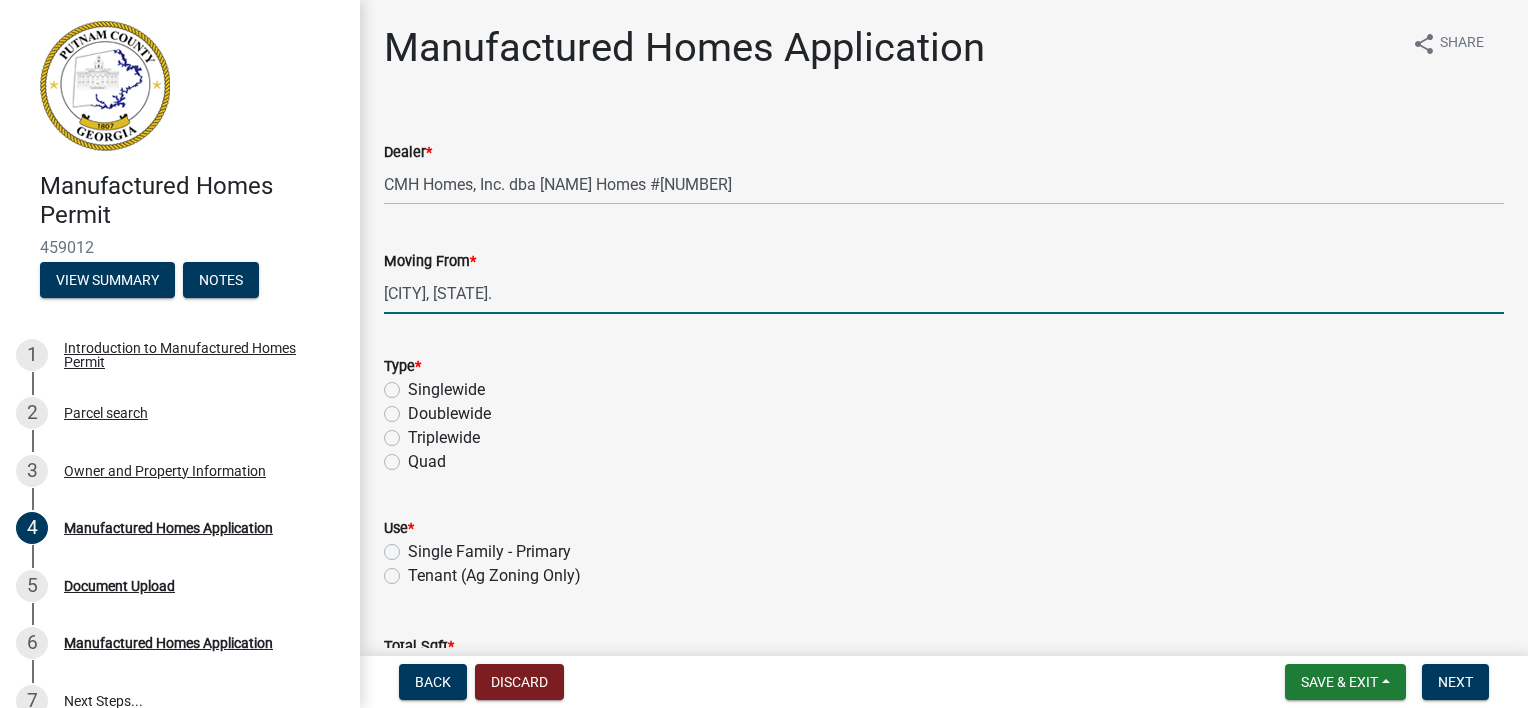 type on "[CITY], [STATE]." 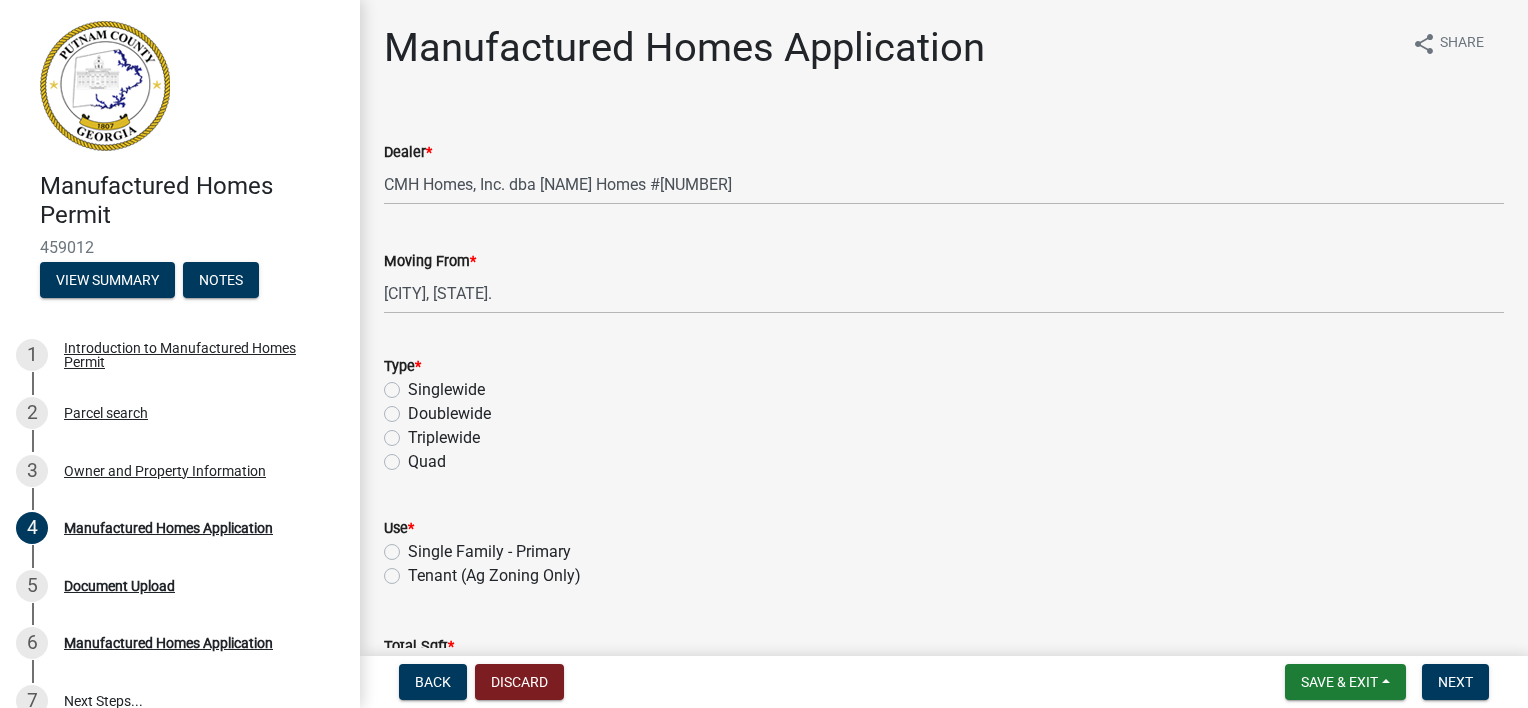 click on "Singlewide" 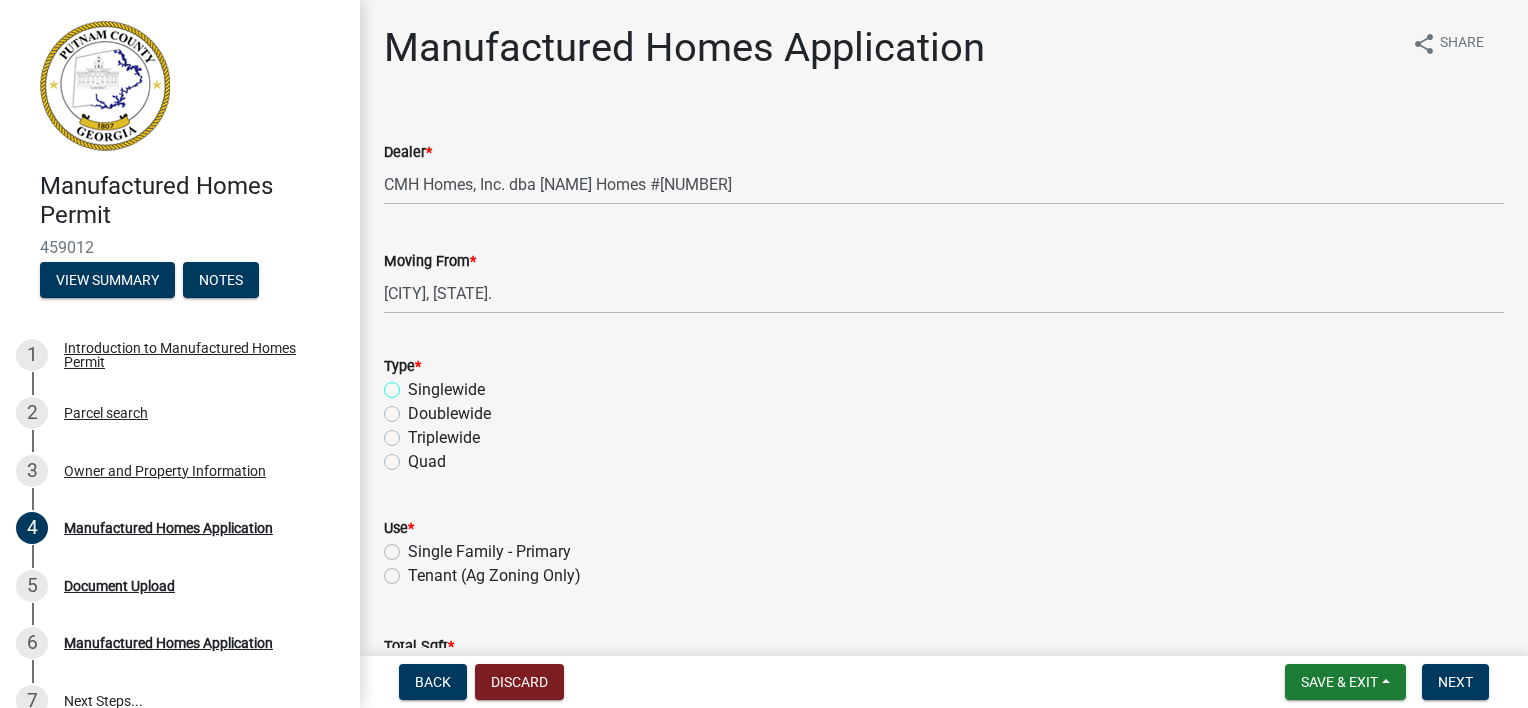 click on "Singlewide" at bounding box center (414, 384) 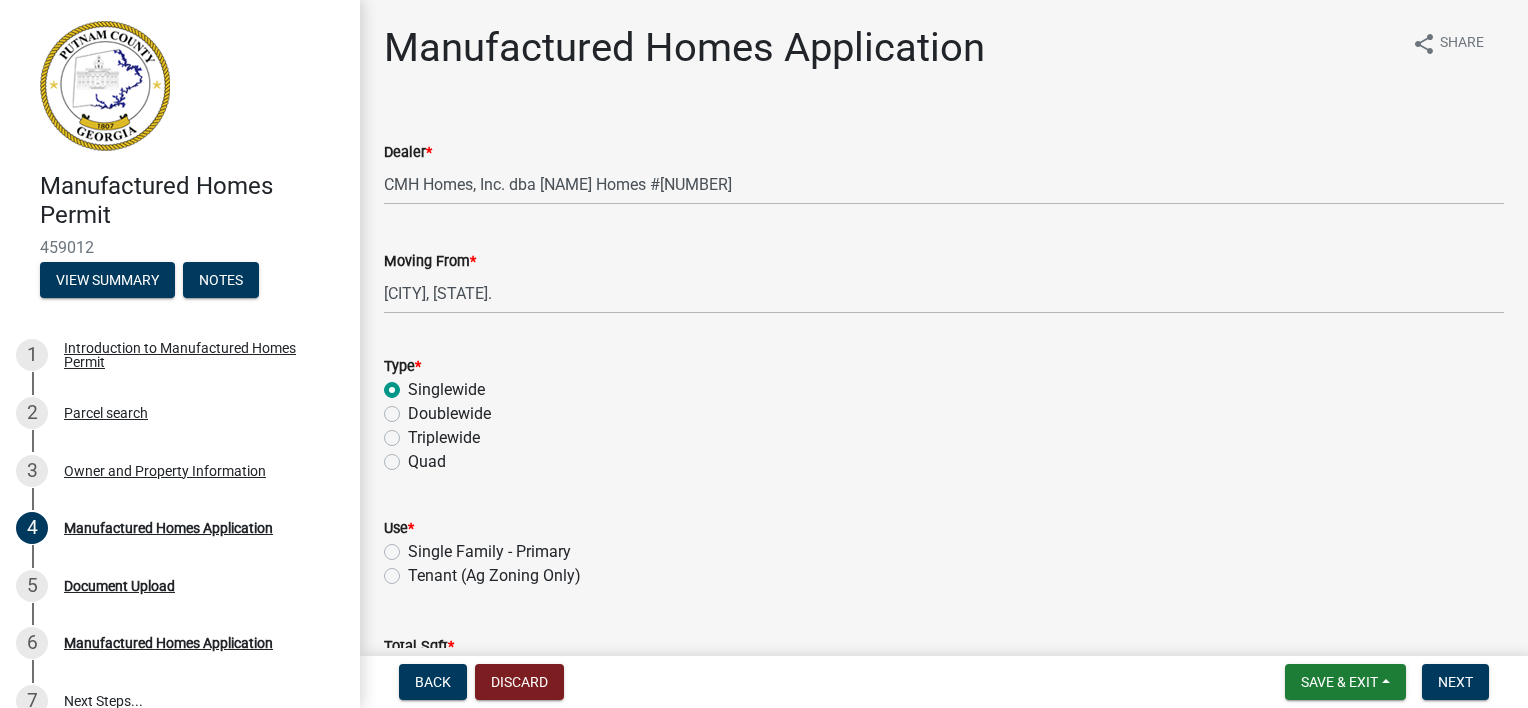 radio on "true" 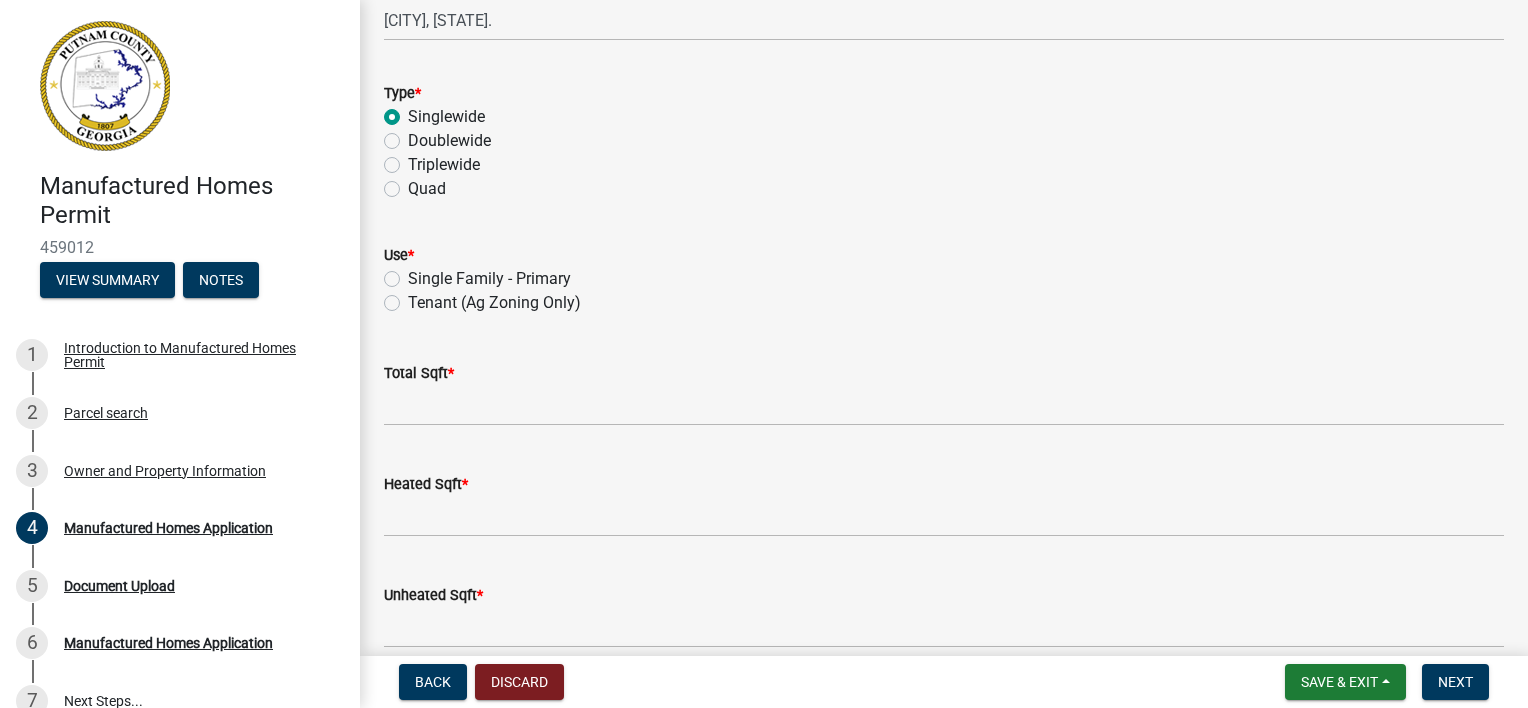 scroll, scrollTop: 300, scrollLeft: 0, axis: vertical 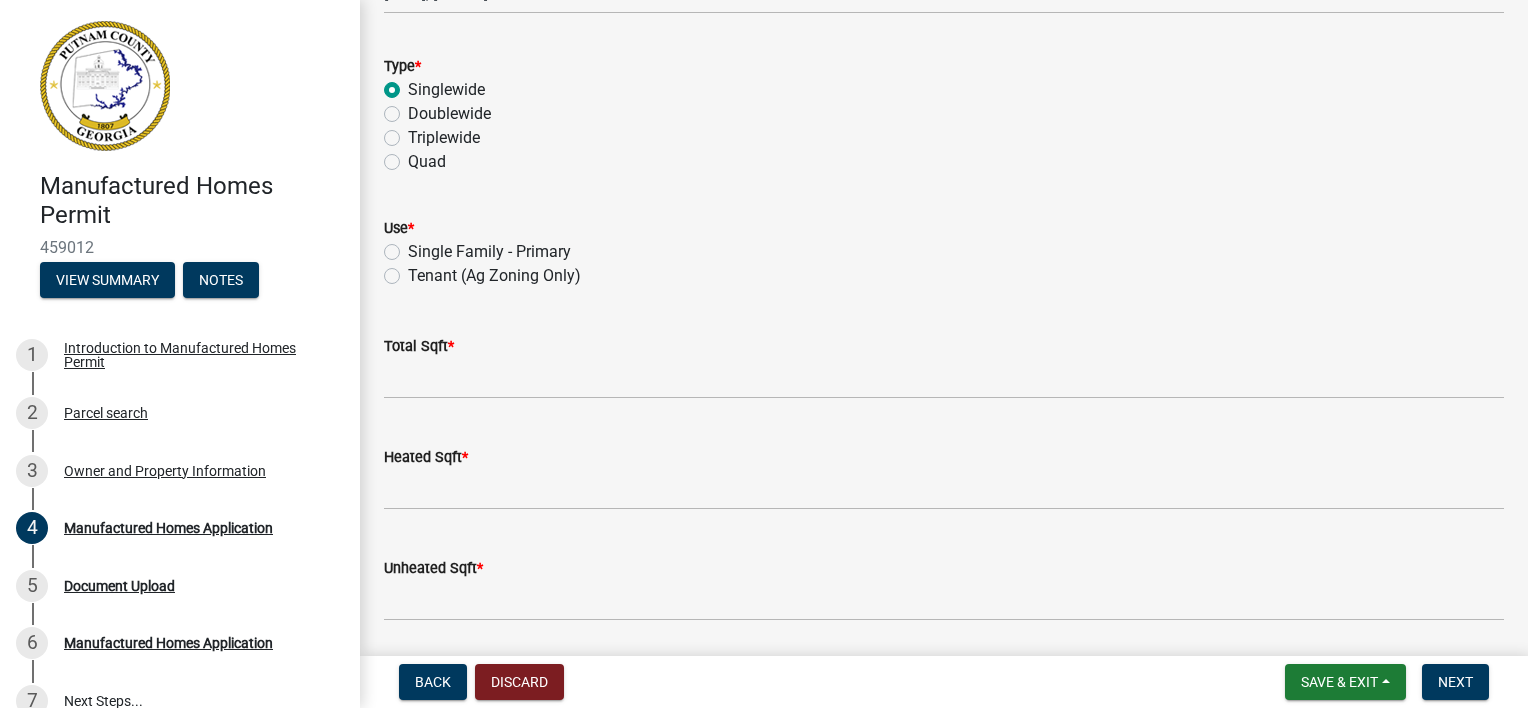 click on "Single Family - Primary" 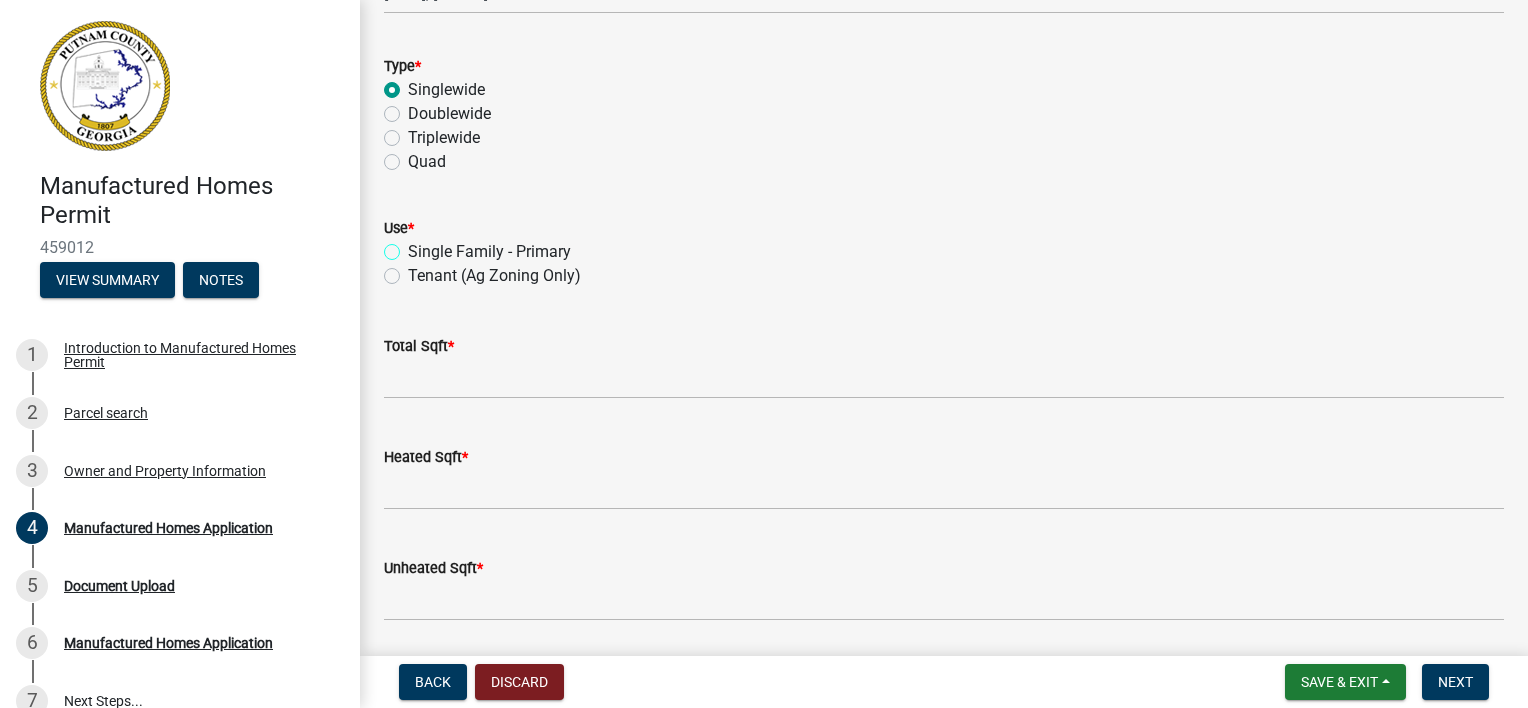 click on "Single Family - Primary" at bounding box center [414, 246] 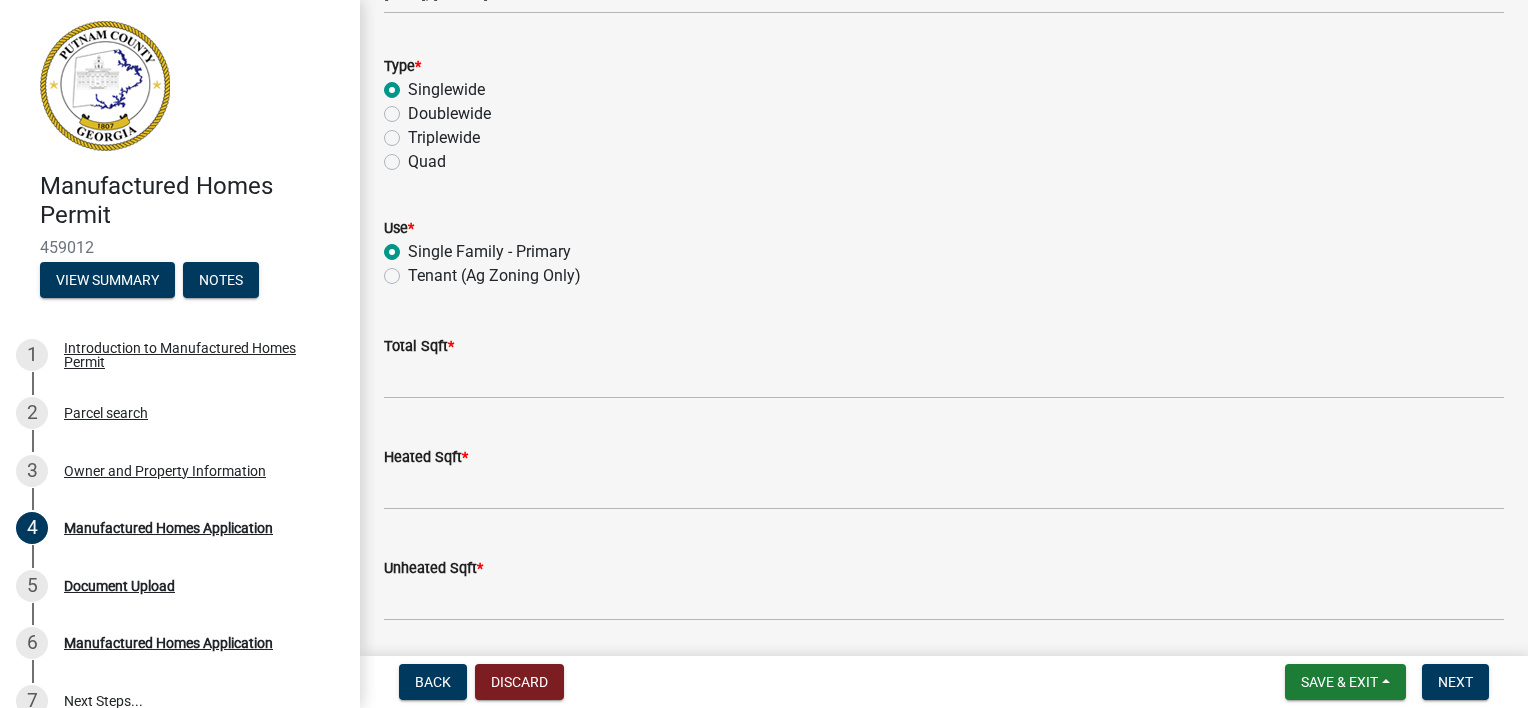 radio on "true" 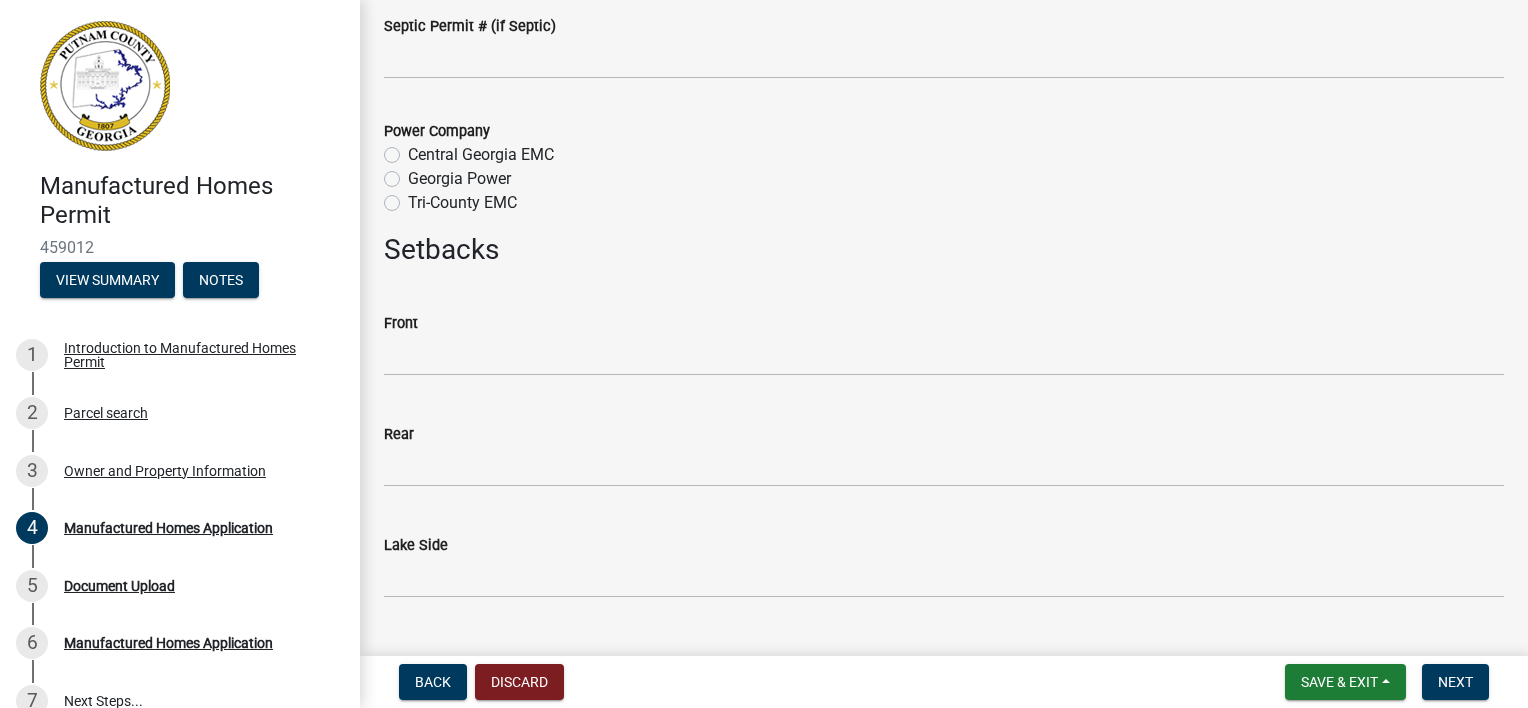 scroll, scrollTop: 2500, scrollLeft: 0, axis: vertical 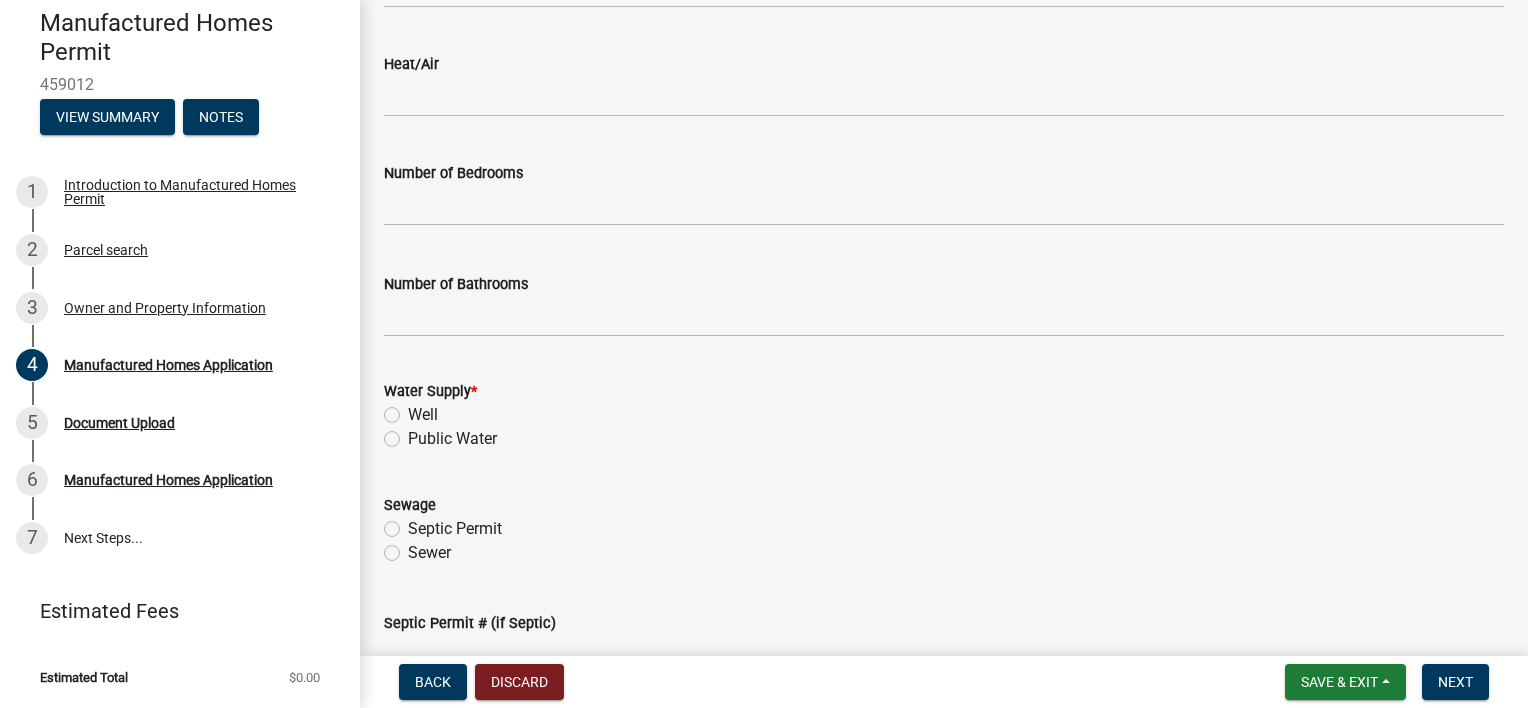 click on "Well" 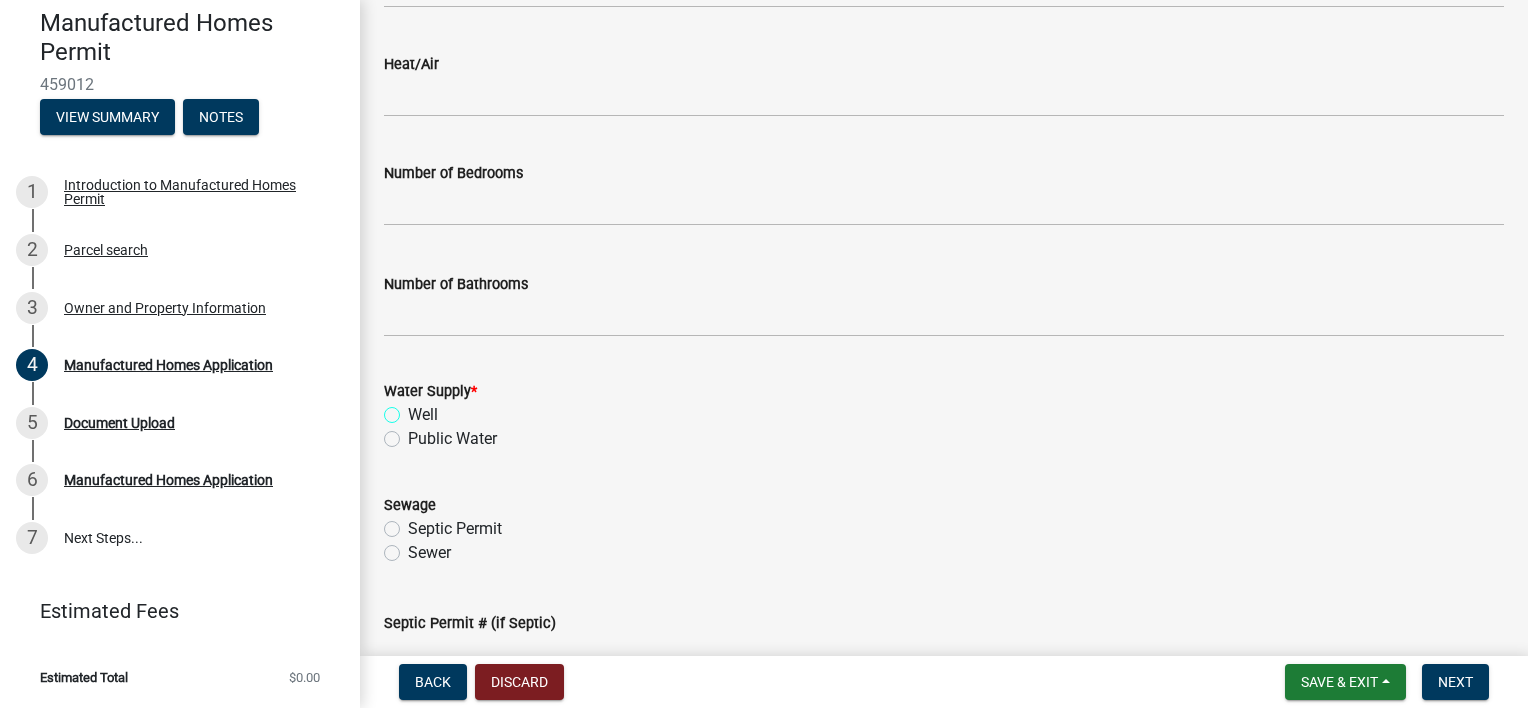 click on "Well" at bounding box center (414, 409) 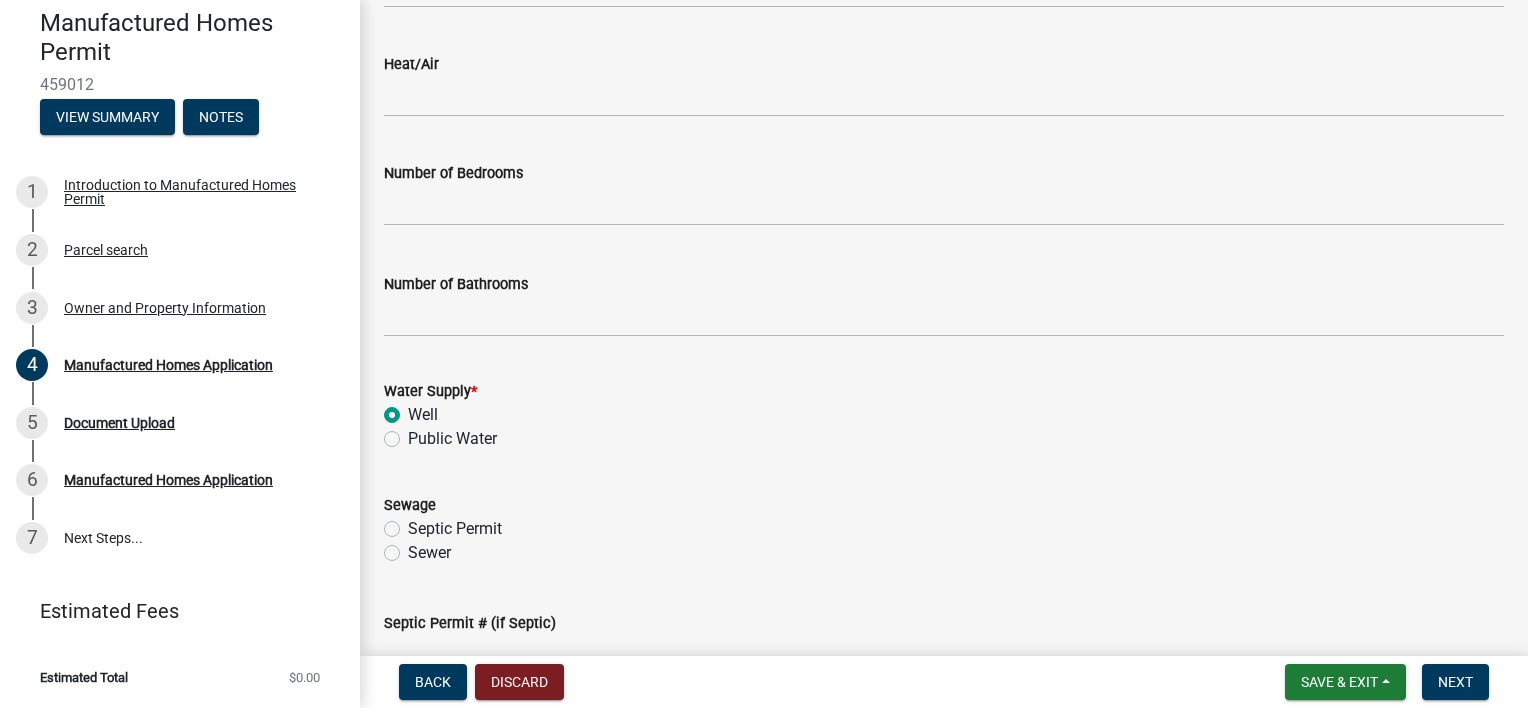 radio on "true" 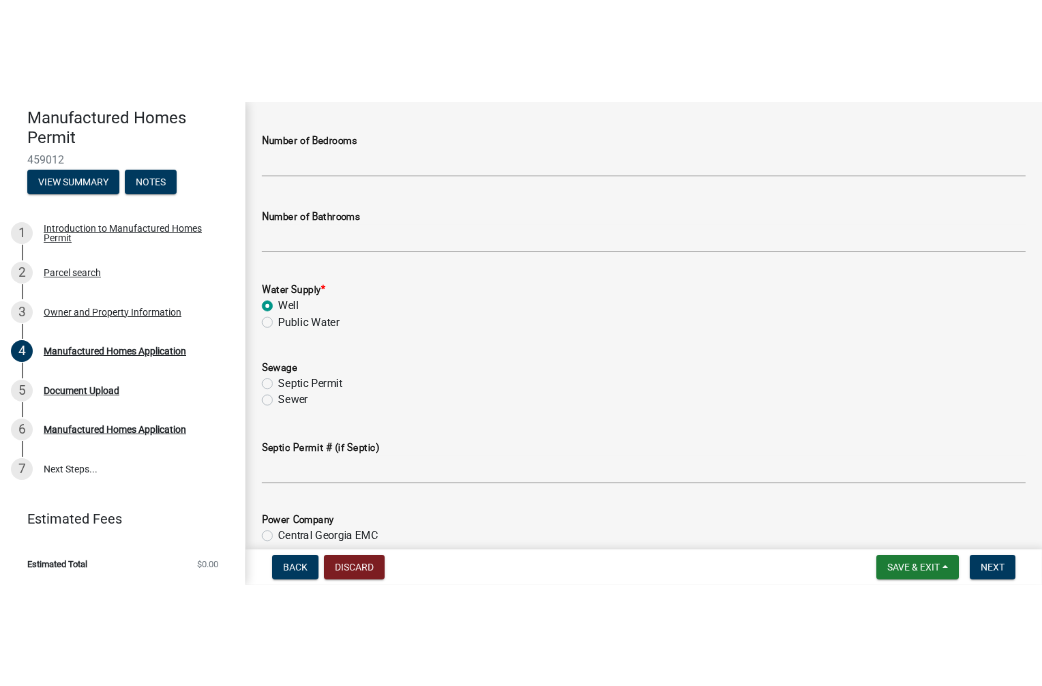 scroll, scrollTop: 2100, scrollLeft: 0, axis: vertical 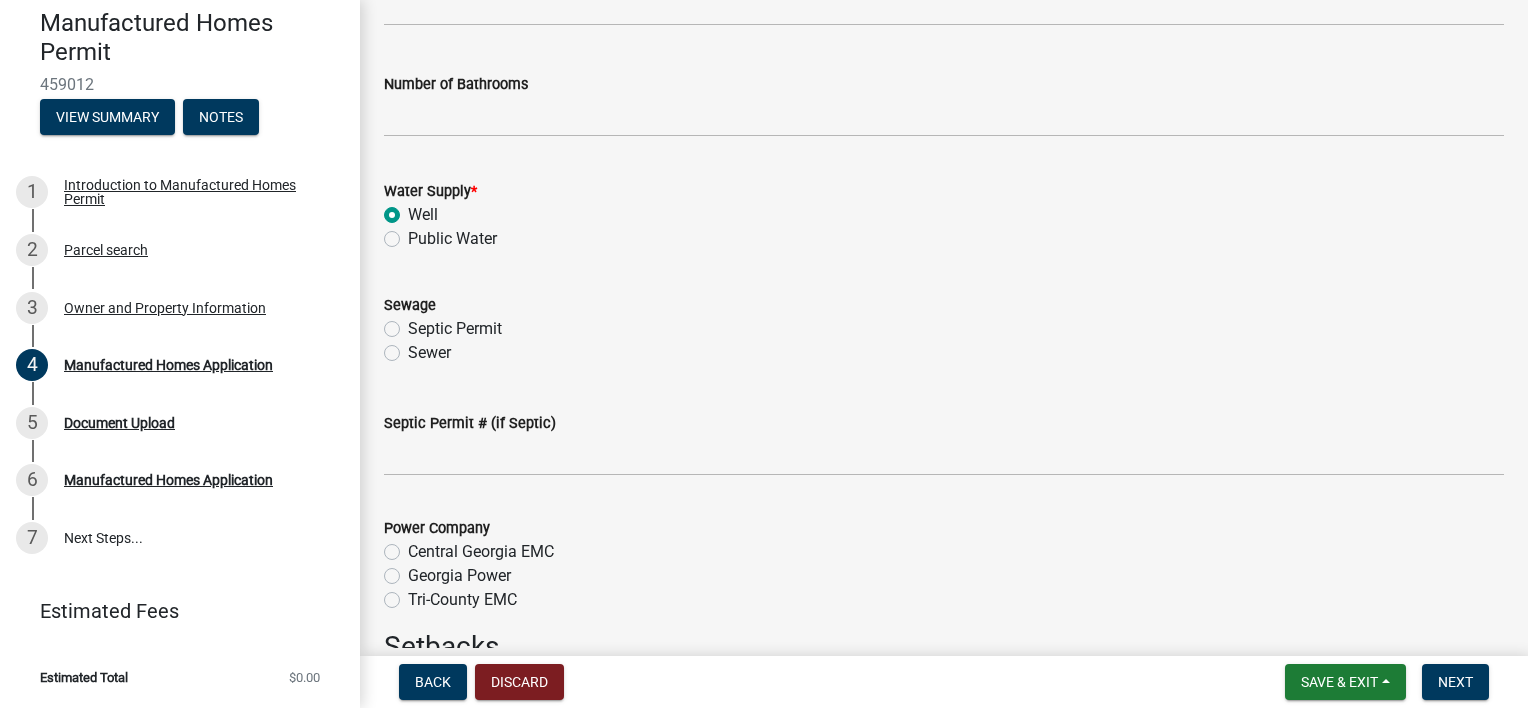 click on "Septic Permit" 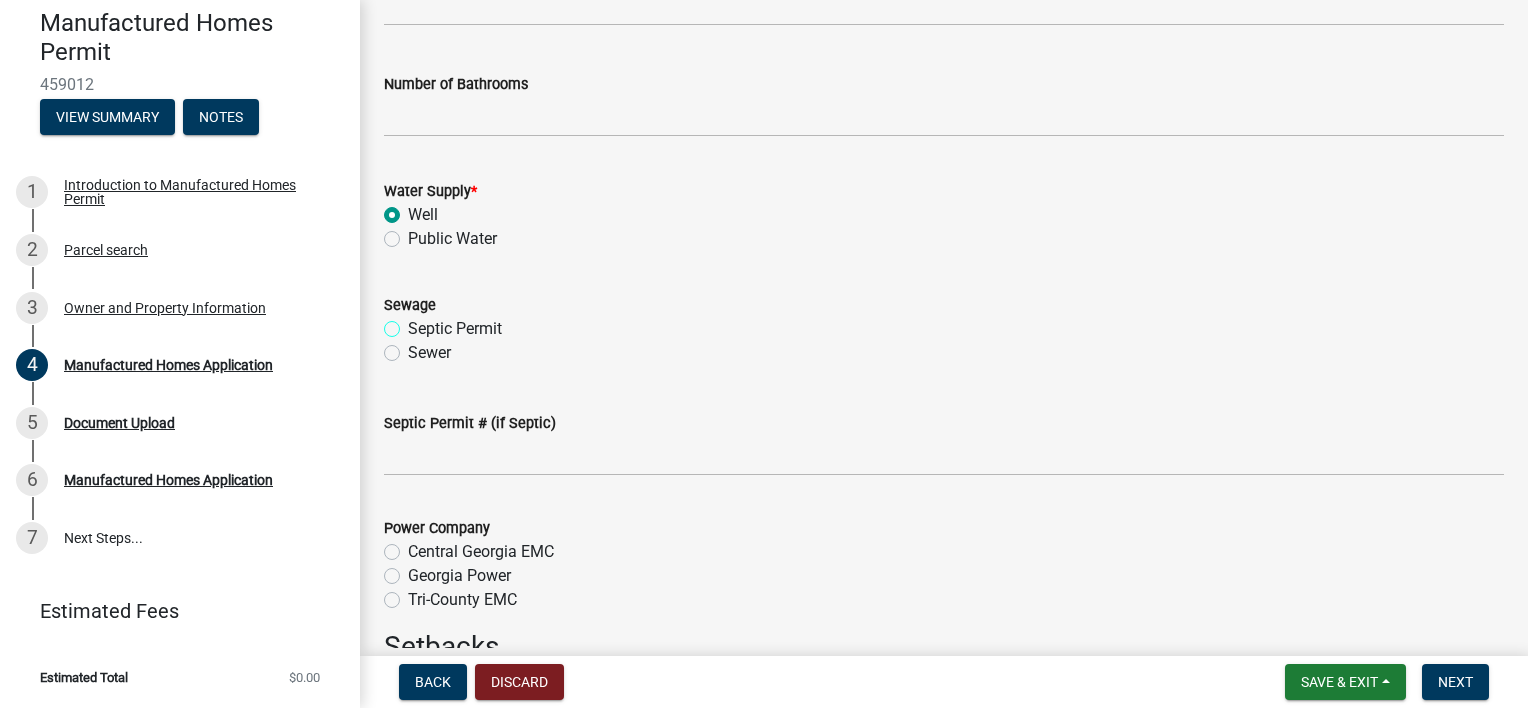 click on "Septic Permit" at bounding box center [414, 323] 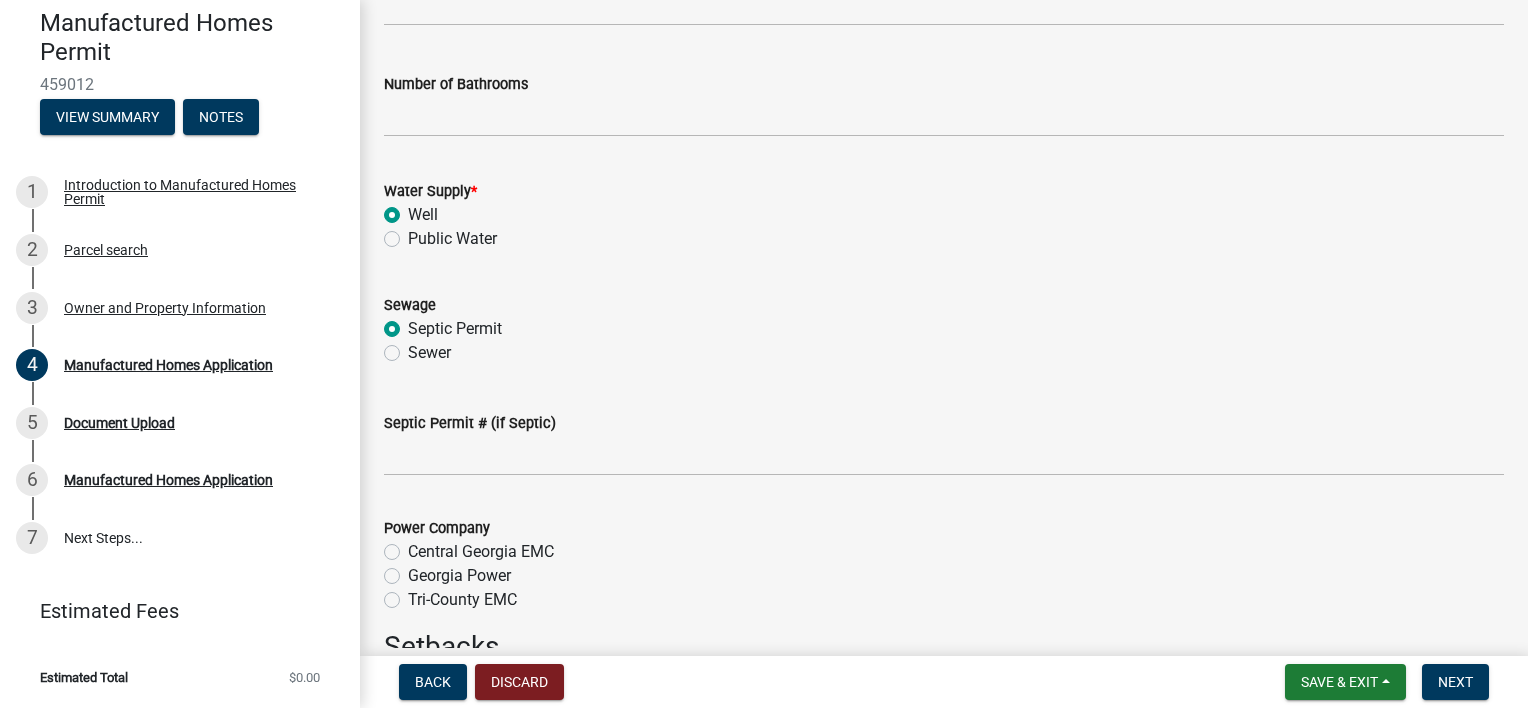 radio on "true" 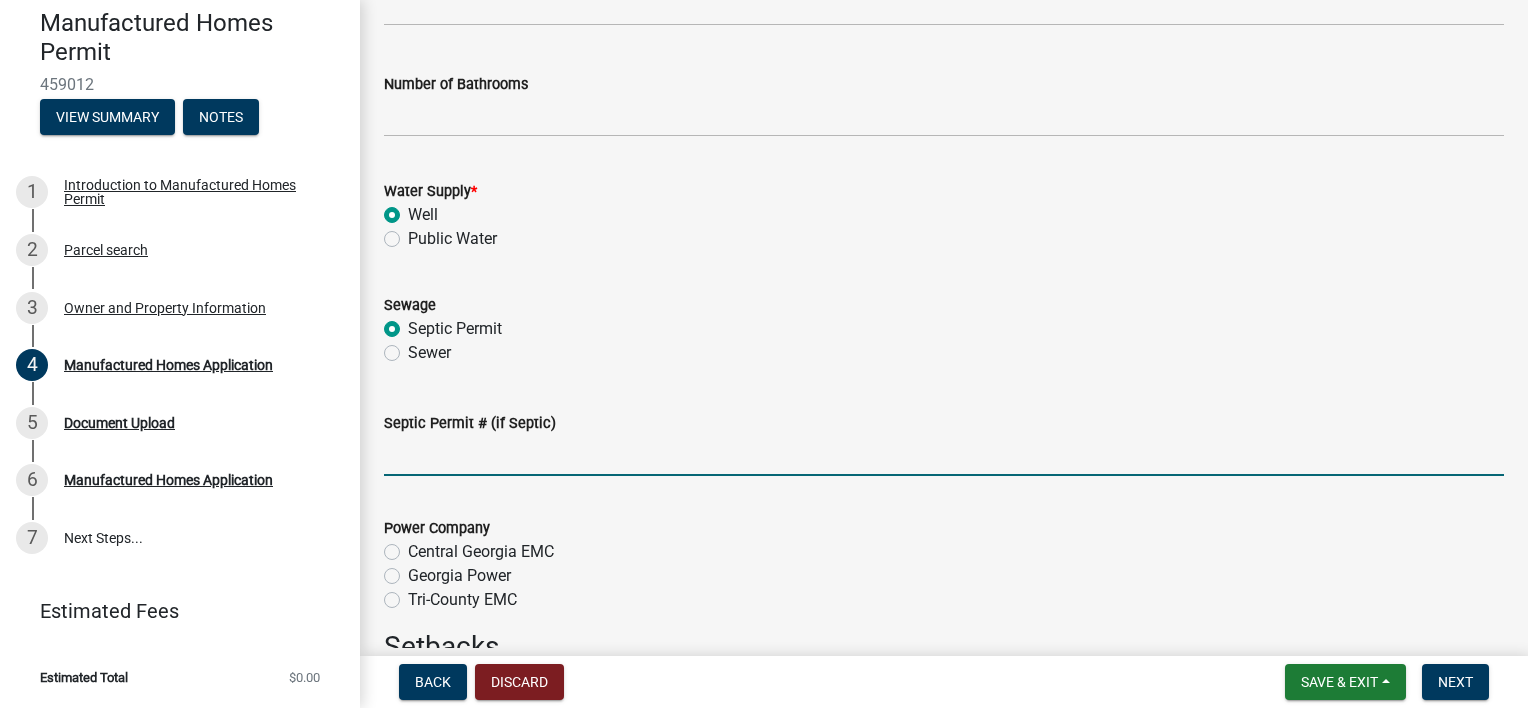 click on "Septic Permit # (if Septic)" at bounding box center [944, 455] 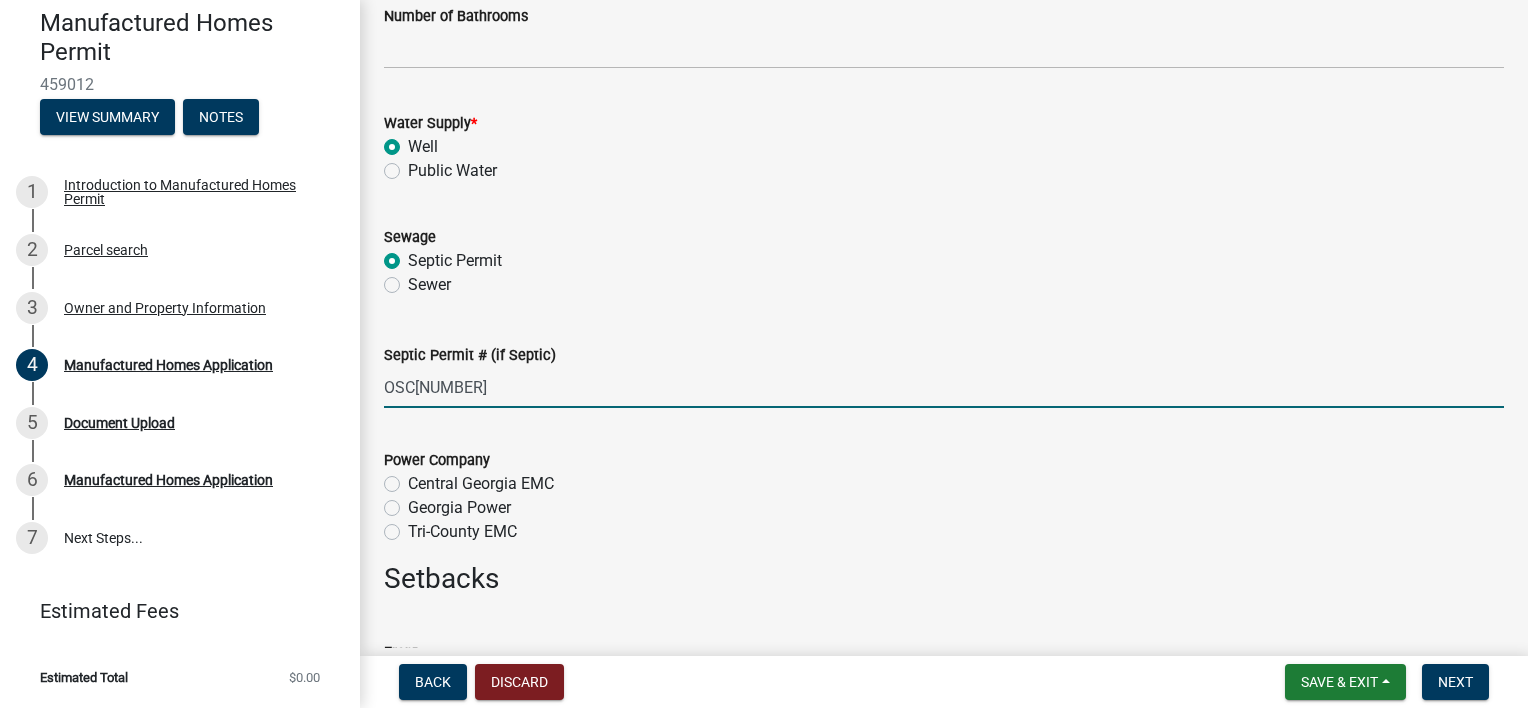 scroll, scrollTop: 2200, scrollLeft: 0, axis: vertical 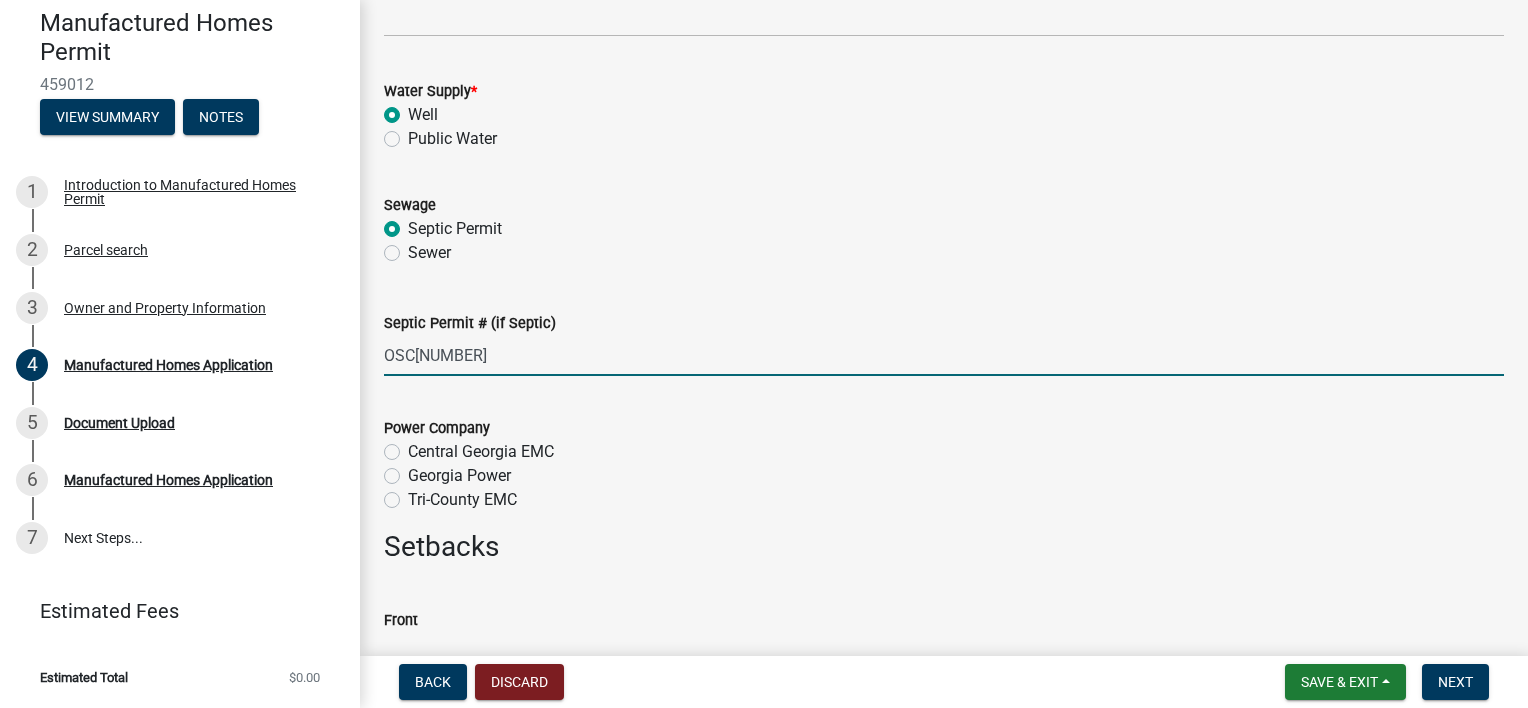 type on "OSC[NUMBER]" 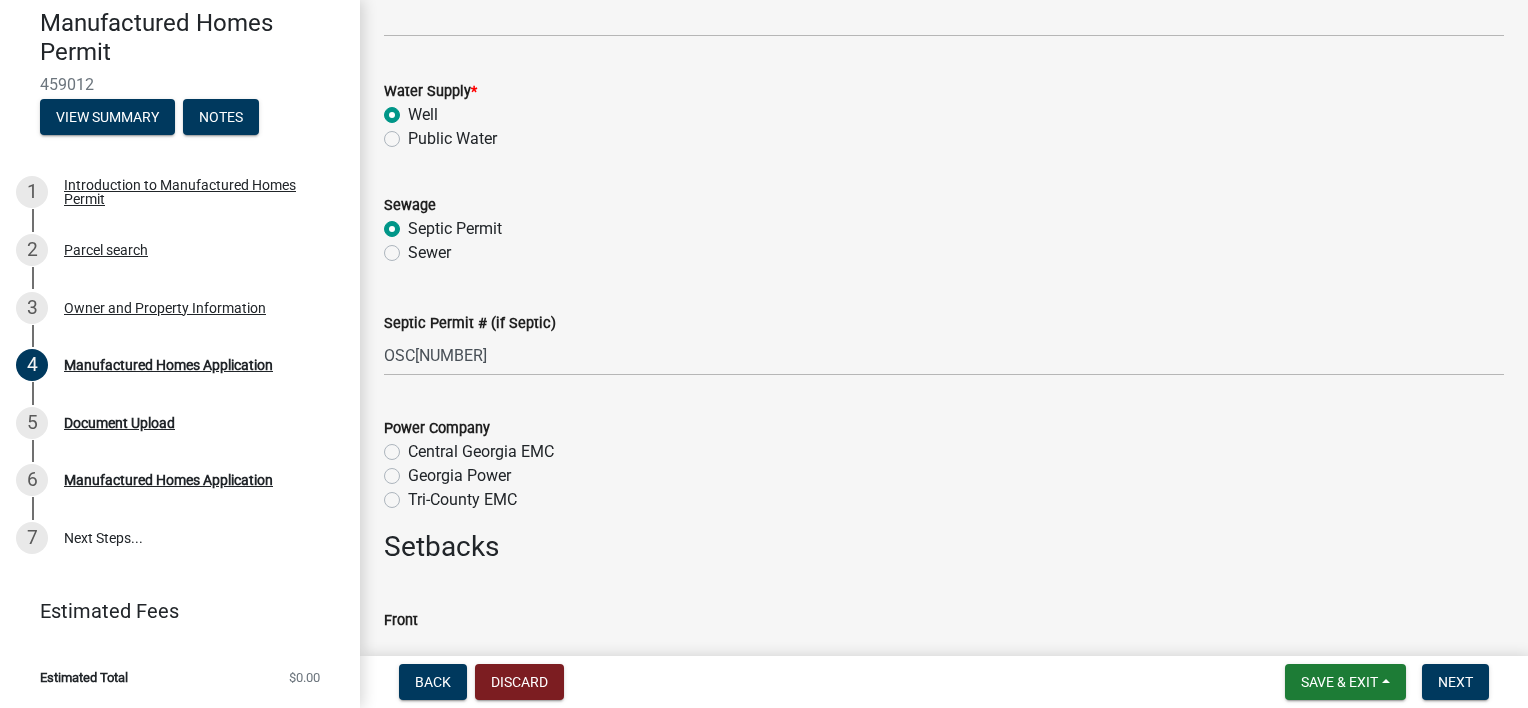 click on "Tri-County EMC" 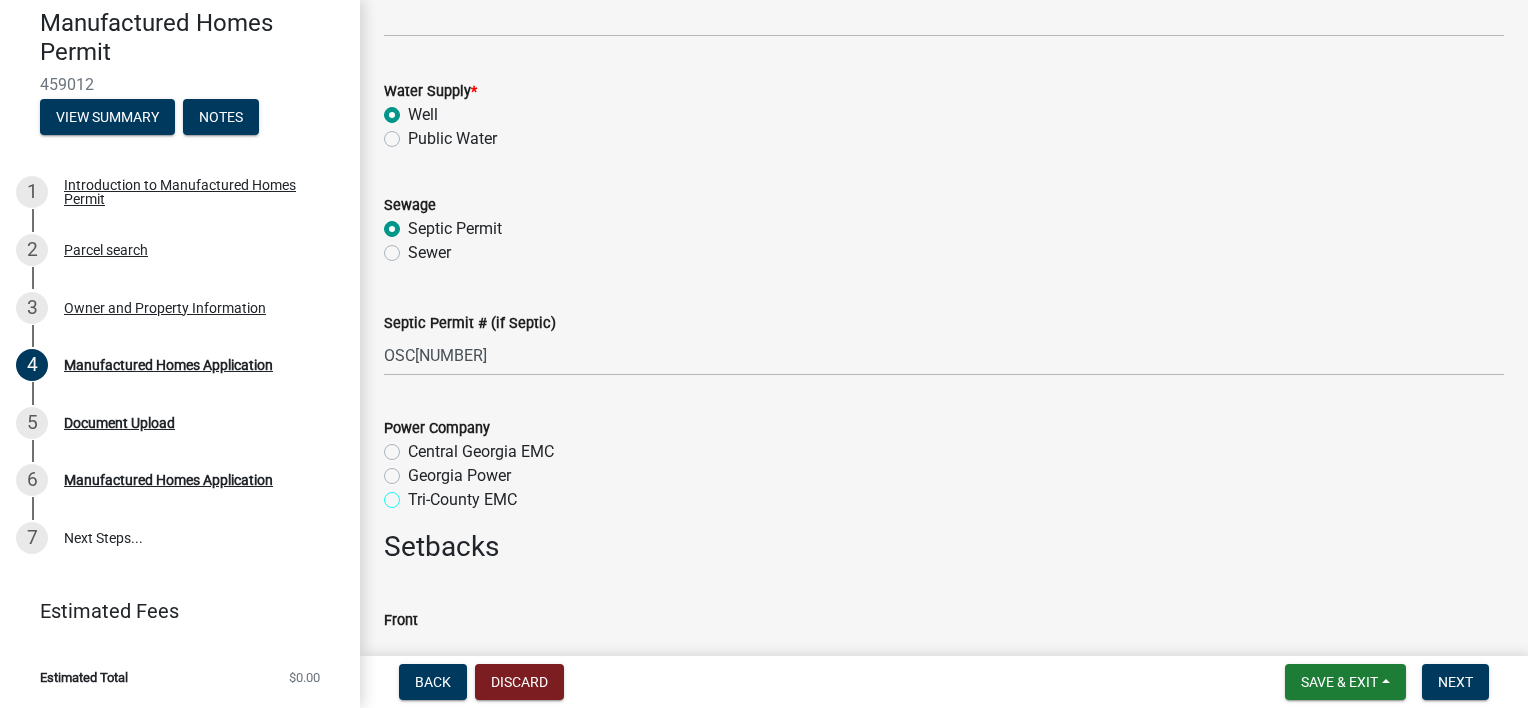 click on "Tri-County EMC" at bounding box center (414, 494) 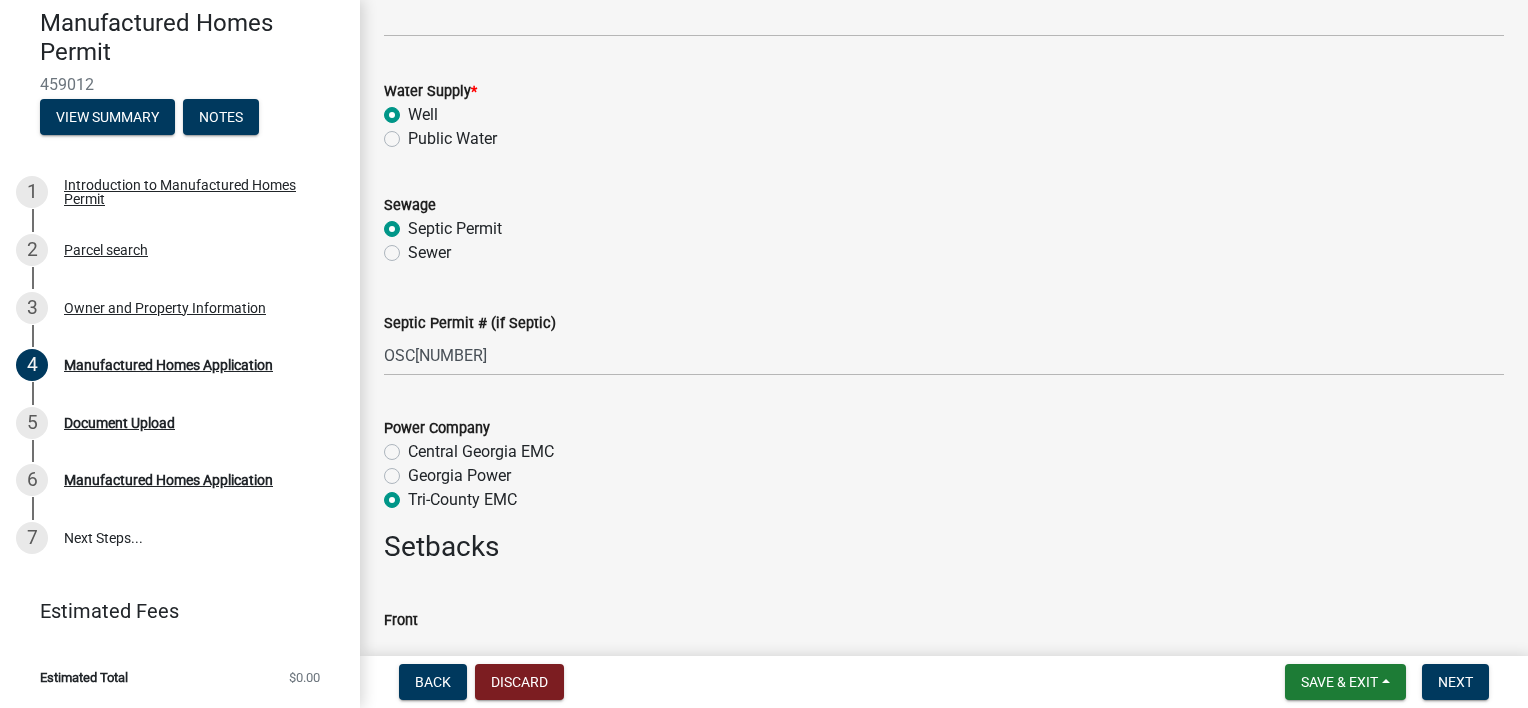 radio on "true" 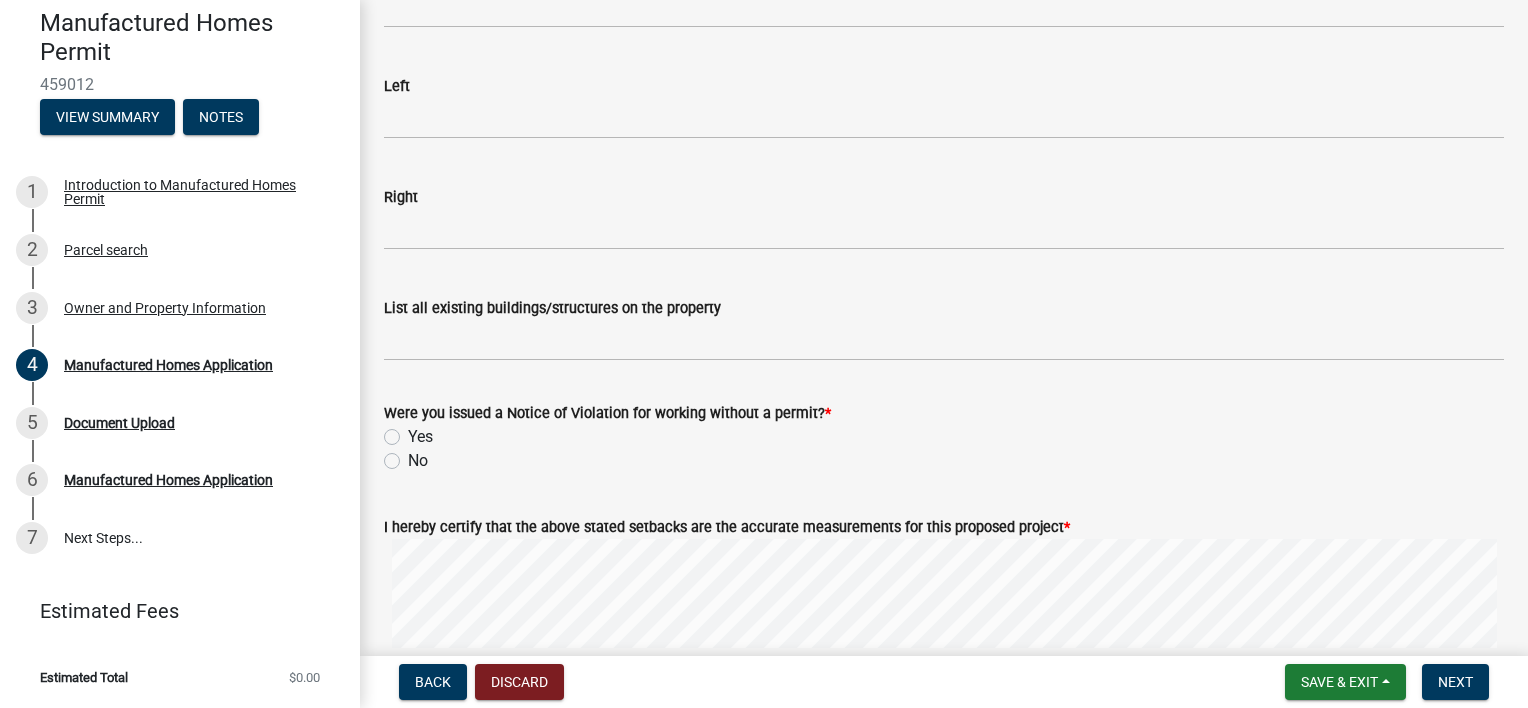 scroll, scrollTop: 3100, scrollLeft: 0, axis: vertical 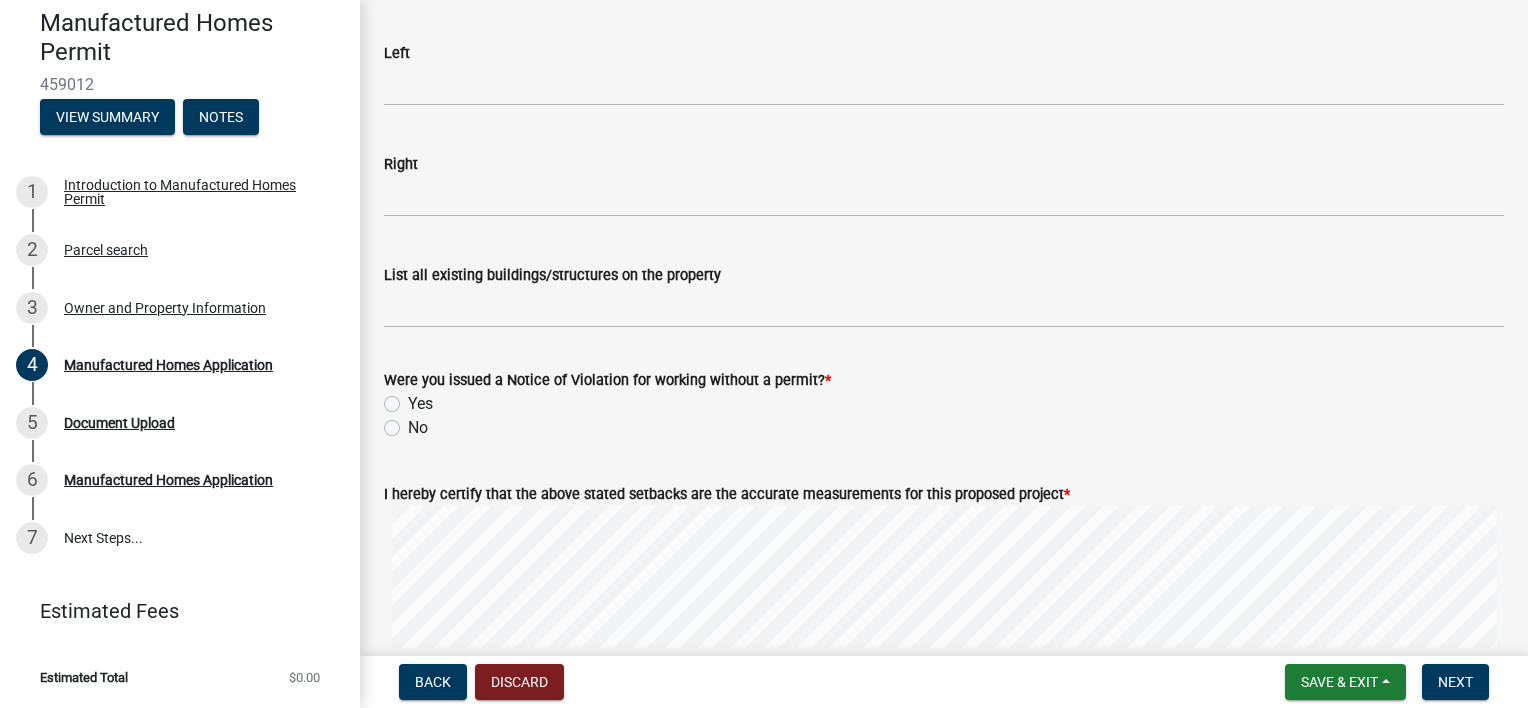 click on "No" 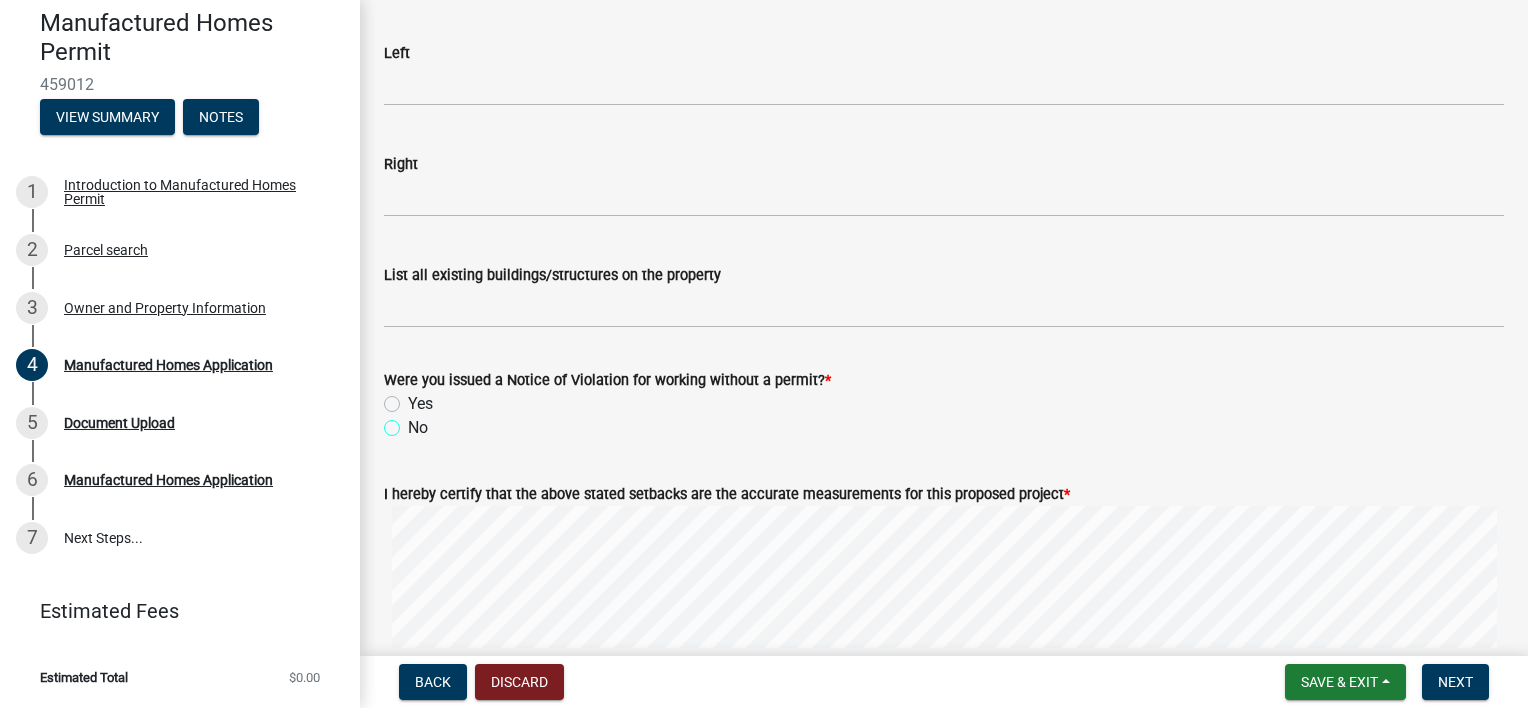 click on "No" at bounding box center [414, 422] 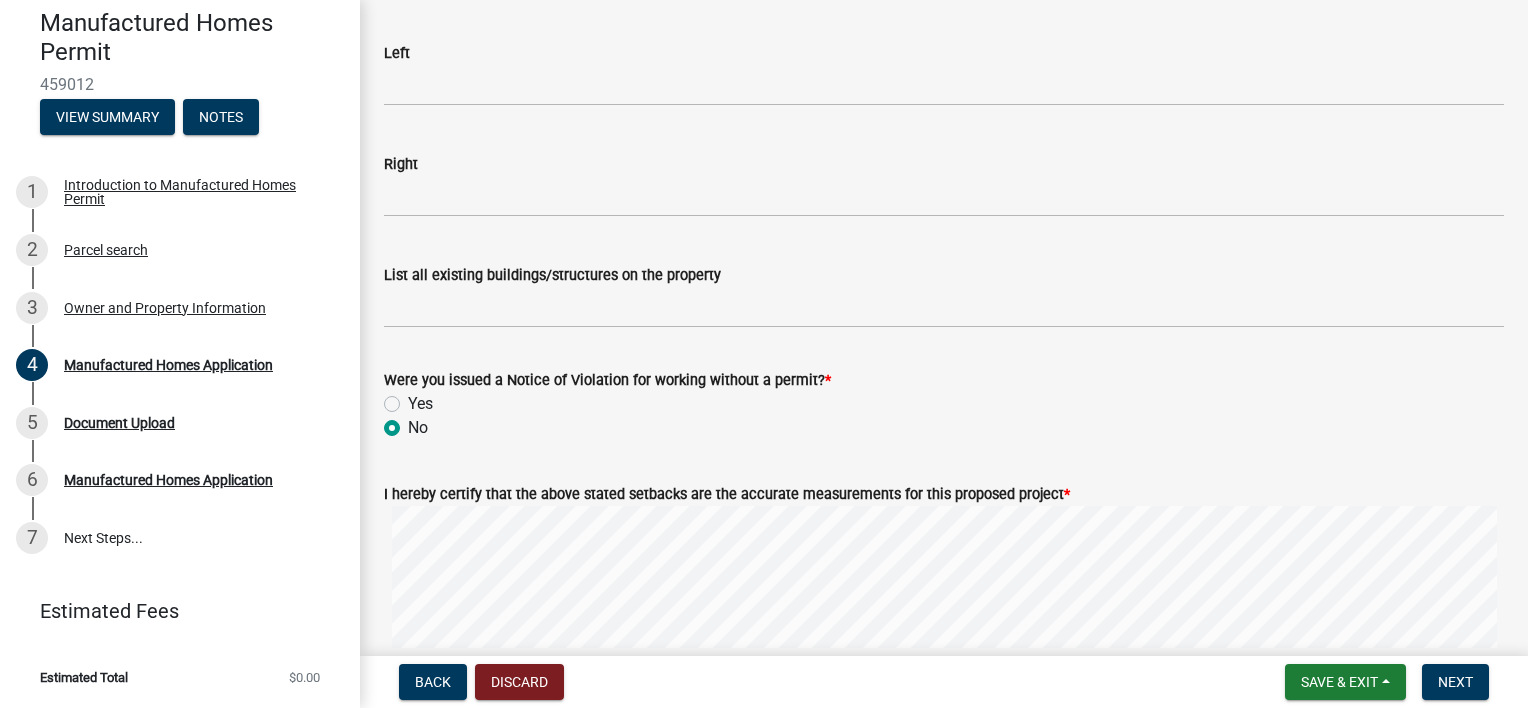 radio on "true" 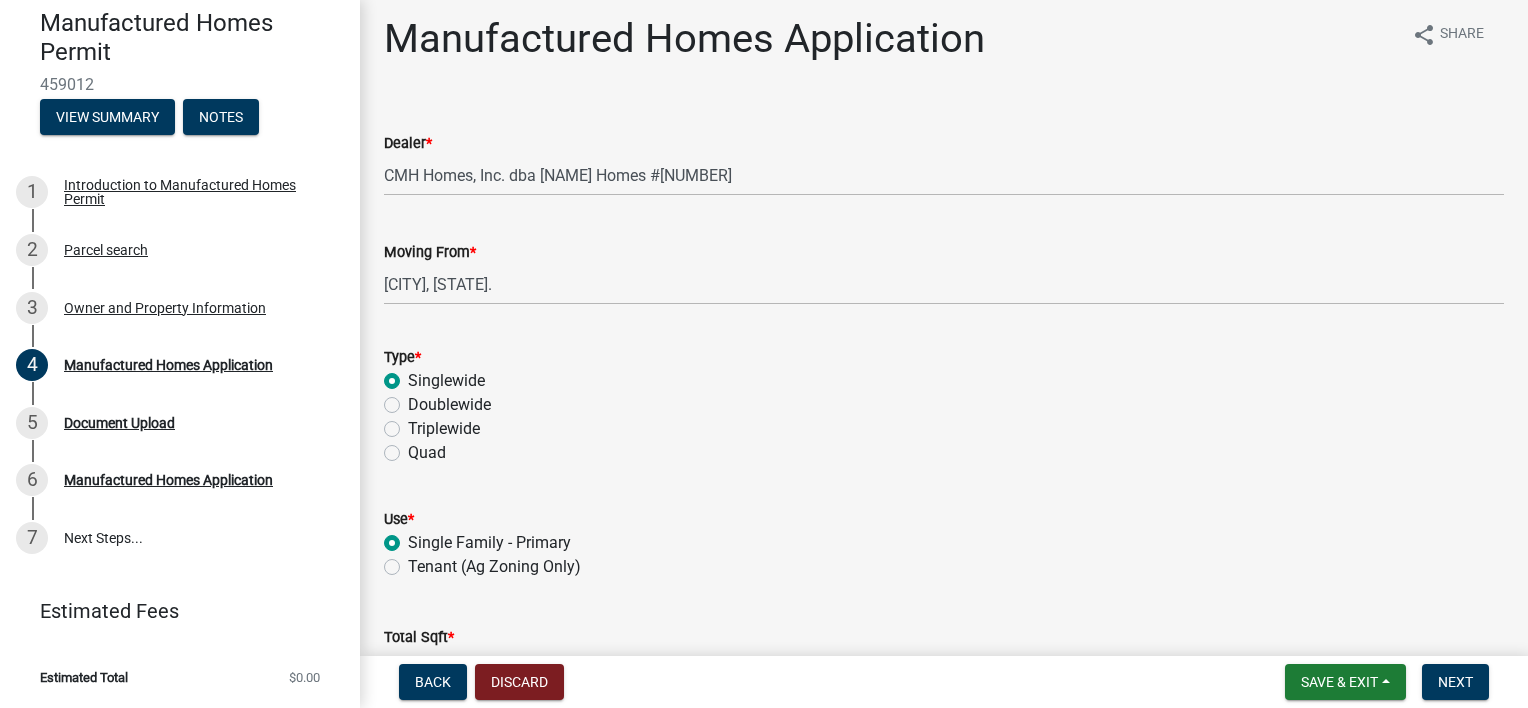 scroll, scrollTop: 0, scrollLeft: 0, axis: both 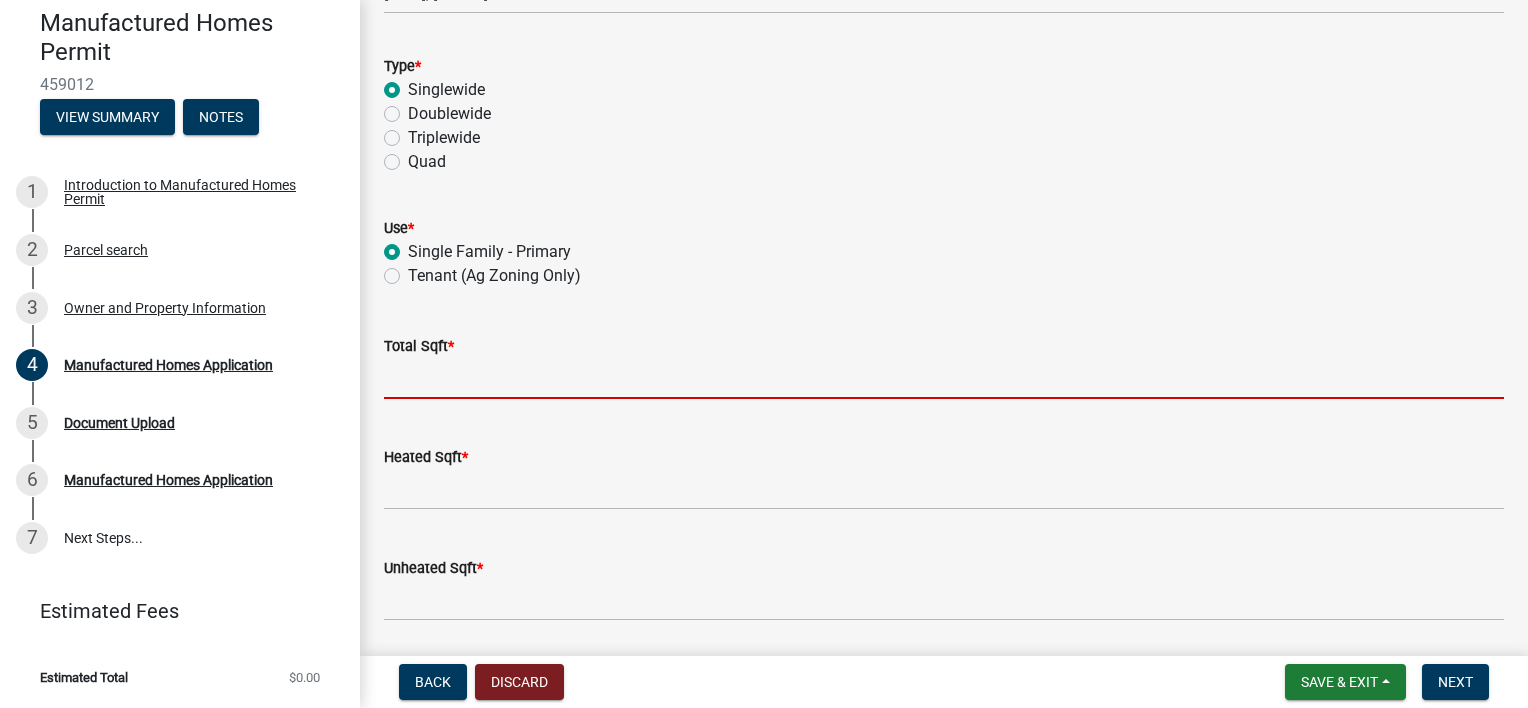 click 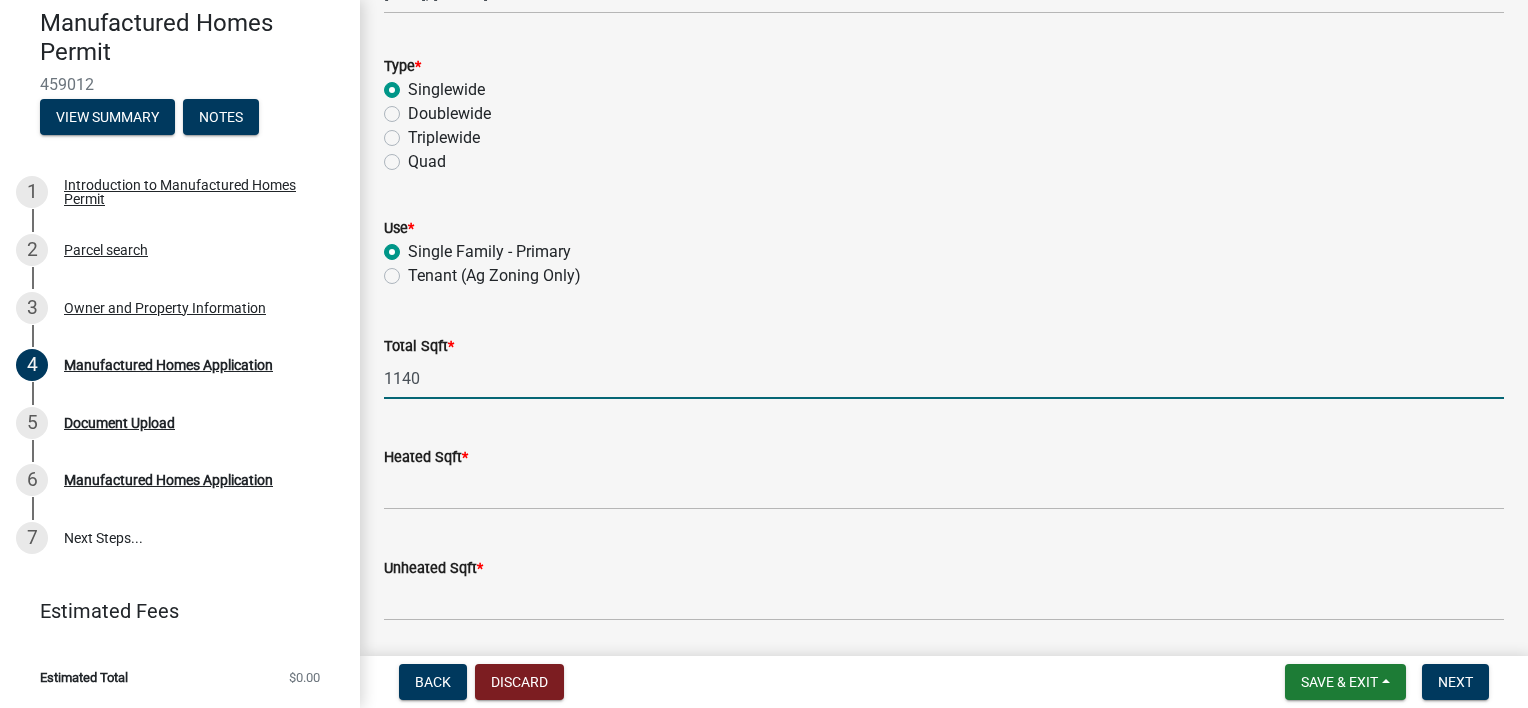 type on "1140" 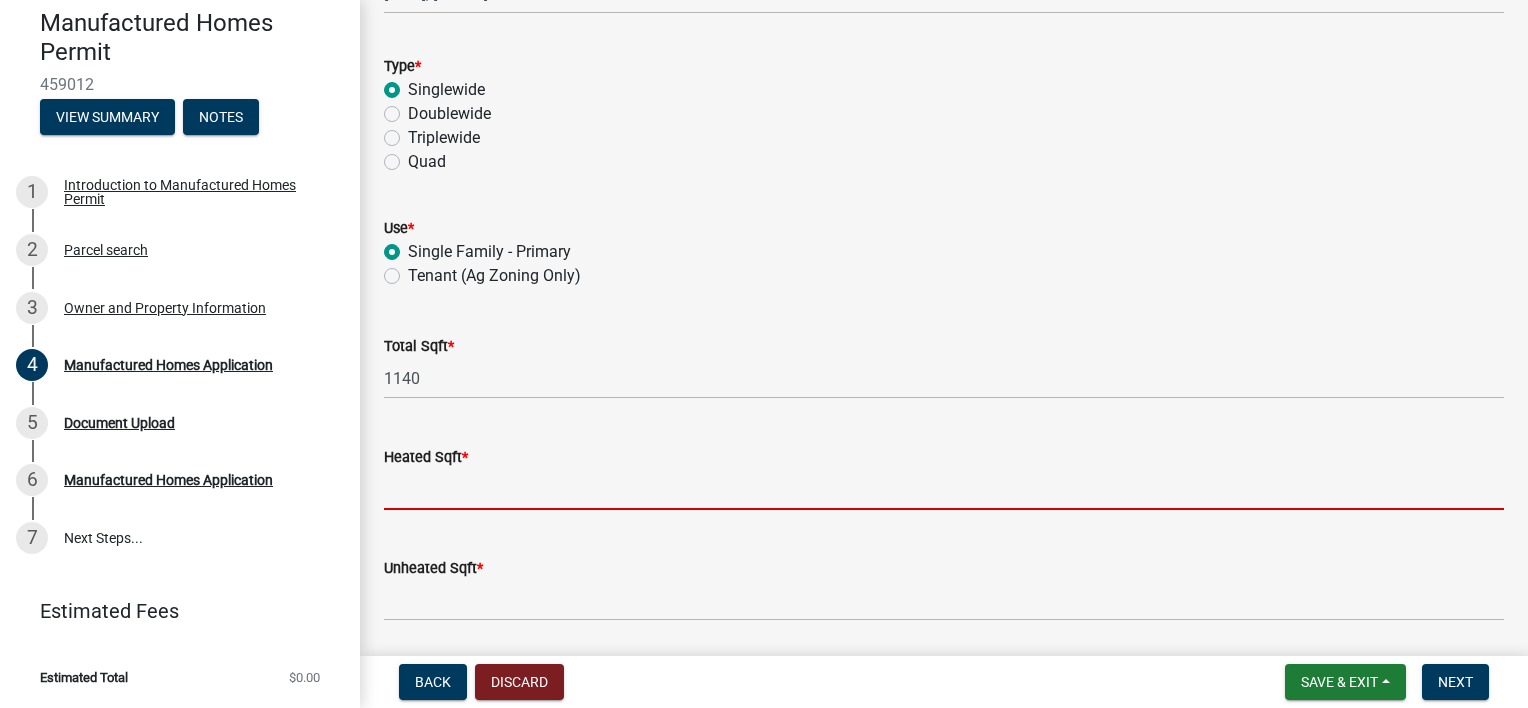 click 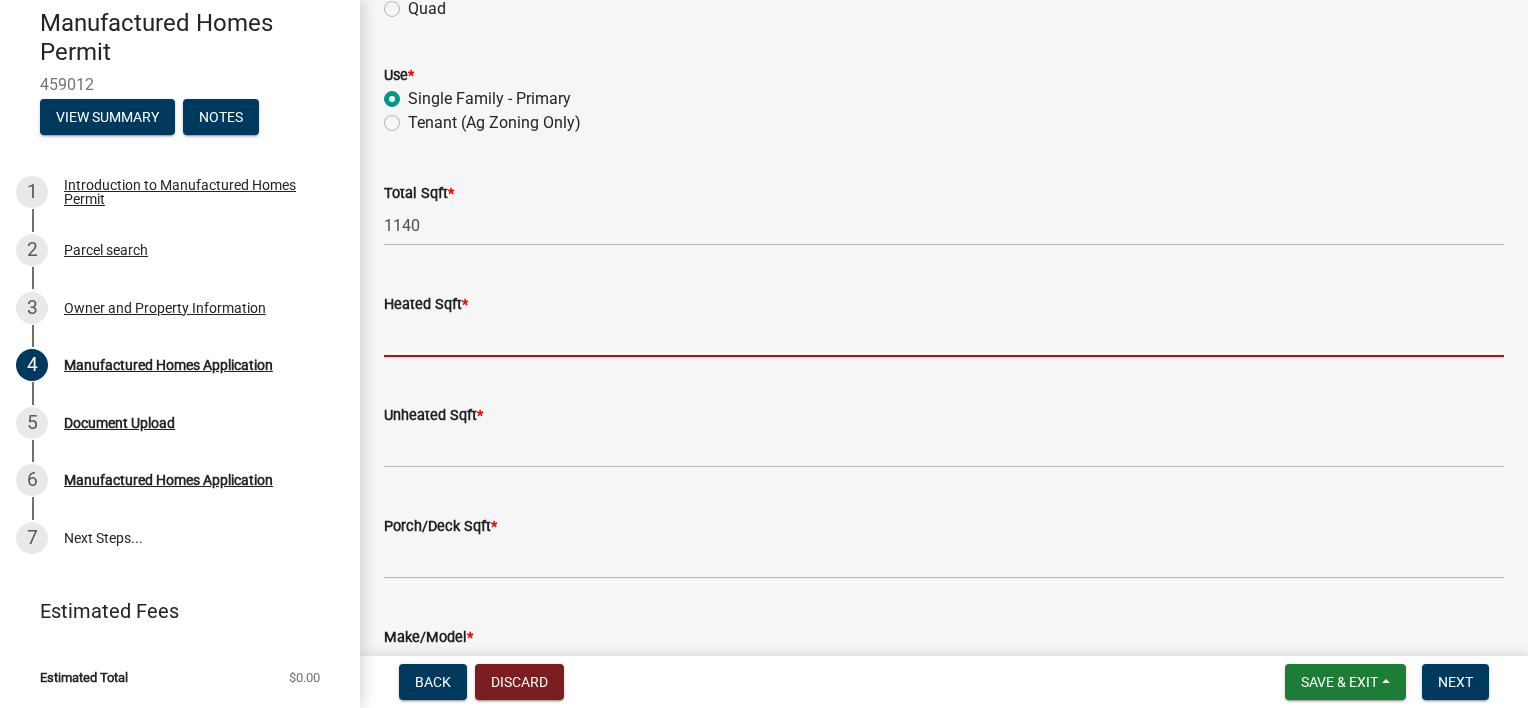 scroll, scrollTop: 500, scrollLeft: 0, axis: vertical 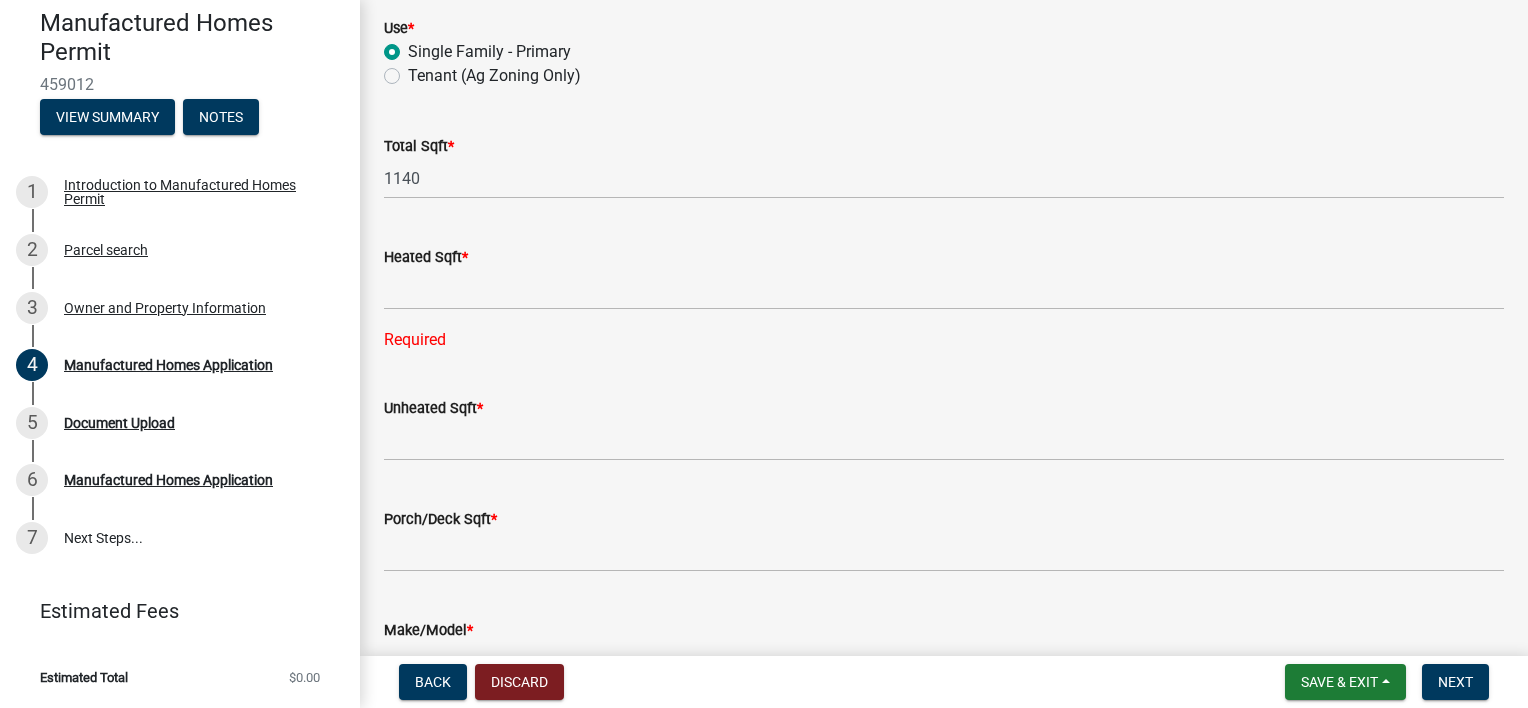 click on "Make/Model  *" 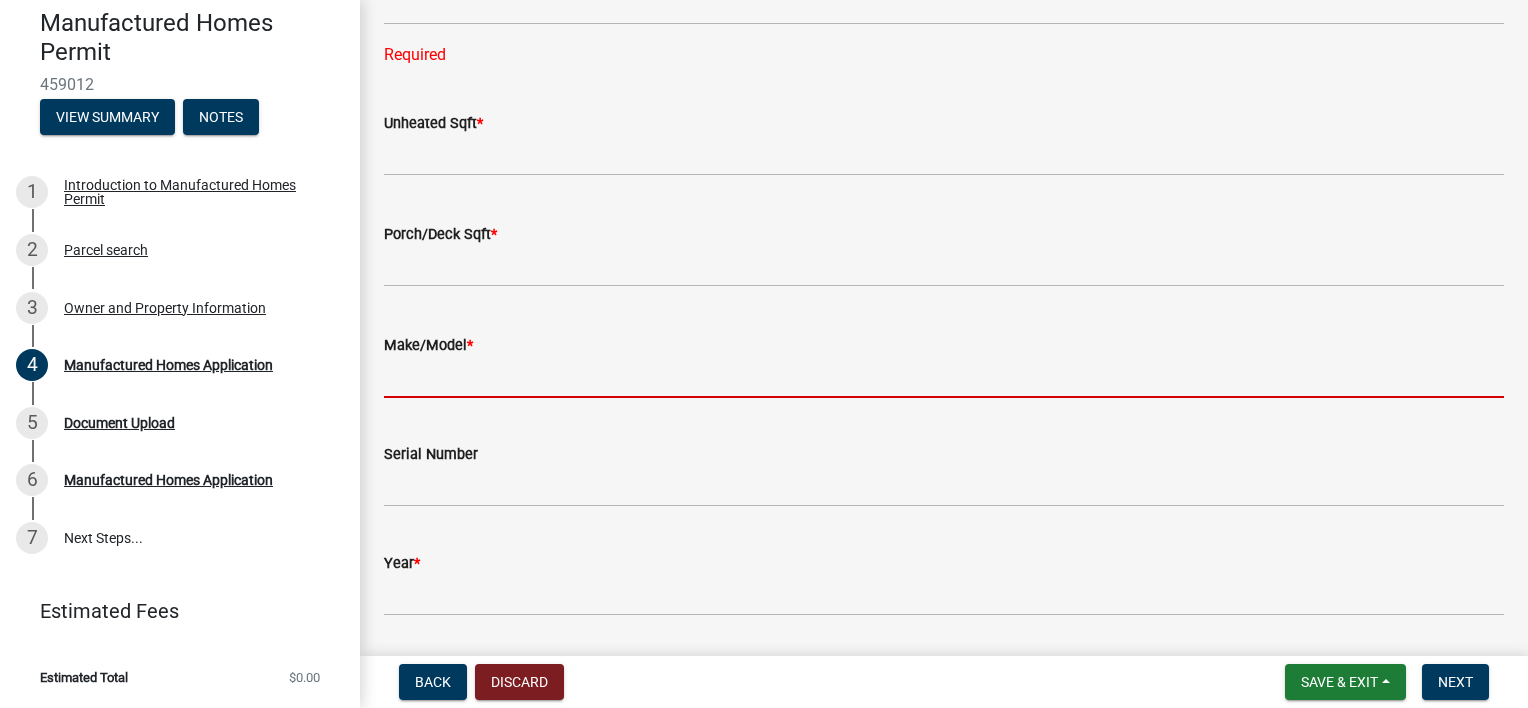 scroll, scrollTop: 800, scrollLeft: 0, axis: vertical 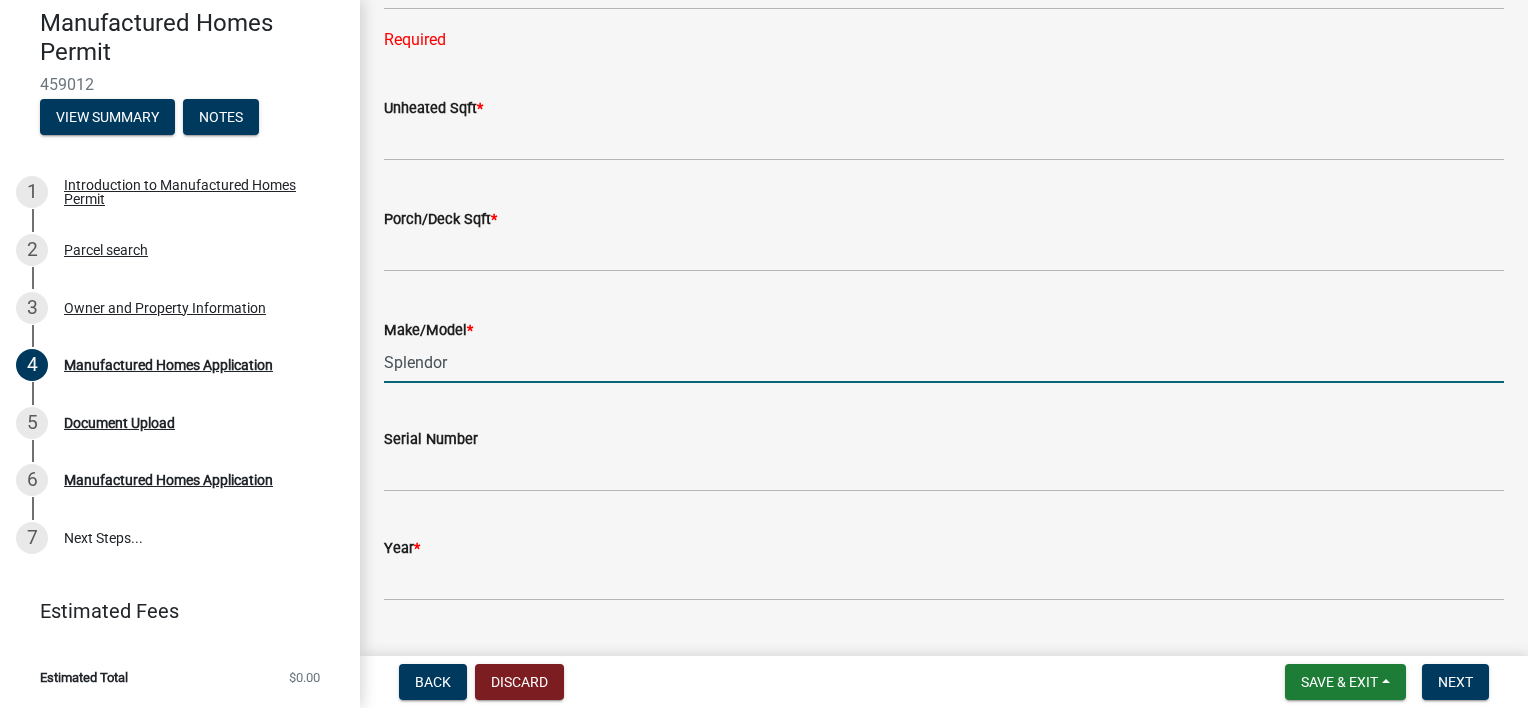 type on "Splendor" 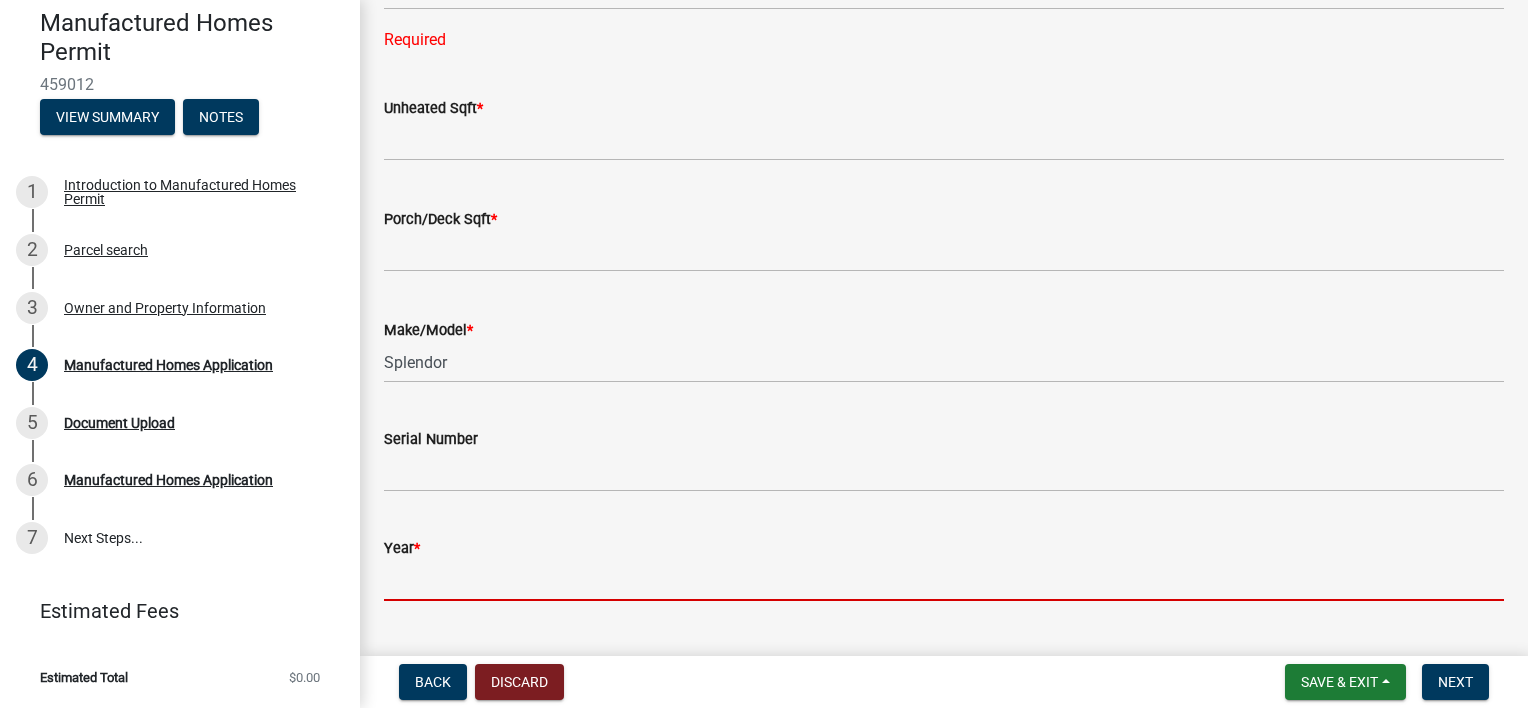 click 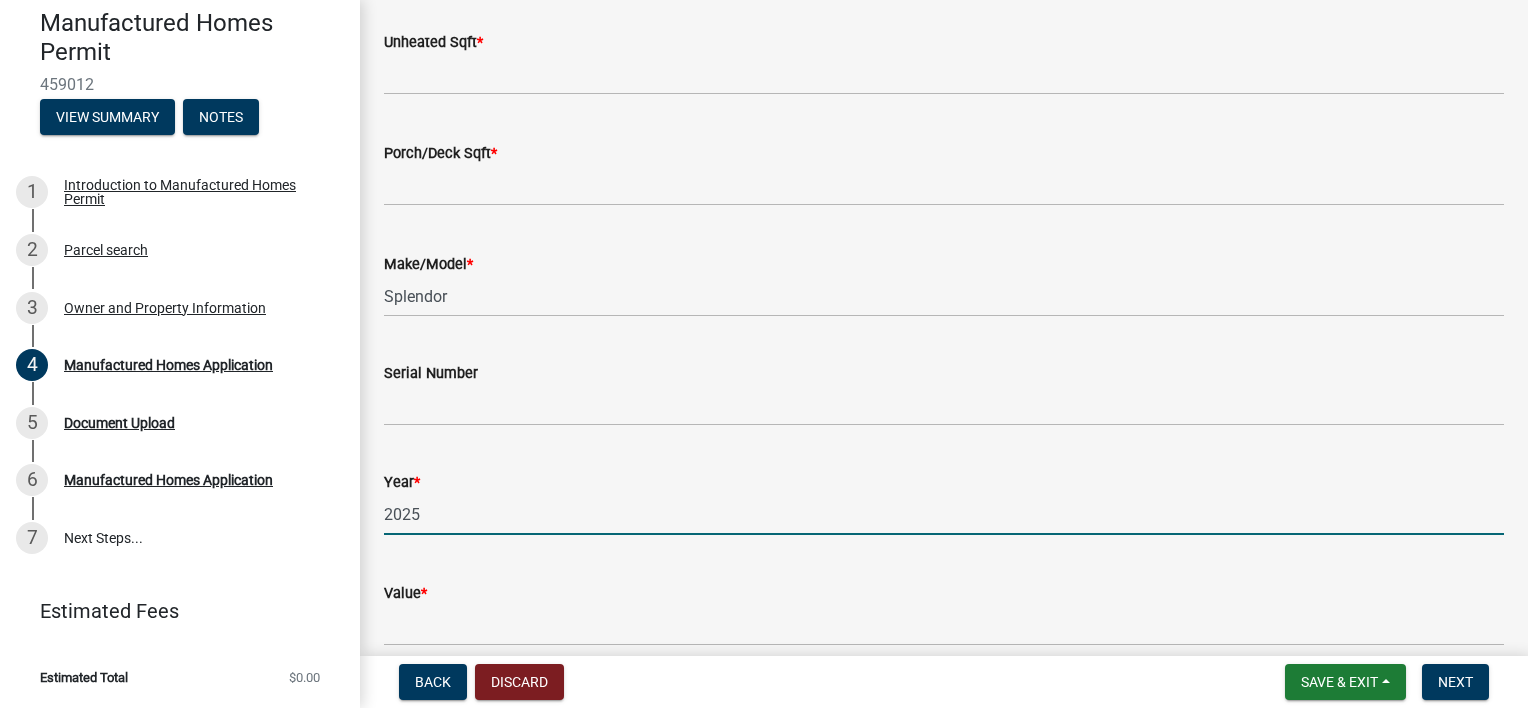 scroll, scrollTop: 1000, scrollLeft: 0, axis: vertical 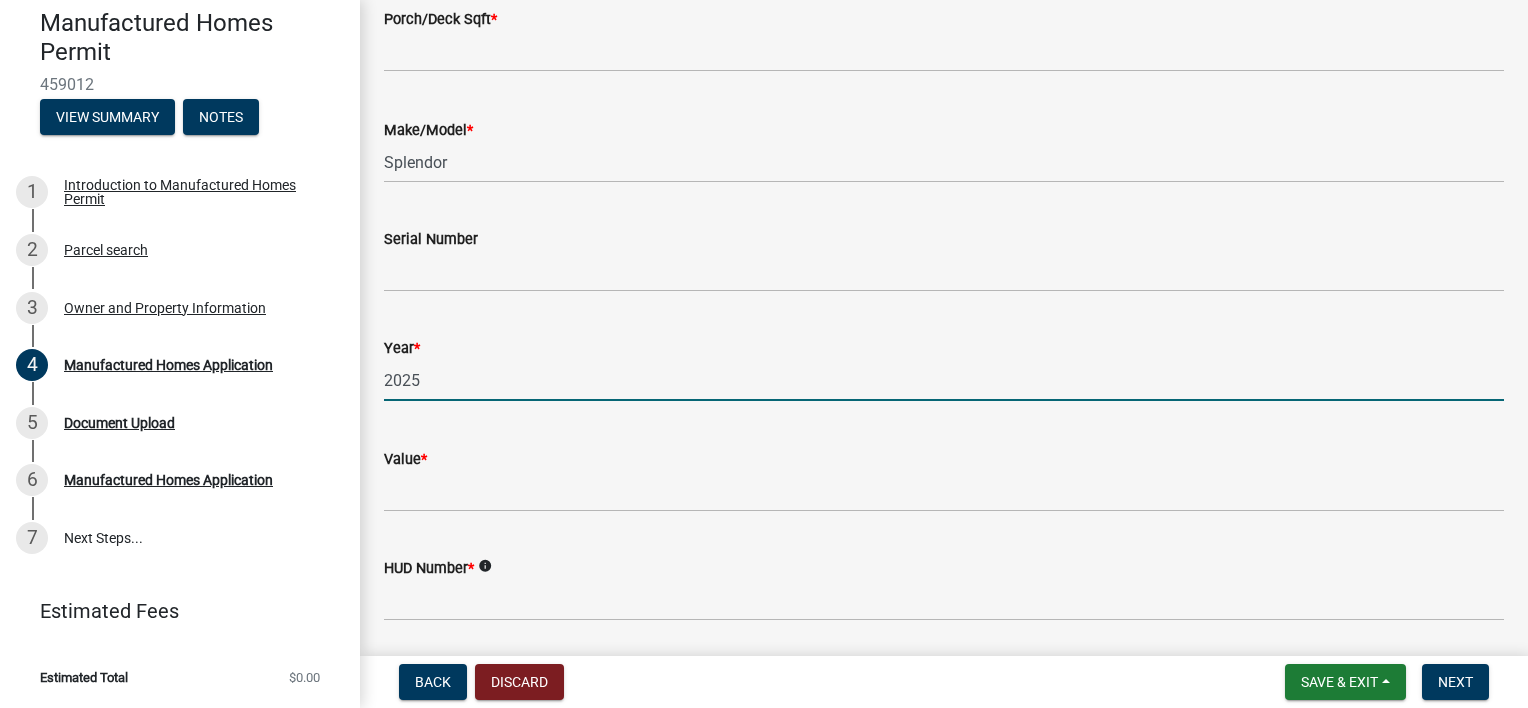 type on "2025" 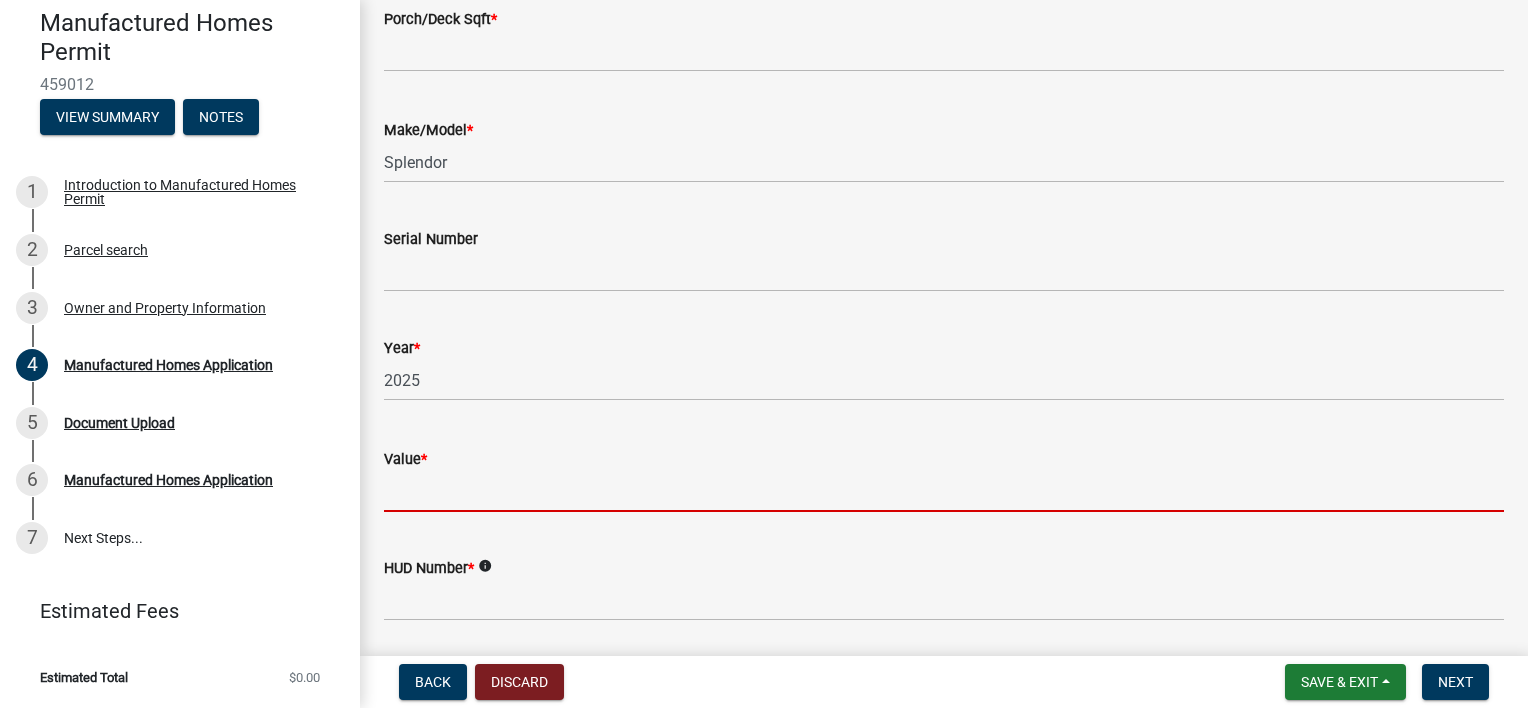 click on "Value  *" at bounding box center (944, 491) 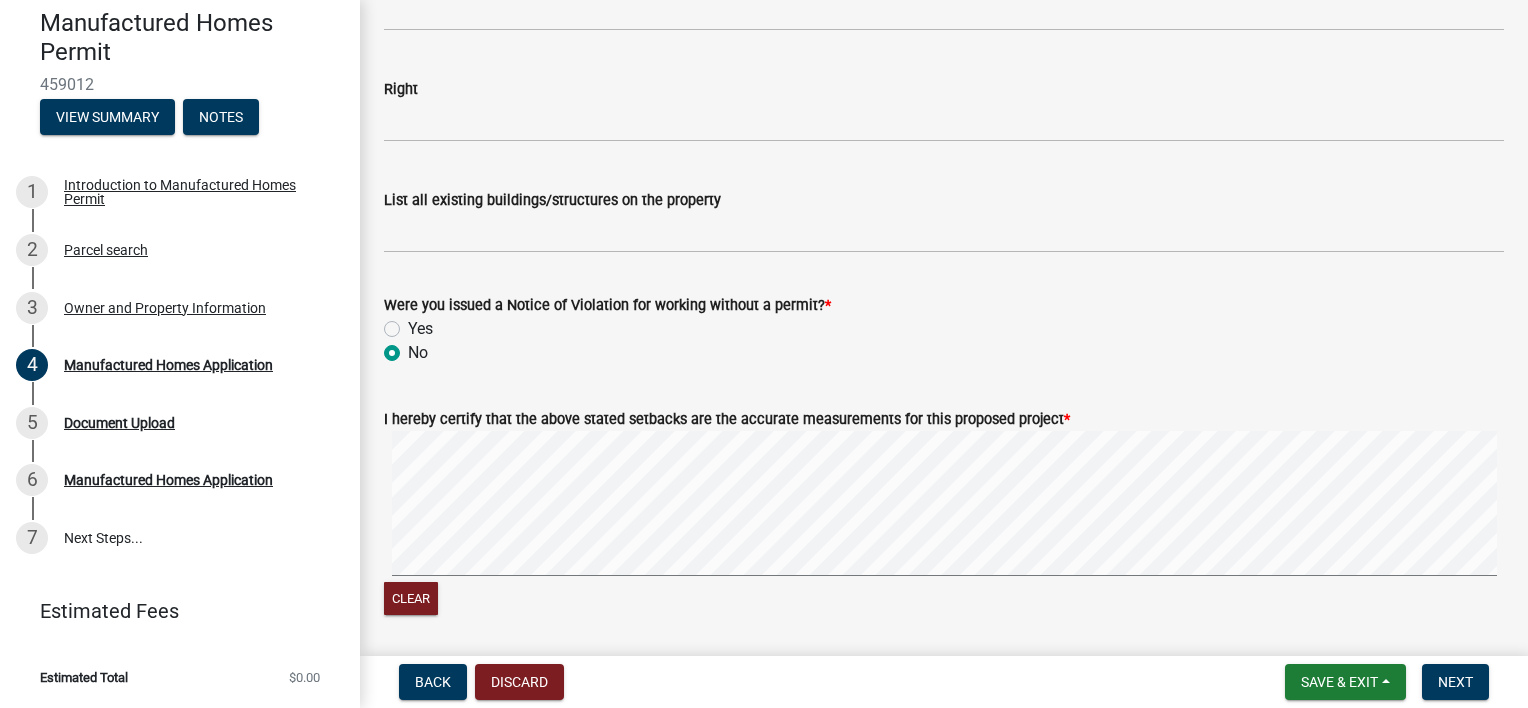 scroll, scrollTop: 3283, scrollLeft: 0, axis: vertical 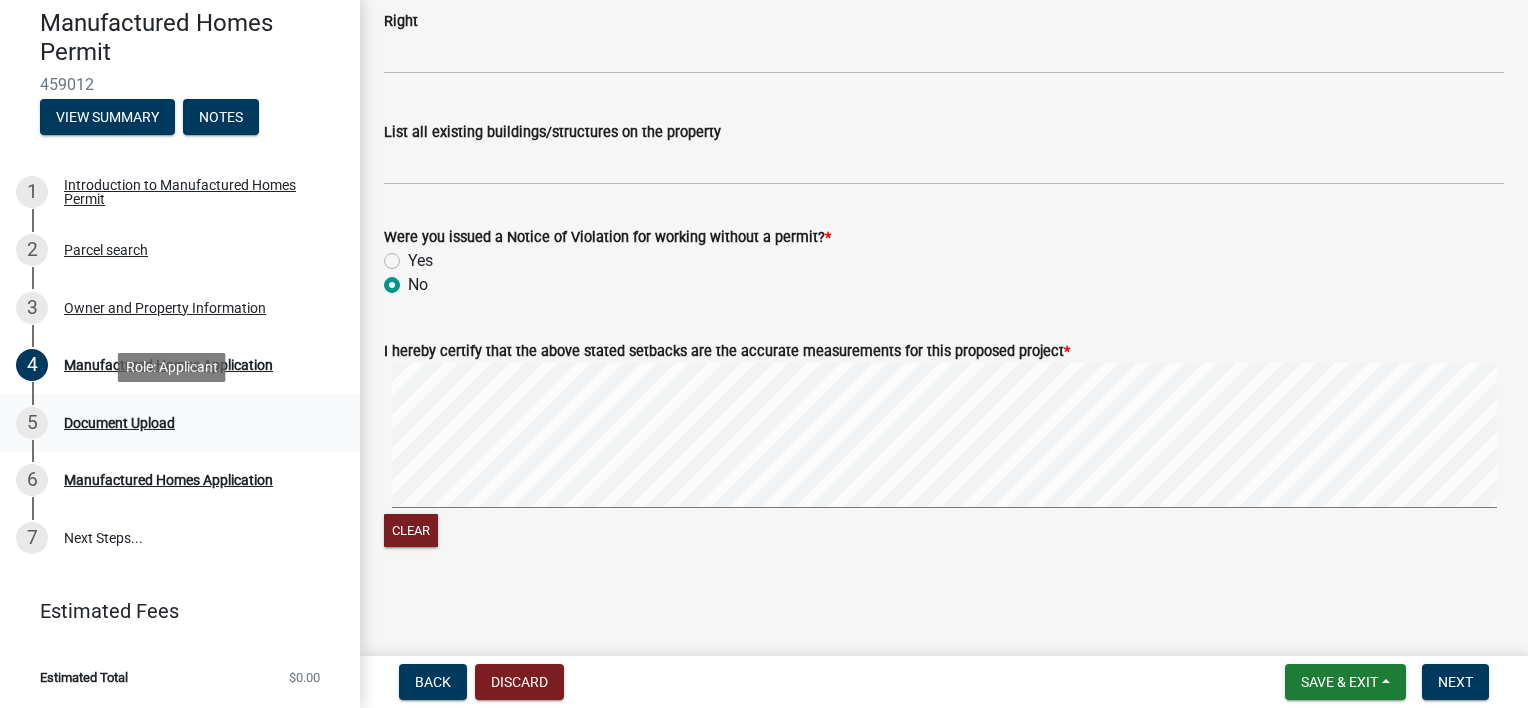 type on "73,635" 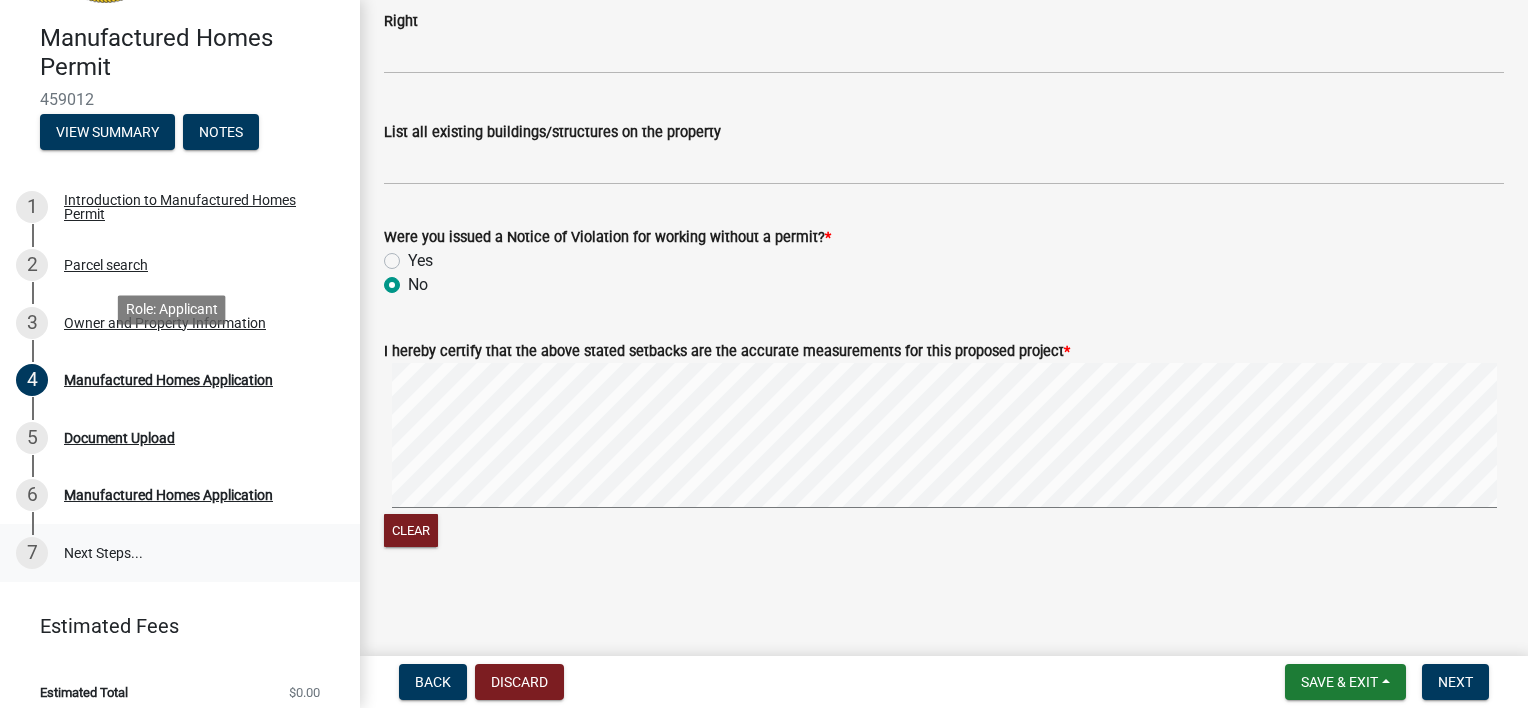 scroll, scrollTop: 163, scrollLeft: 0, axis: vertical 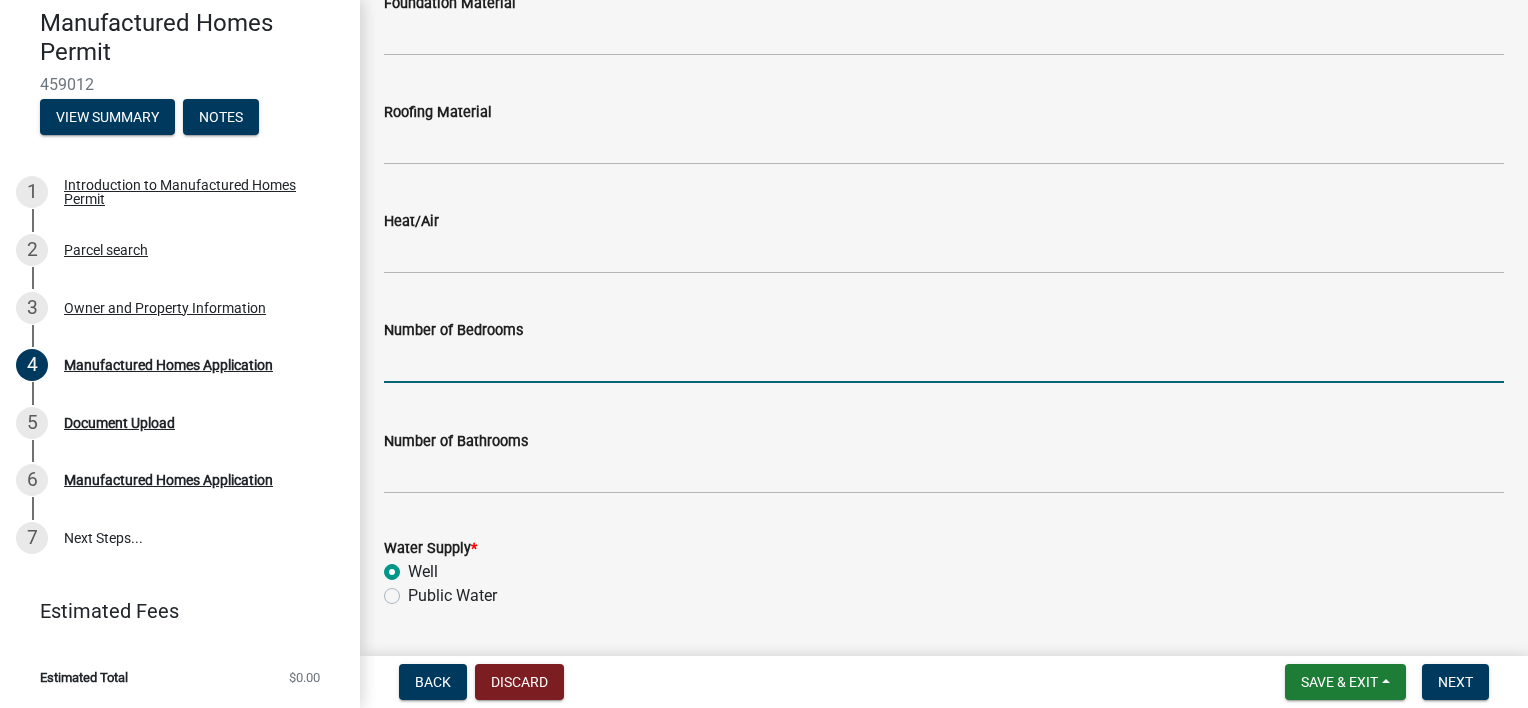 click 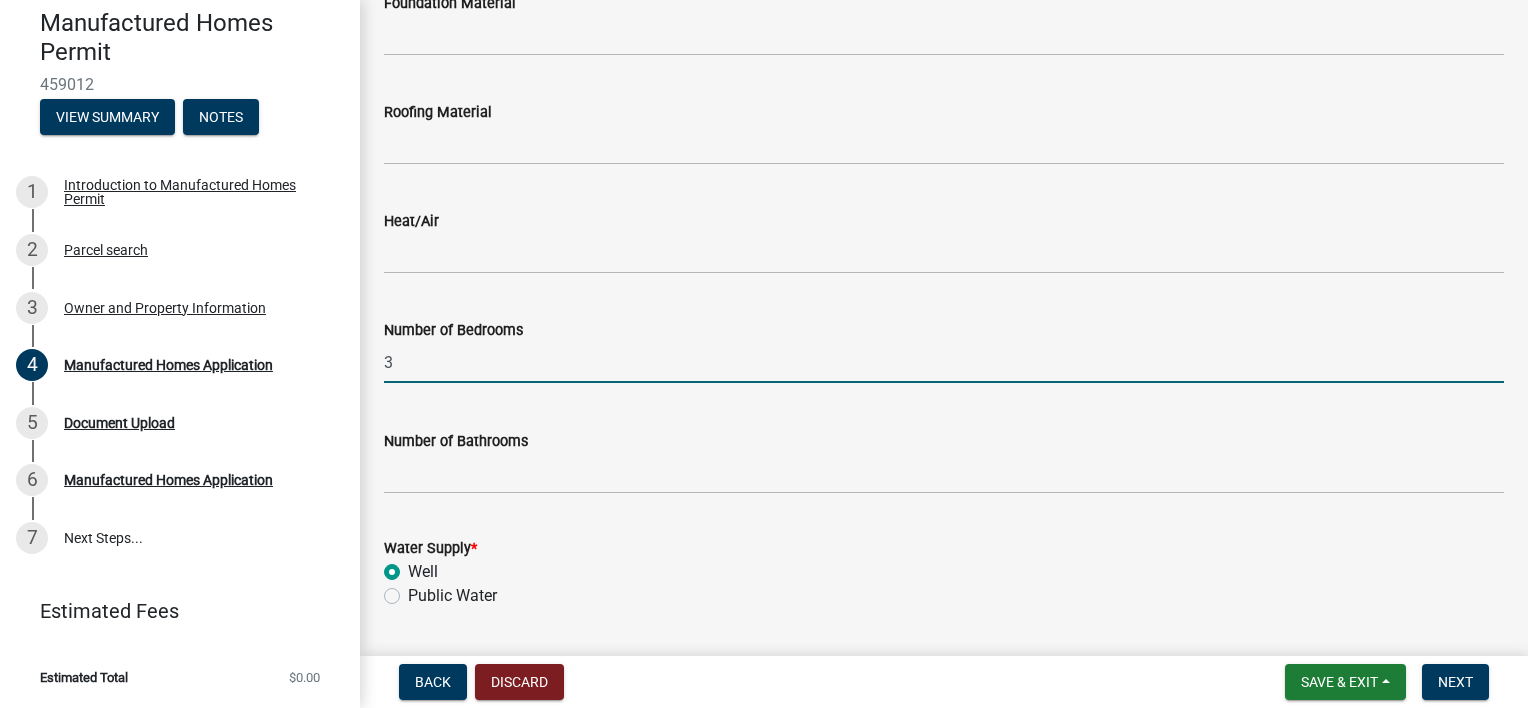 type on "3" 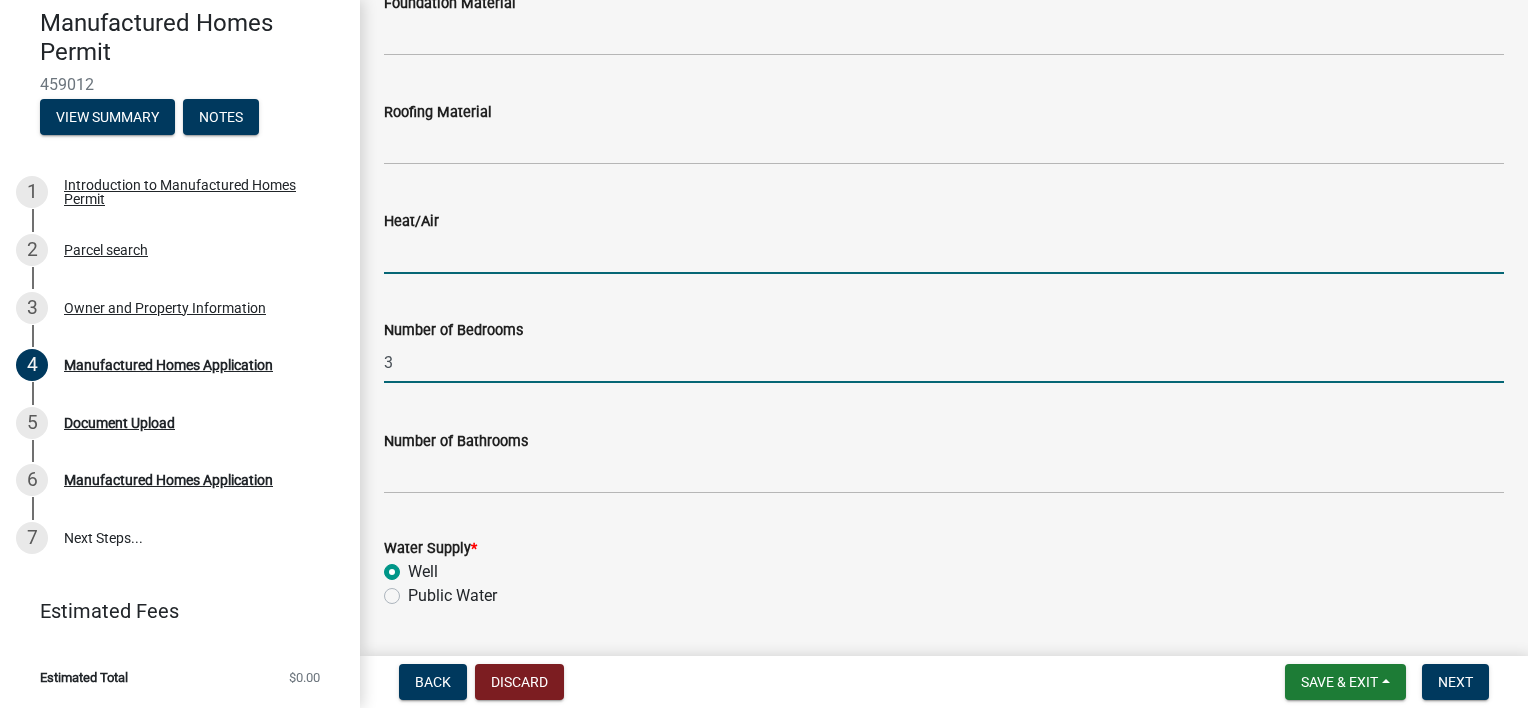 click on "Heat/Air" at bounding box center (944, 253) 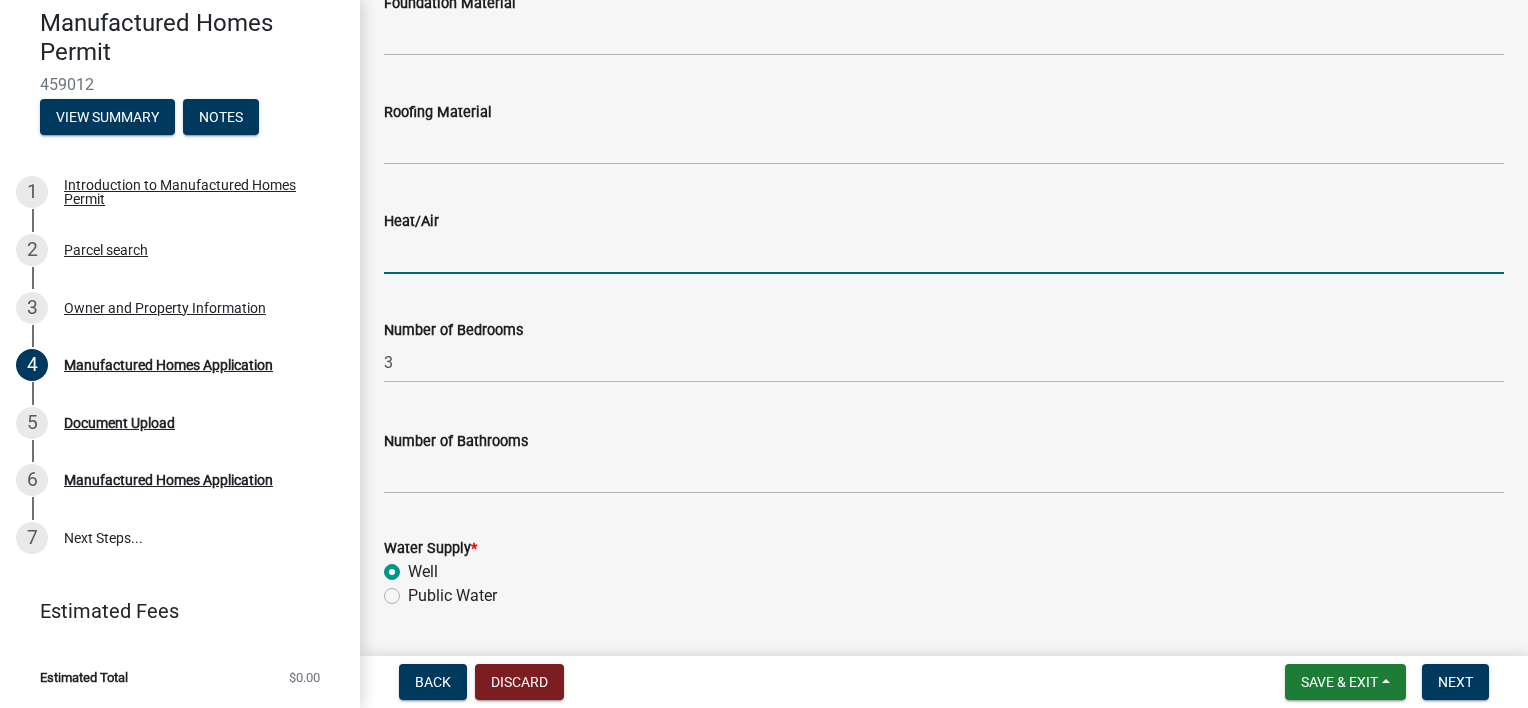 type on "y" 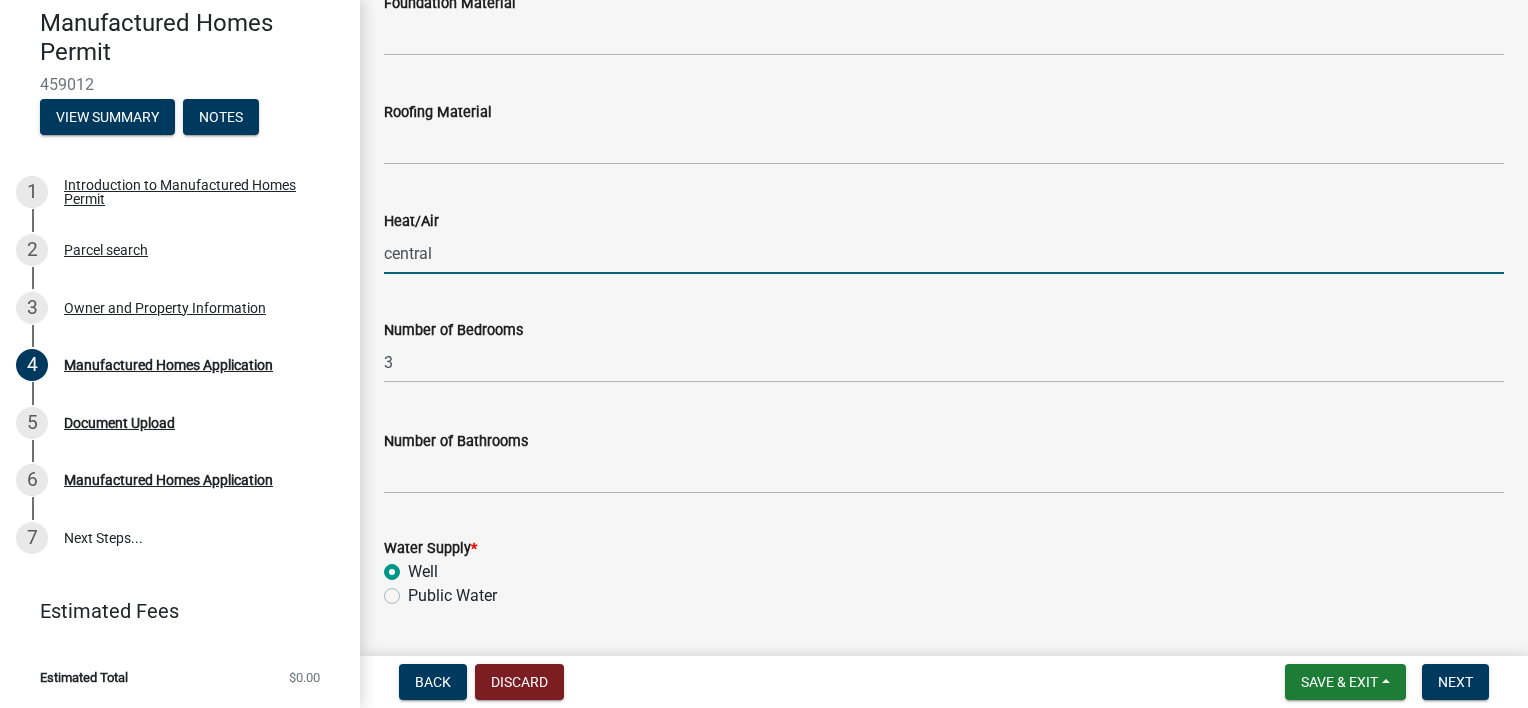 type on "central" 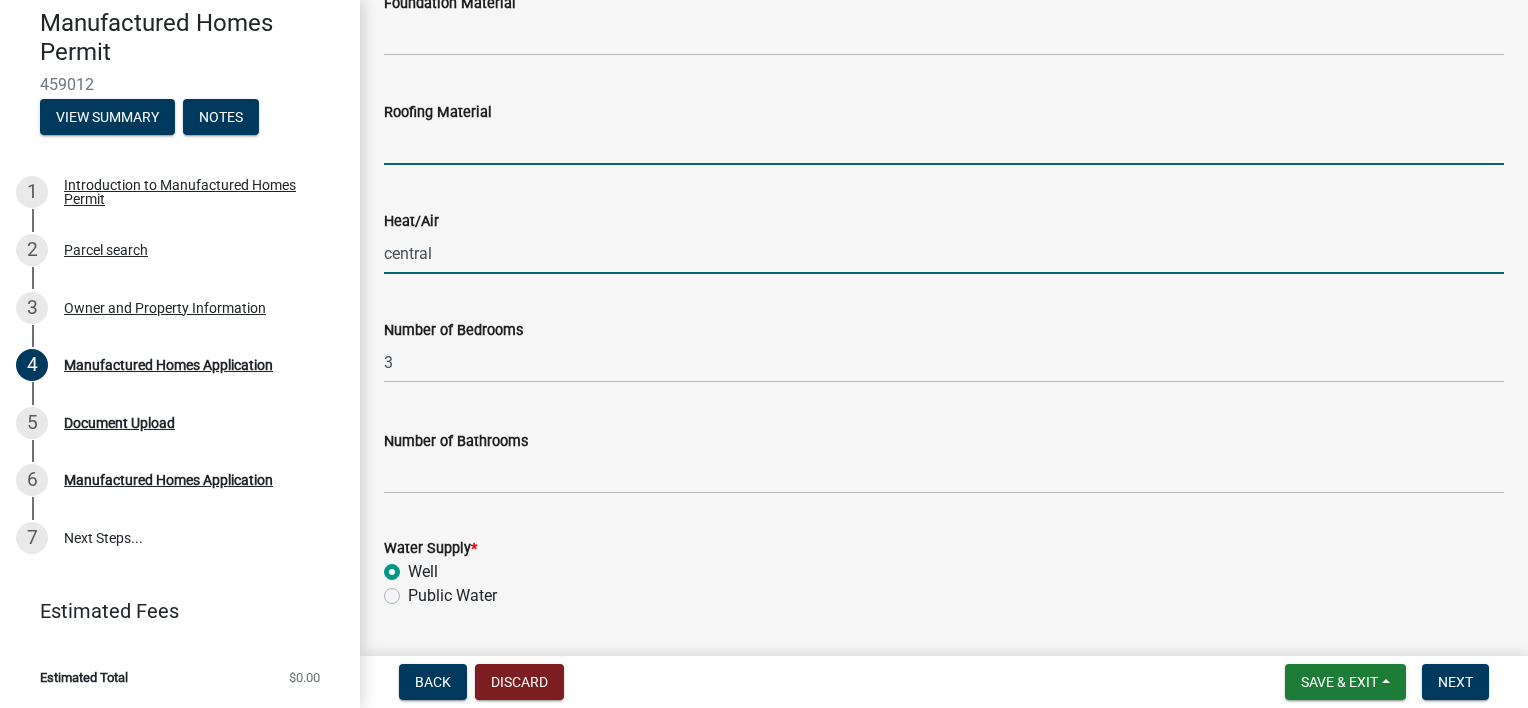click on "Roofing Material" at bounding box center (944, 144) 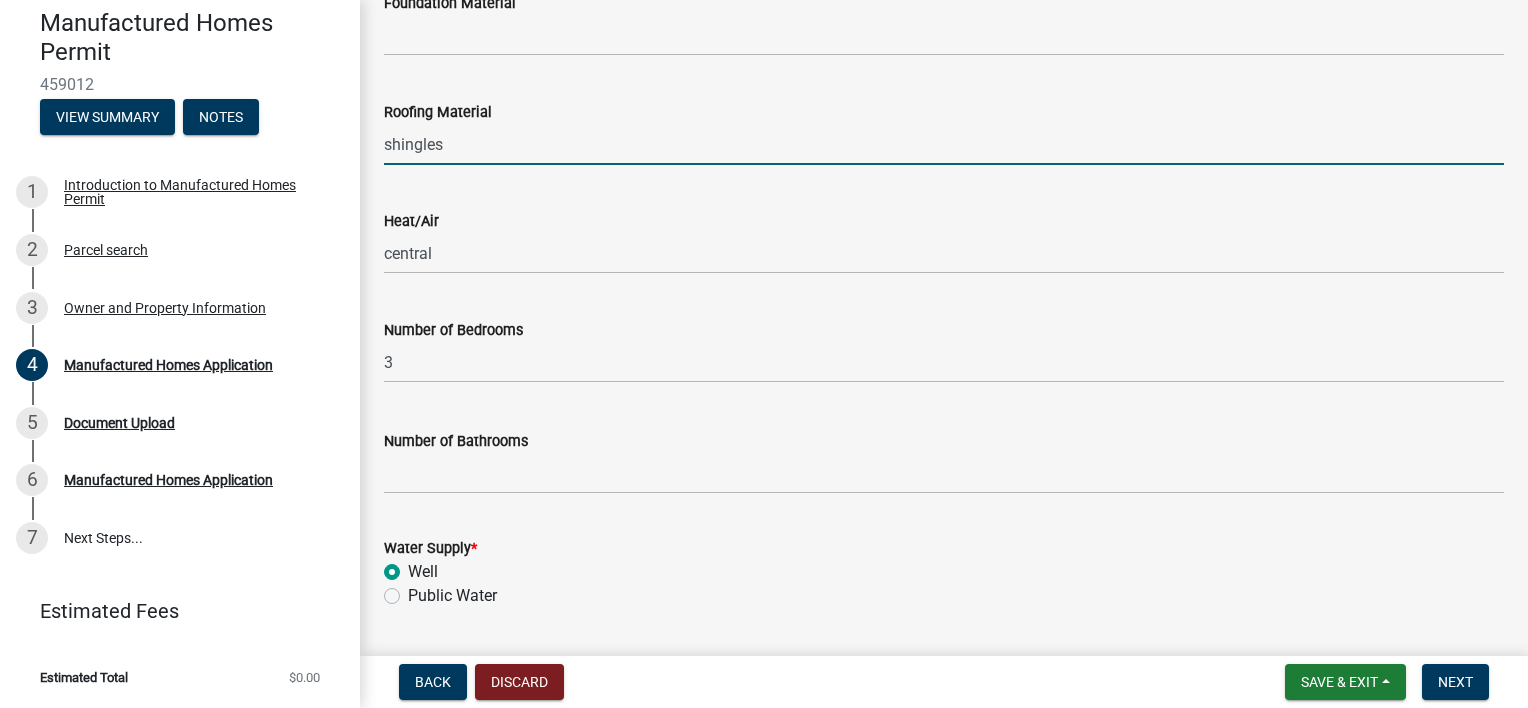 type on "shingles" 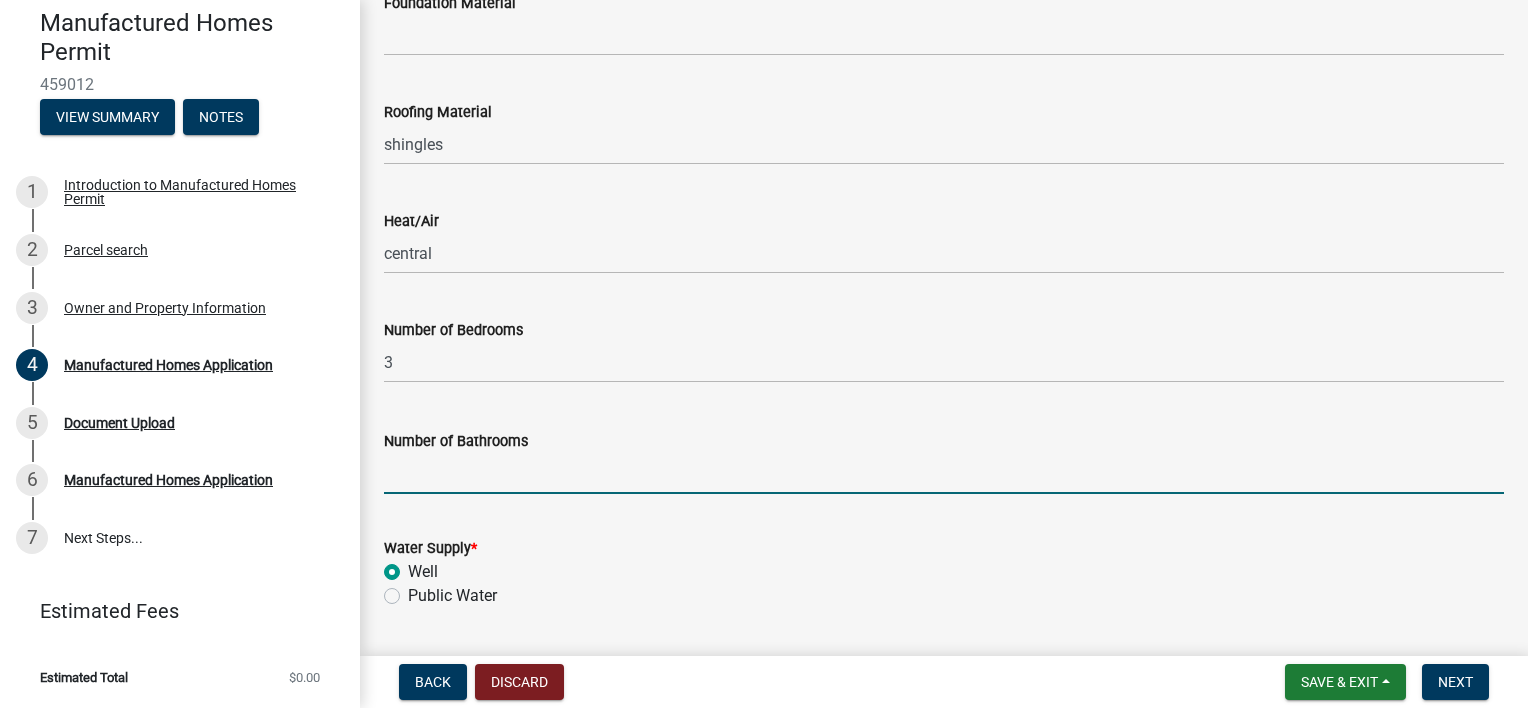 drag, startPoint x: 459, startPoint y: 464, endPoint x: 458, endPoint y: 474, distance: 10.049875 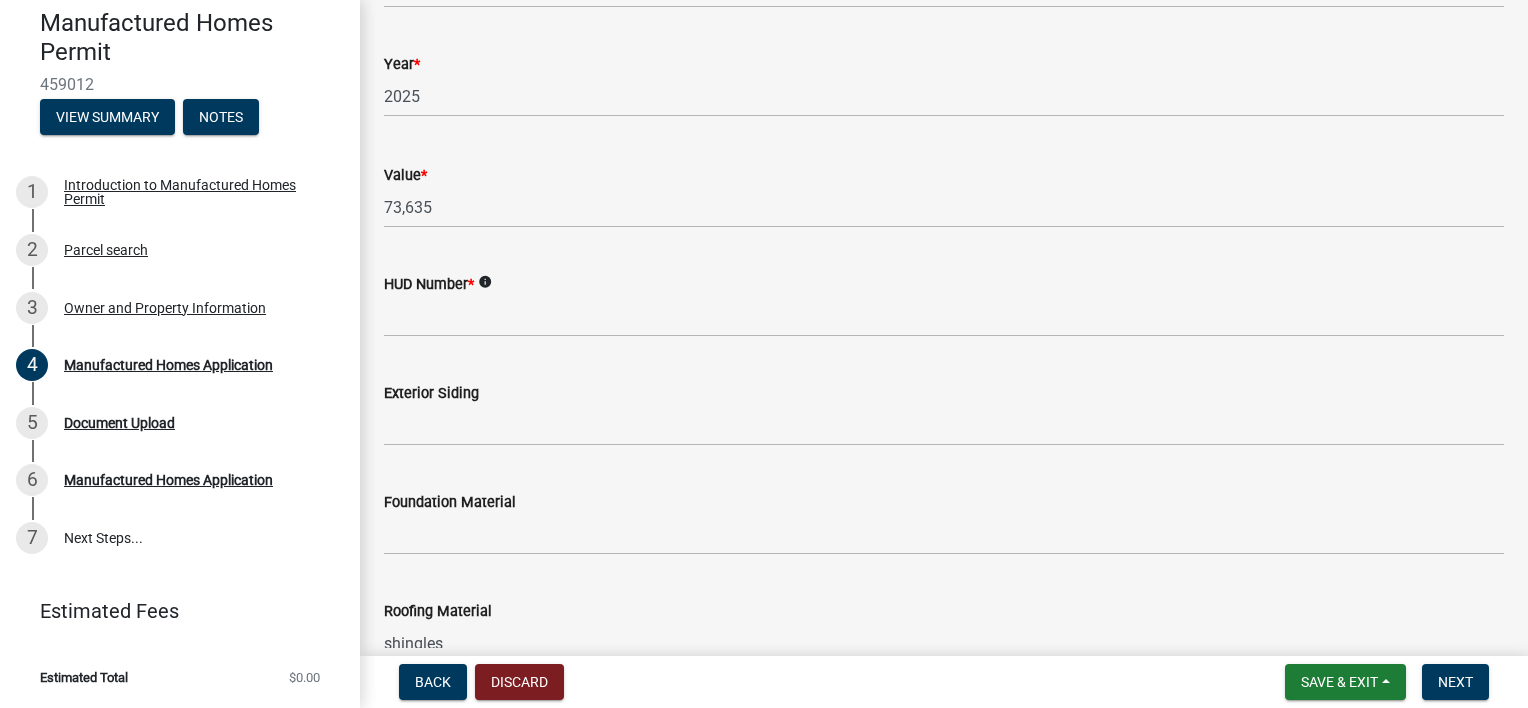 scroll, scrollTop: 1283, scrollLeft: 0, axis: vertical 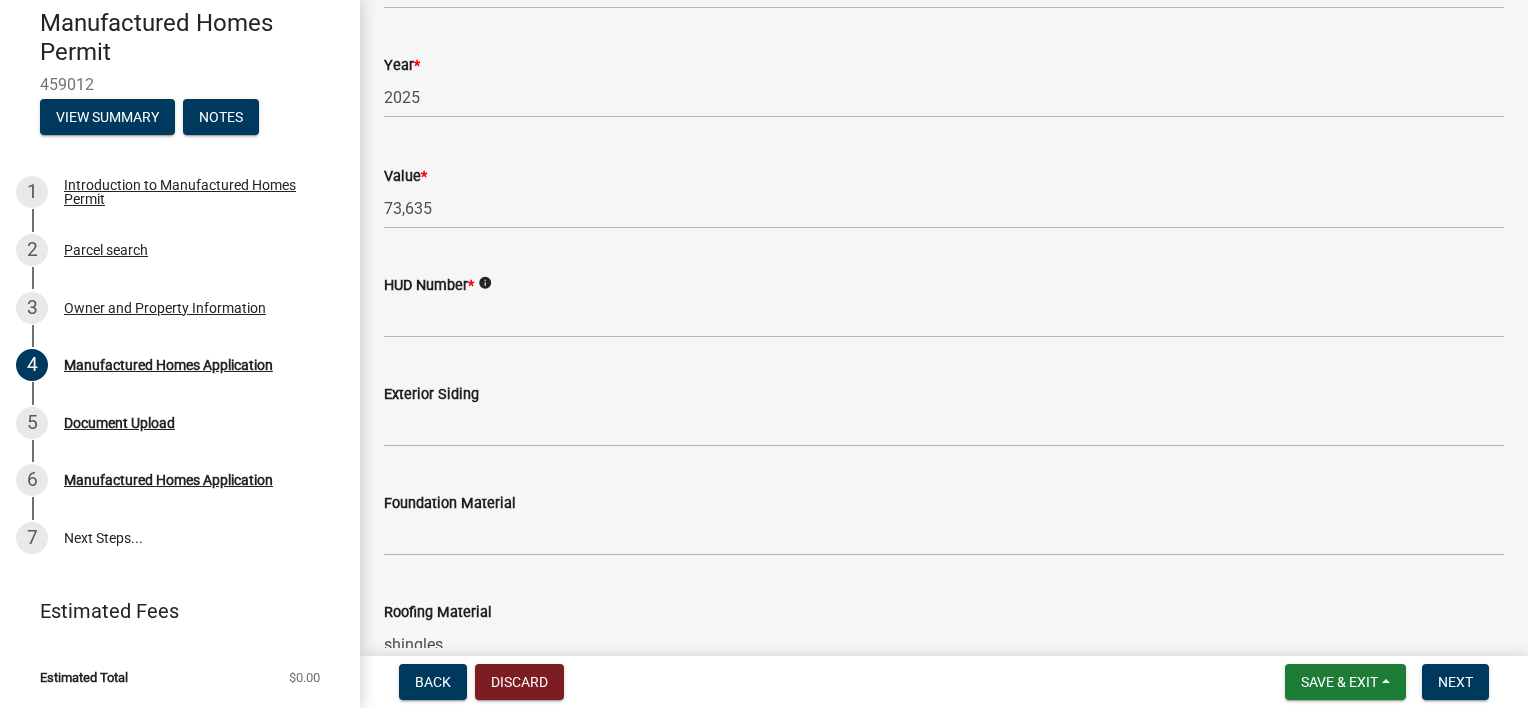 type on "2" 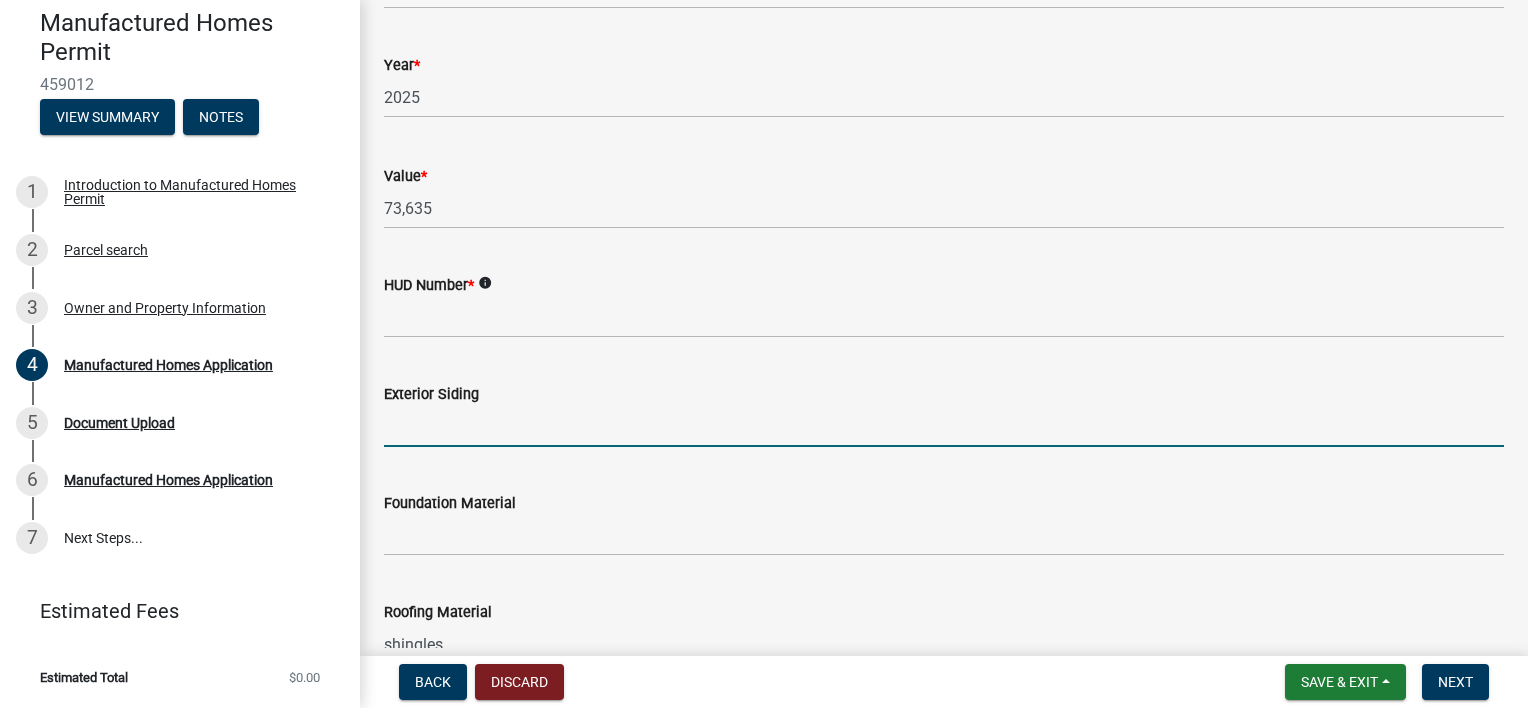 click on "Exterior Siding" at bounding box center [944, 426] 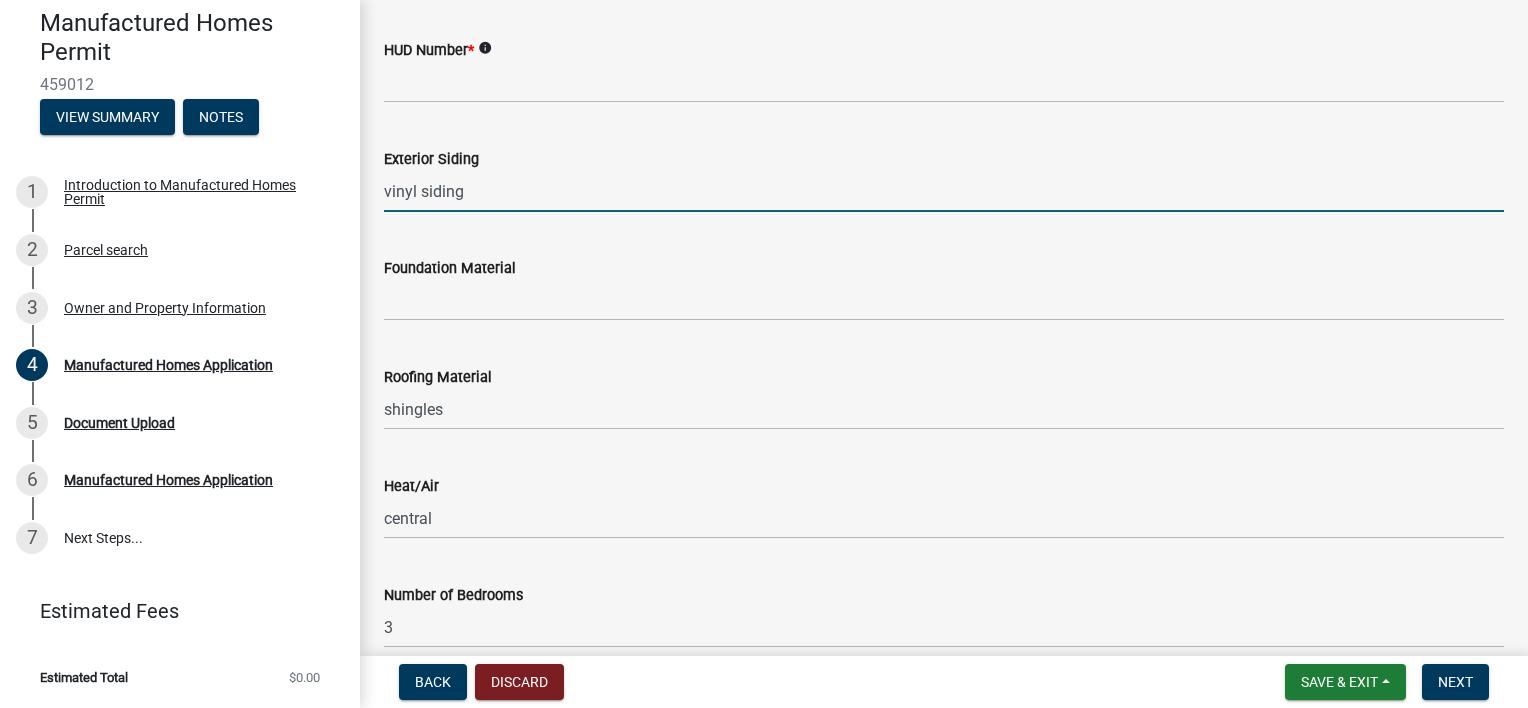 scroll, scrollTop: 1483, scrollLeft: 0, axis: vertical 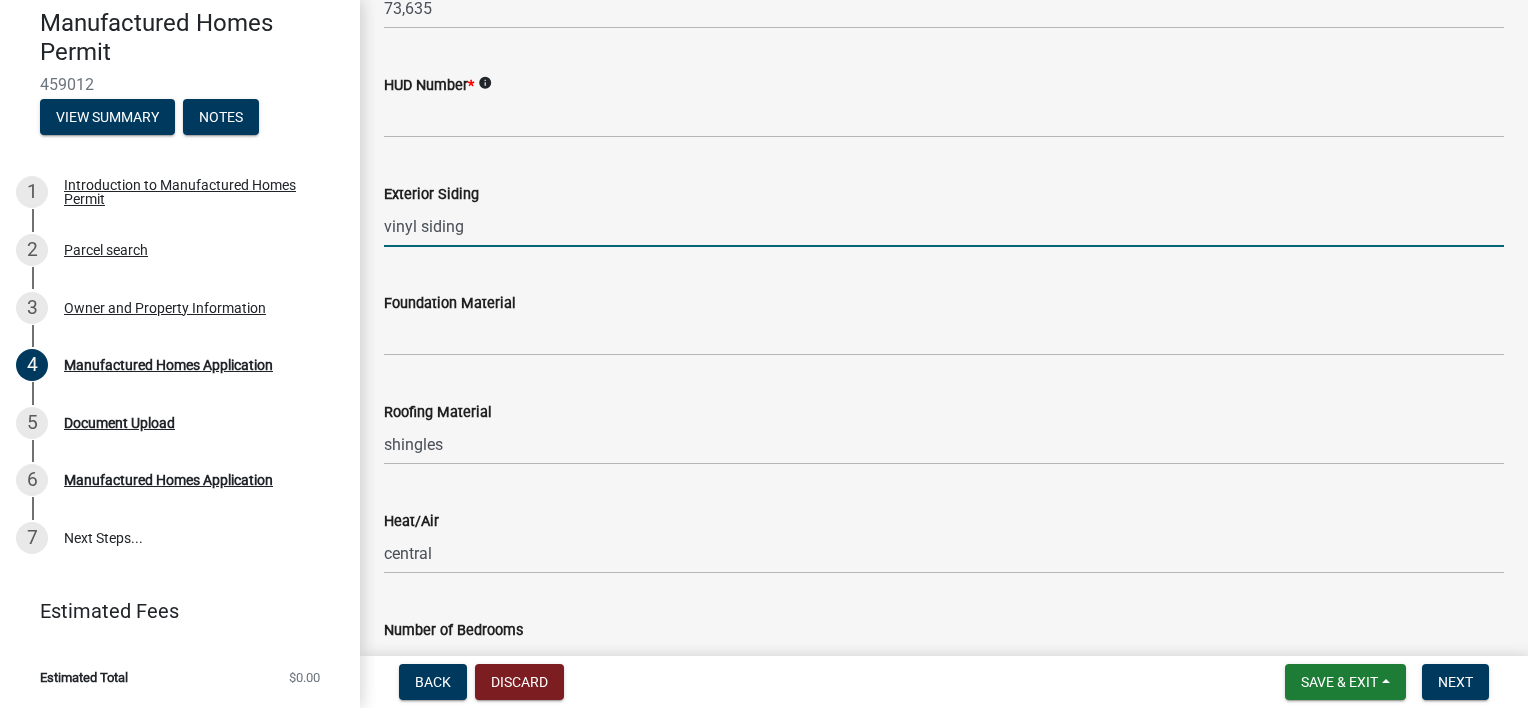 type on "vinyl siding" 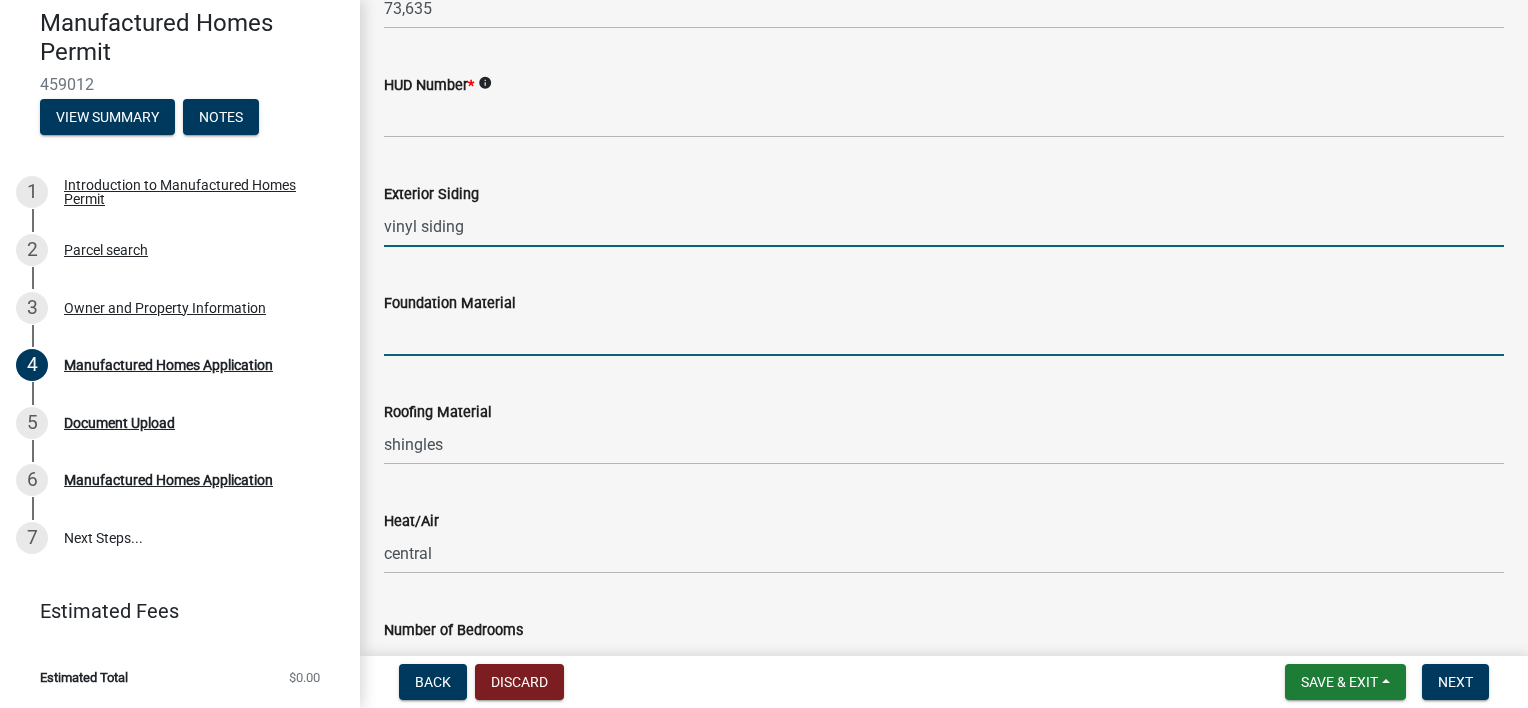 click on "Foundation Material" at bounding box center [944, 335] 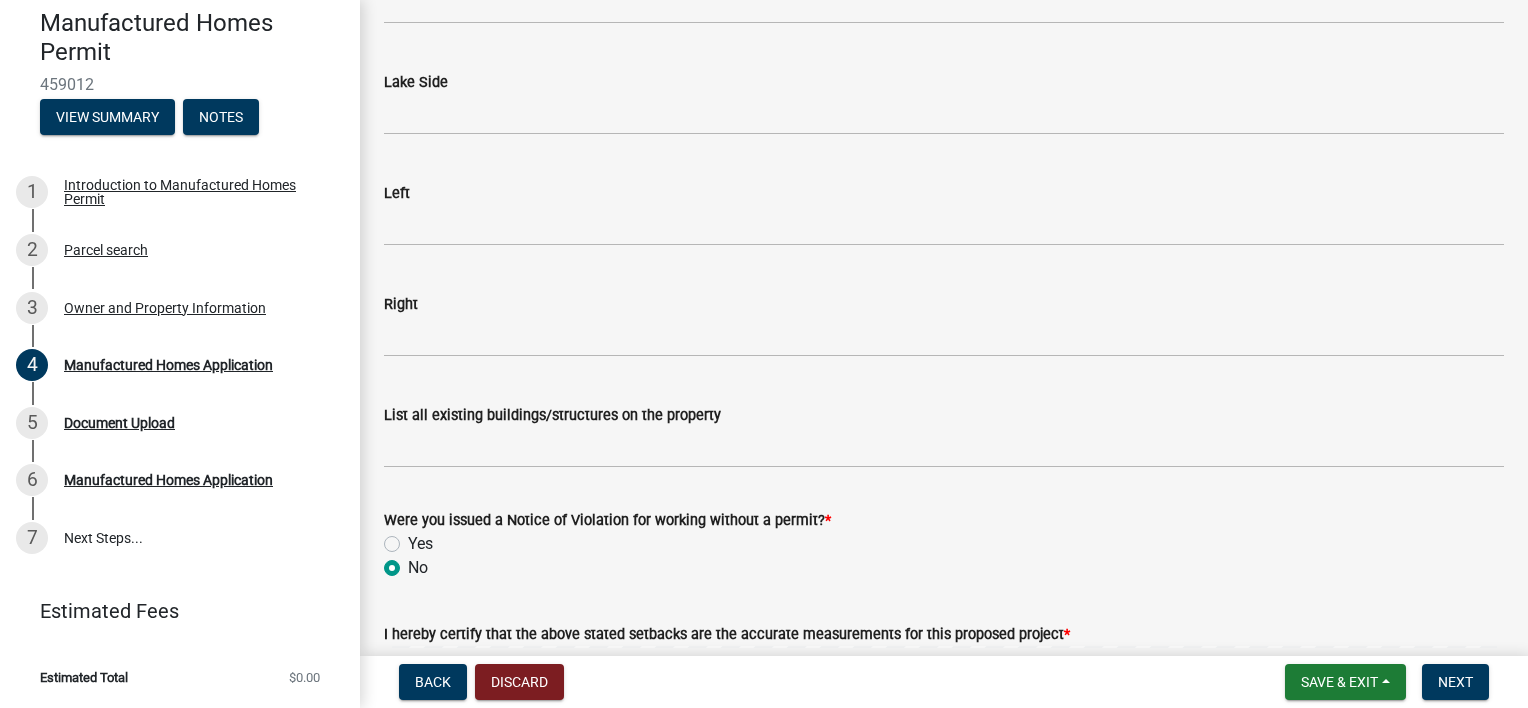 scroll, scrollTop: 3100, scrollLeft: 0, axis: vertical 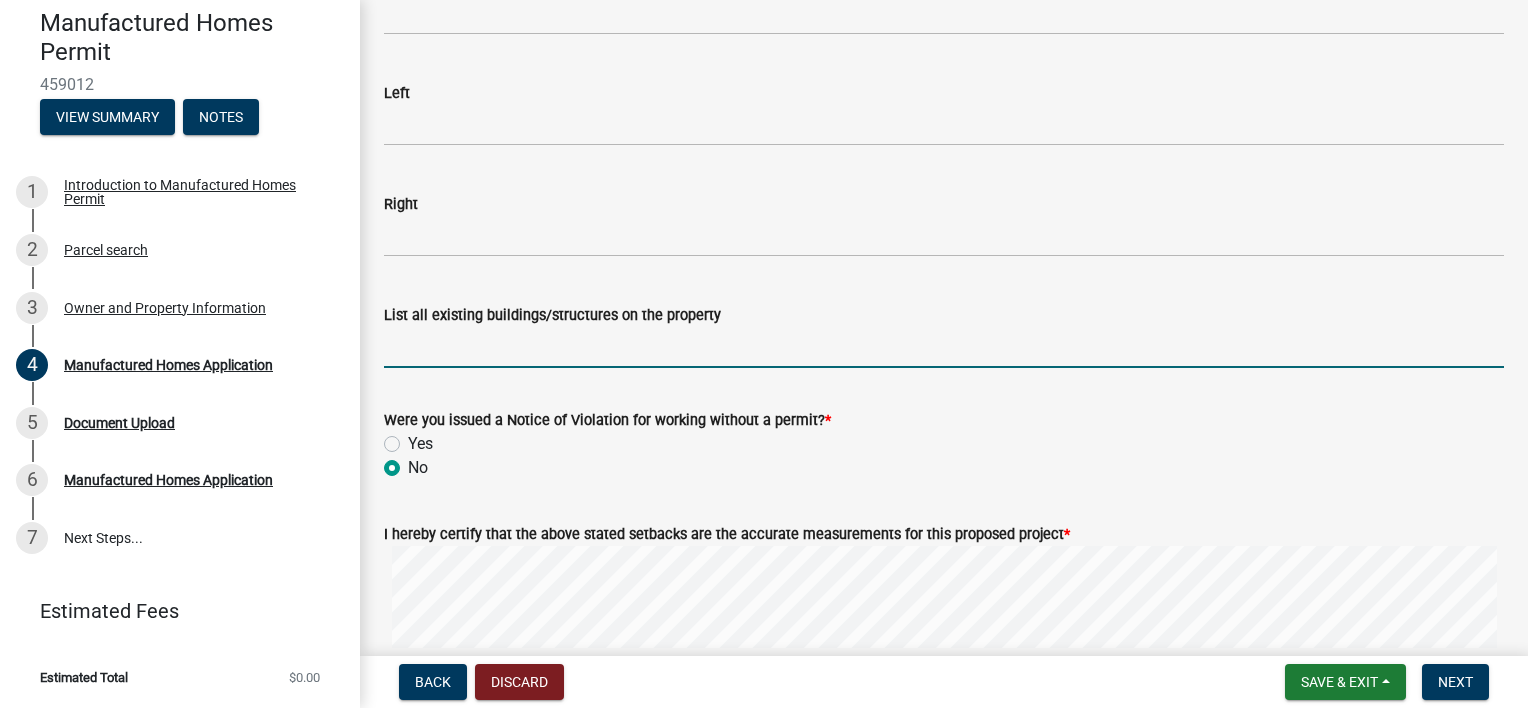 click on "List all existing buildings/structures on the property" at bounding box center (944, 347) 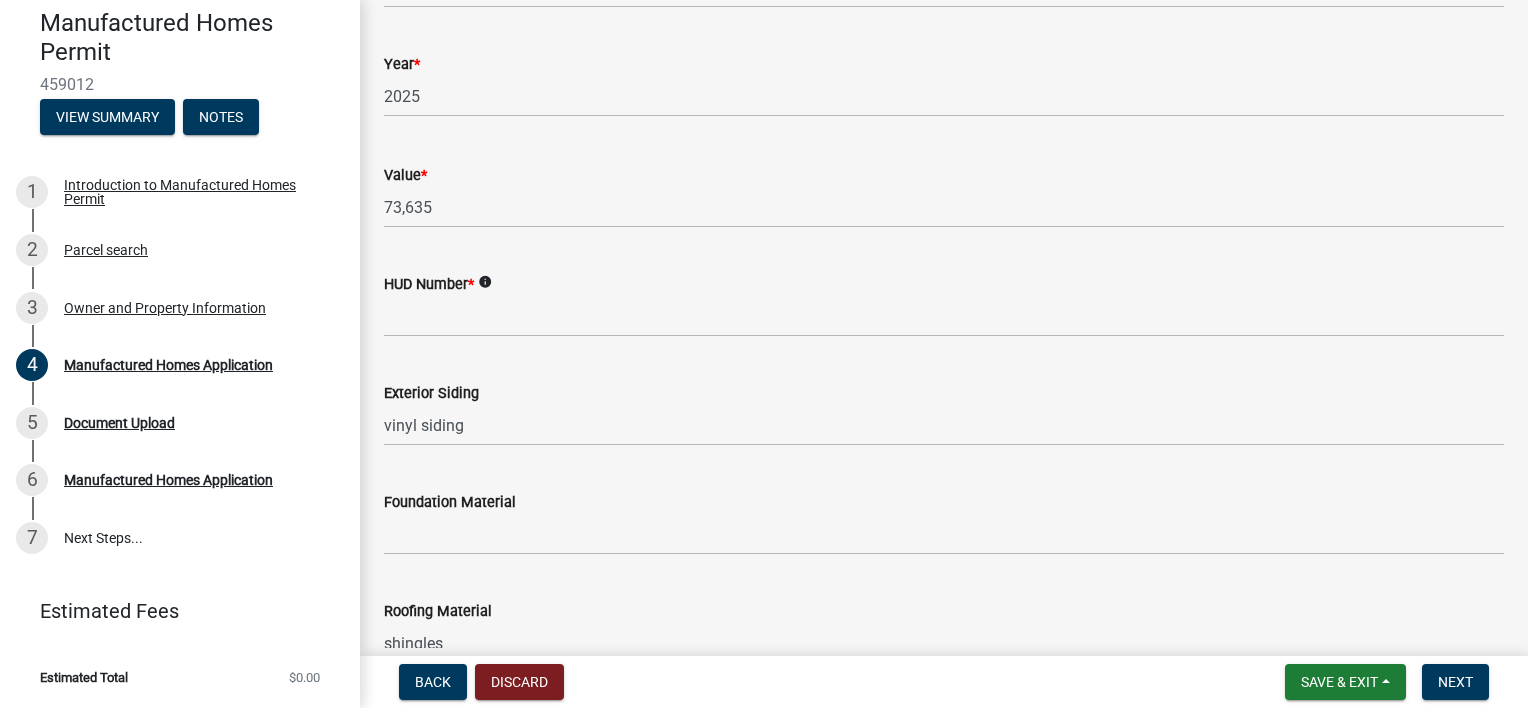 scroll, scrollTop: 1300, scrollLeft: 0, axis: vertical 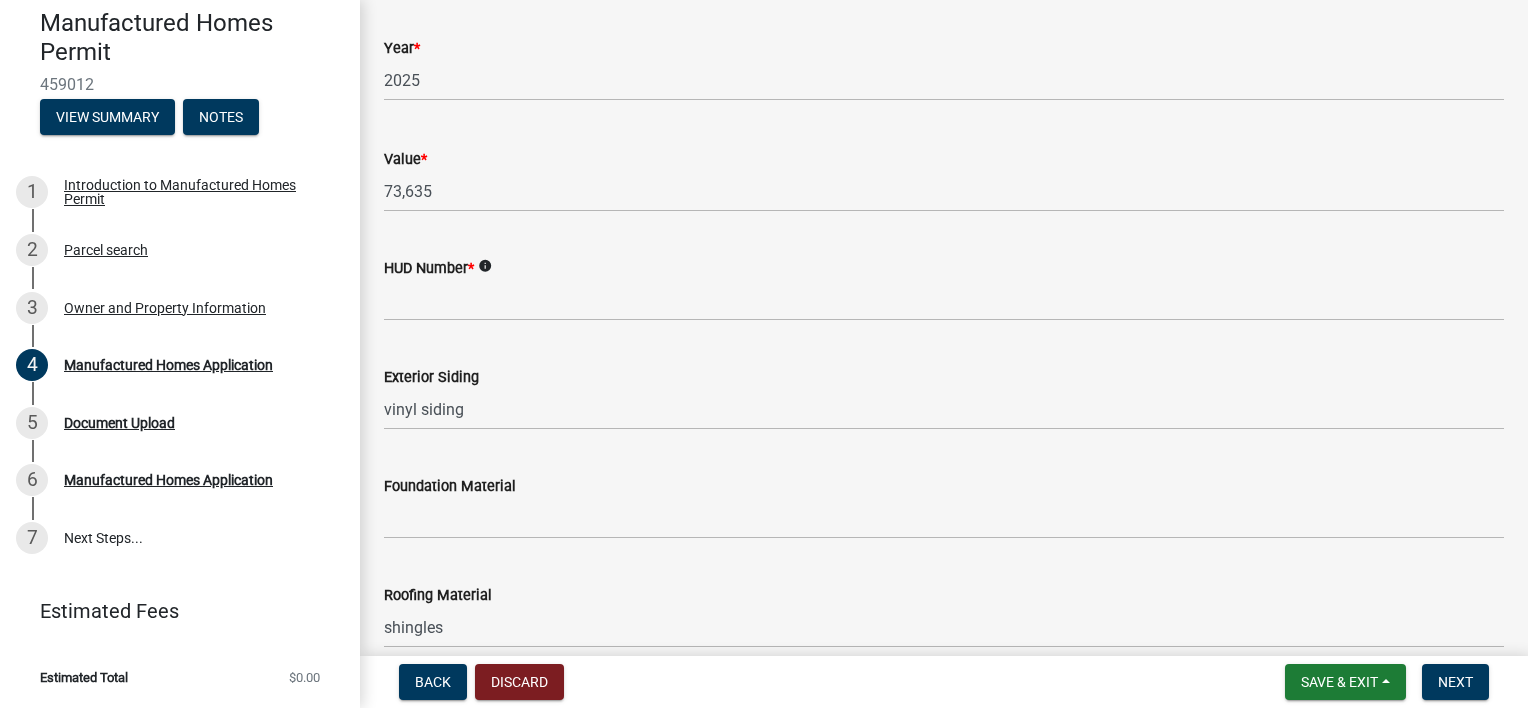 type on "N/A" 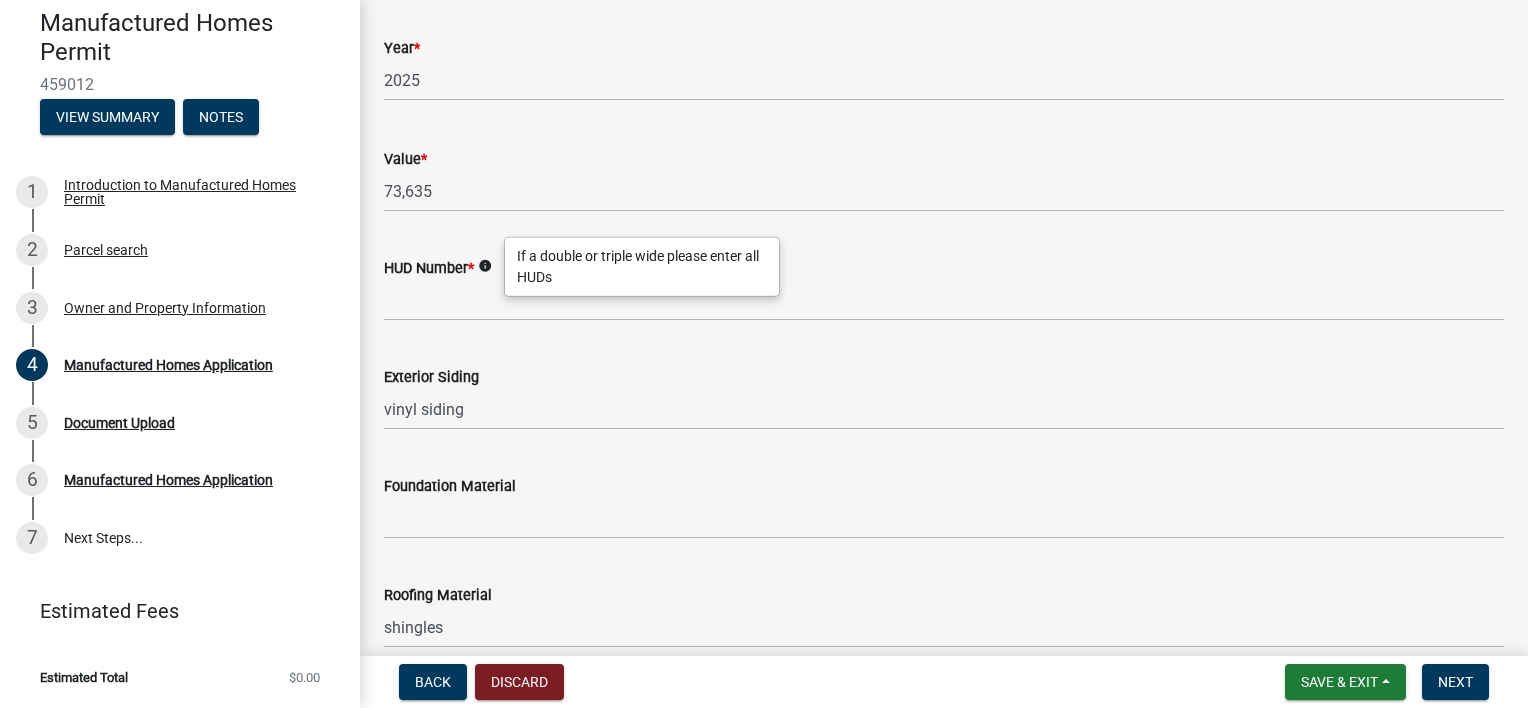 click on "info" 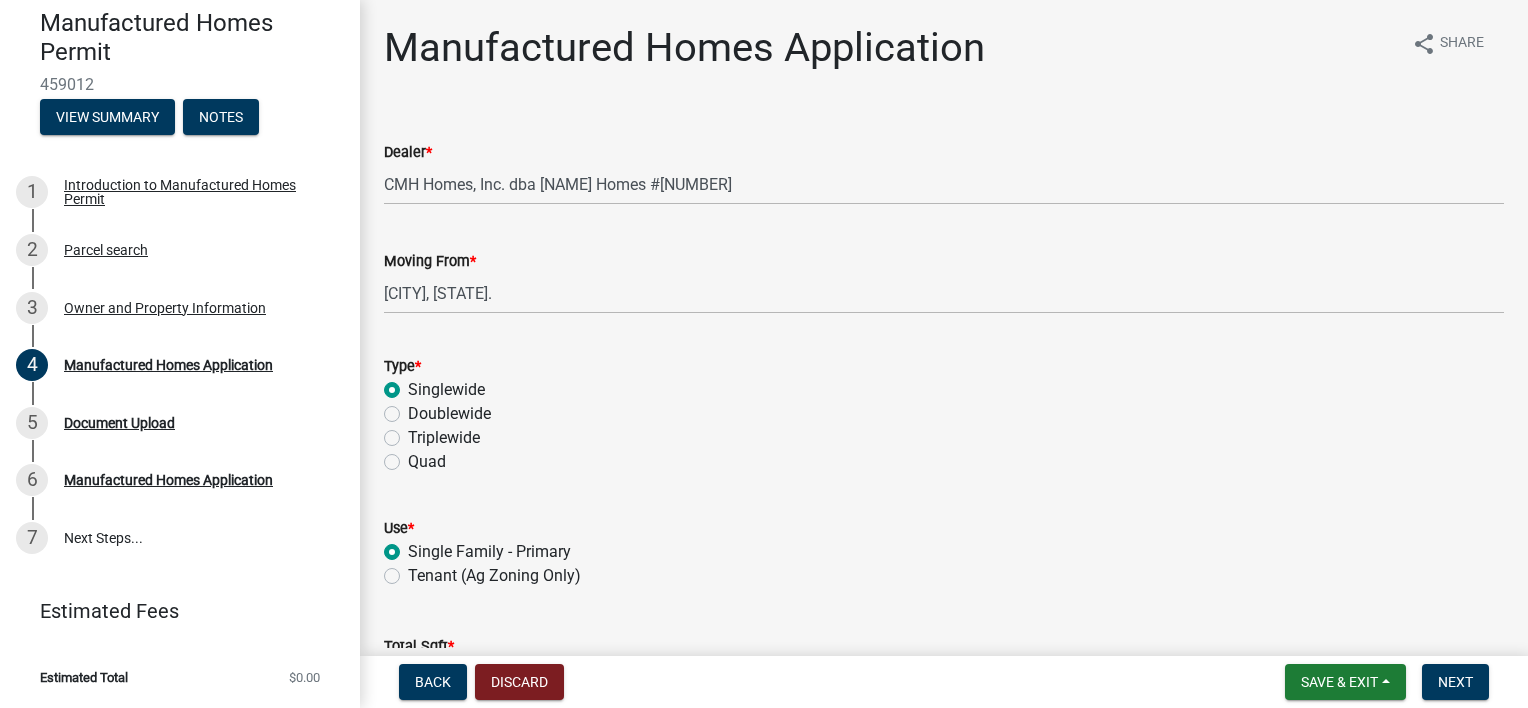 scroll, scrollTop: 100, scrollLeft: 0, axis: vertical 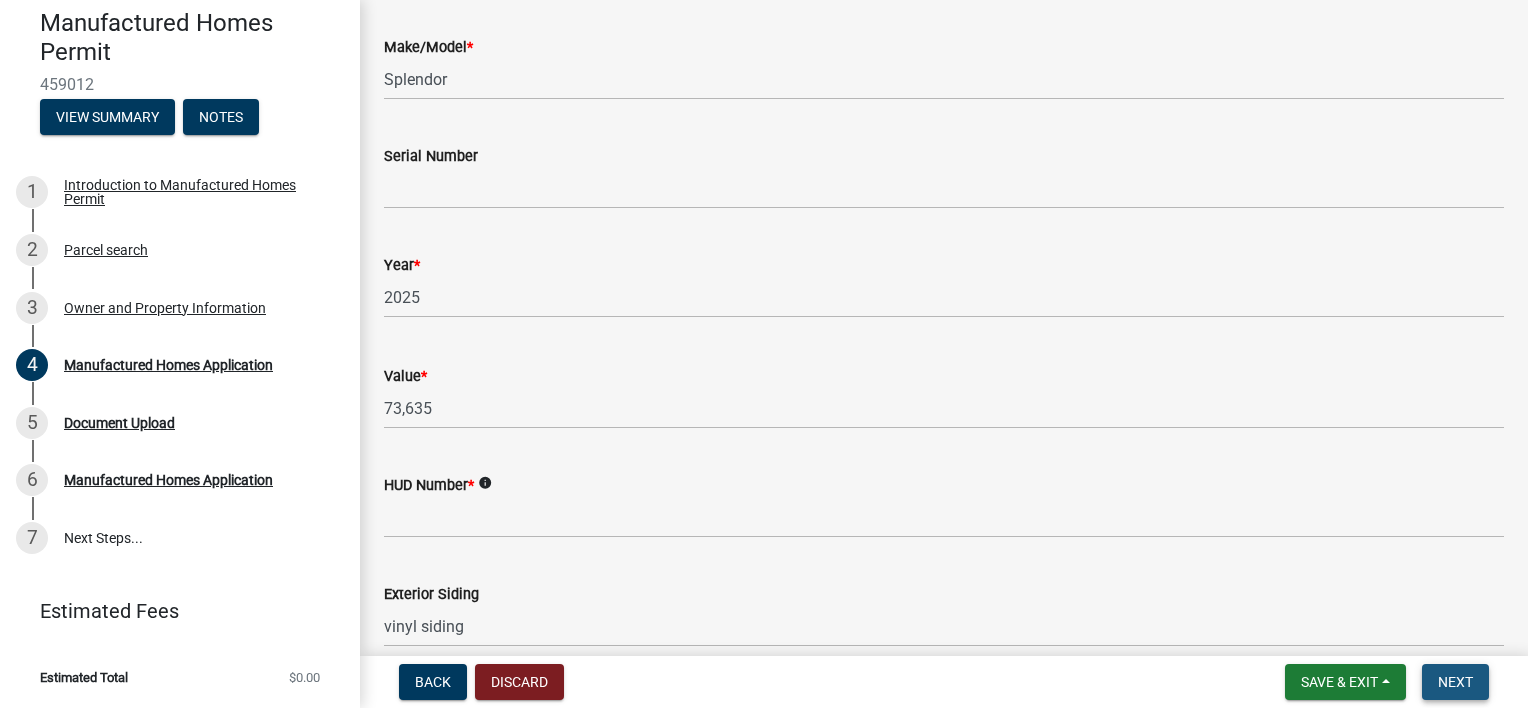 click on "Next" at bounding box center (1455, 682) 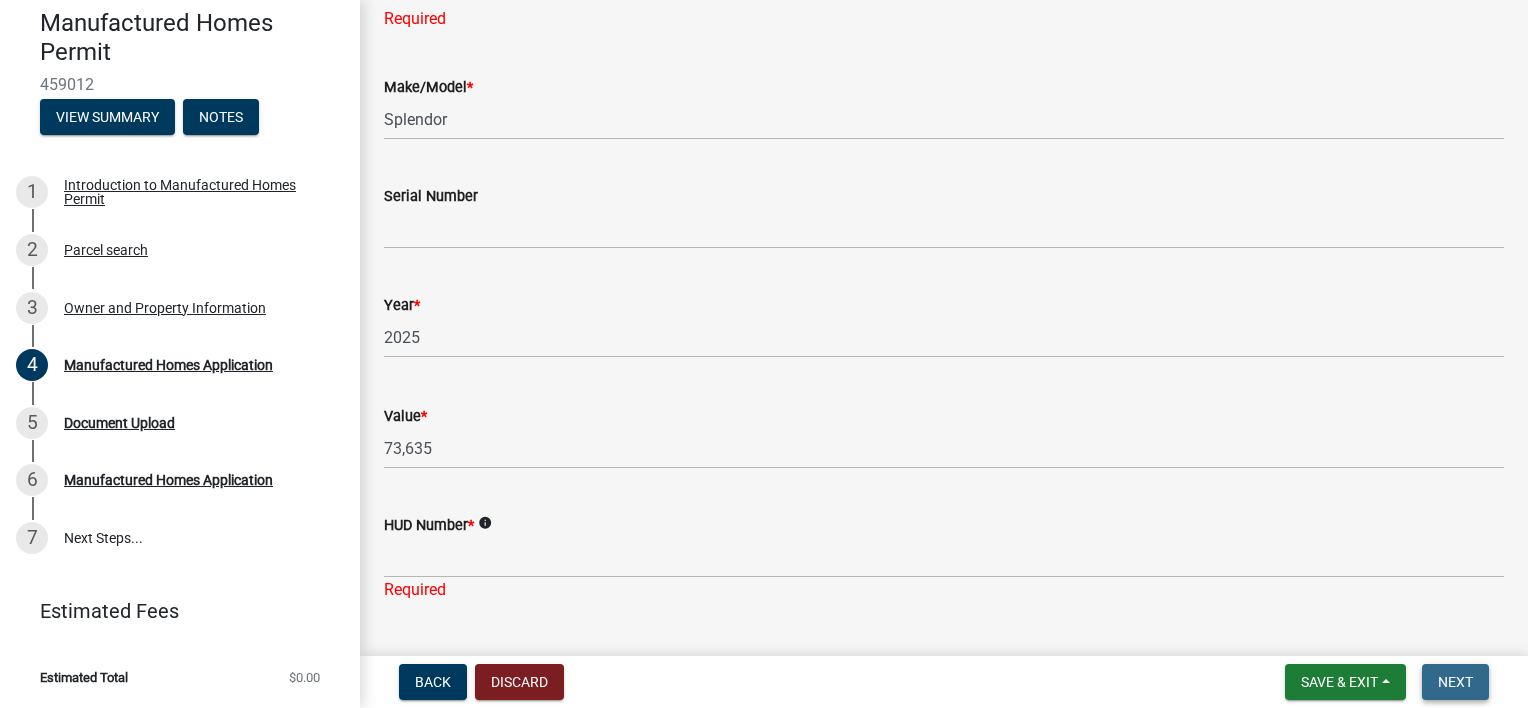 click on "Next" at bounding box center [1455, 682] 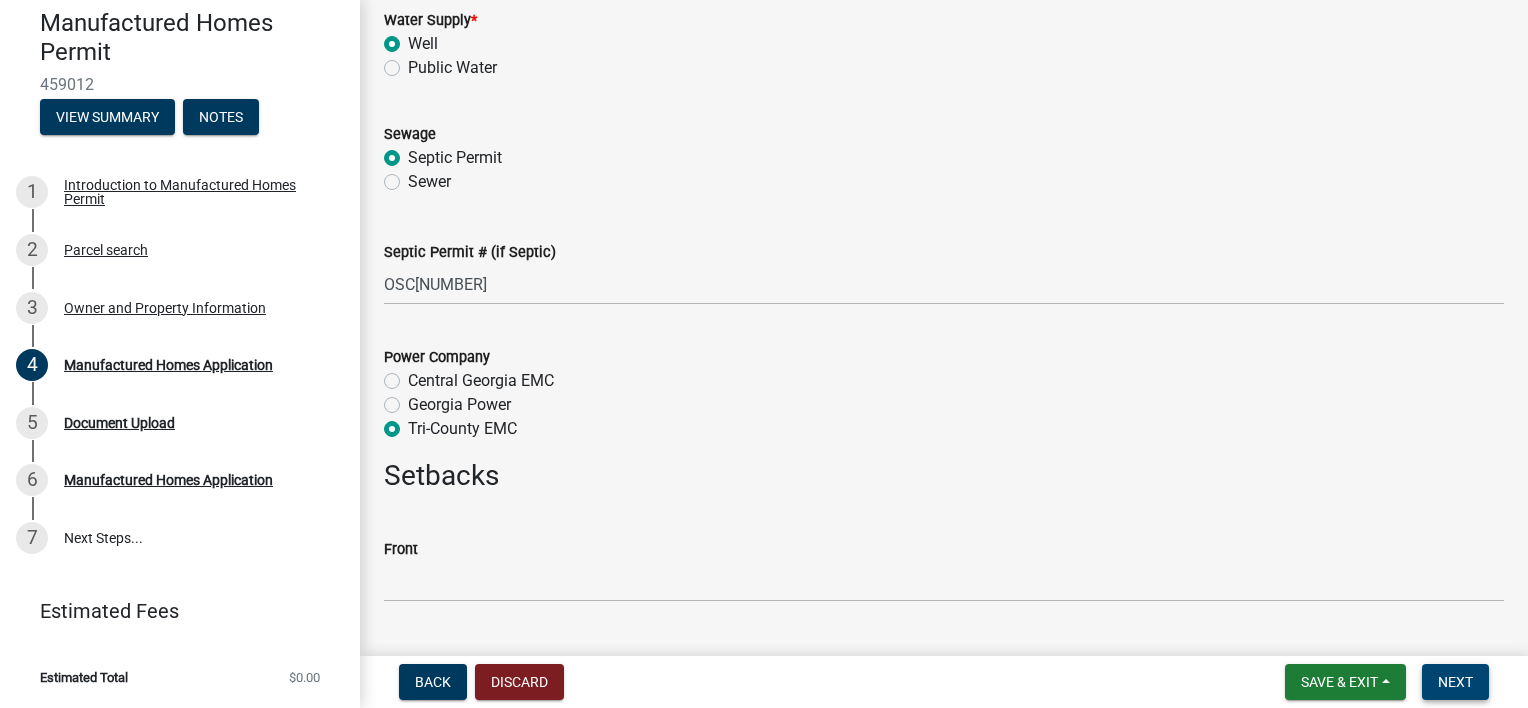 scroll, scrollTop: 2523, scrollLeft: 0, axis: vertical 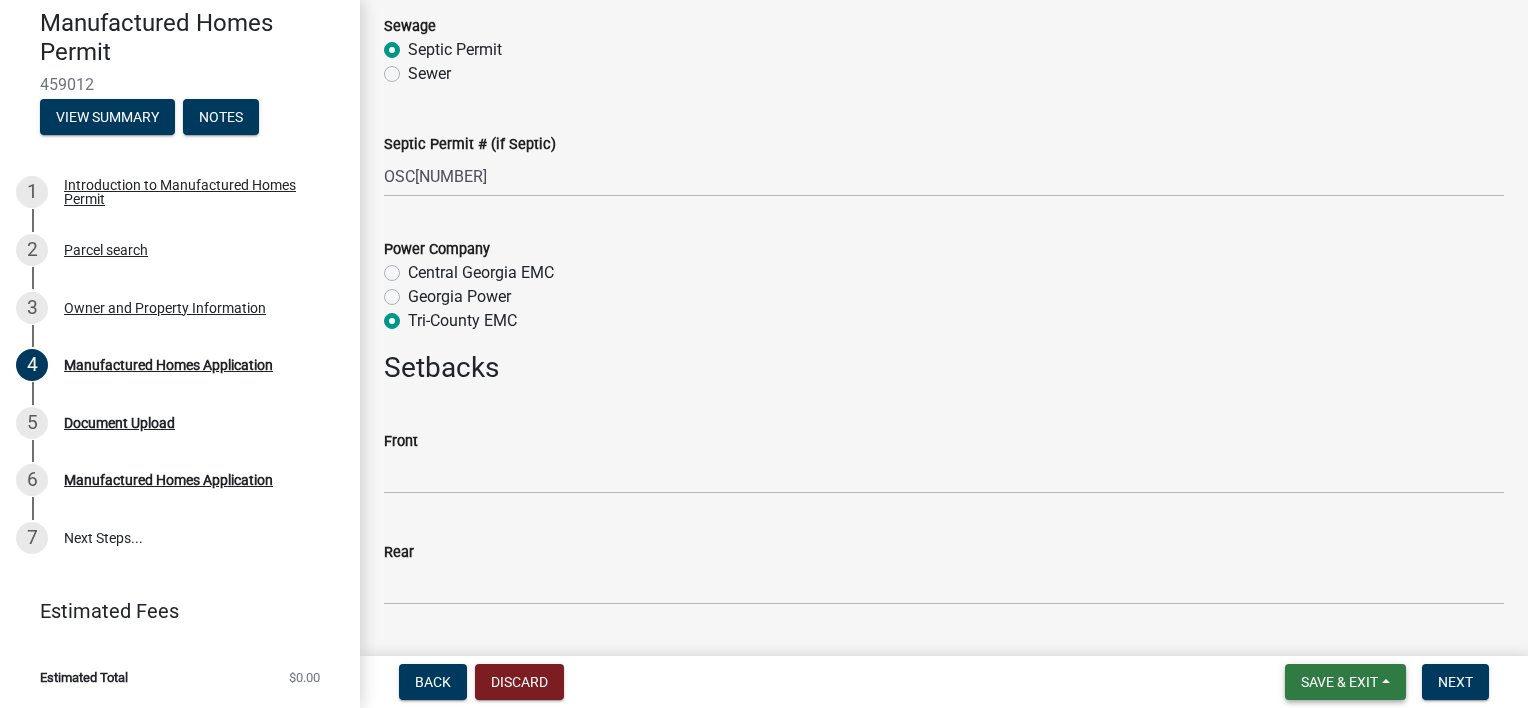 click on "Save & Exit" at bounding box center [1339, 682] 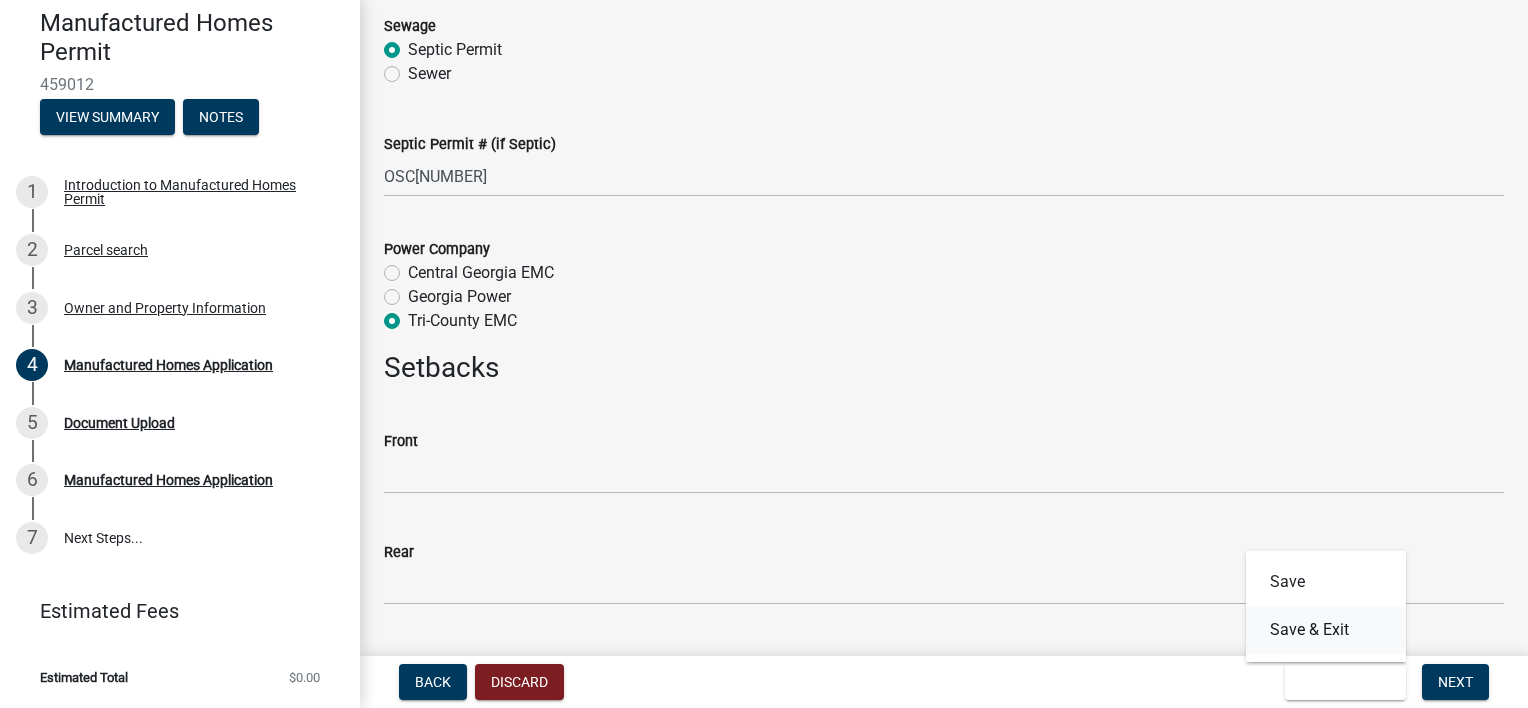 click on "Save & Exit" at bounding box center [1326, 630] 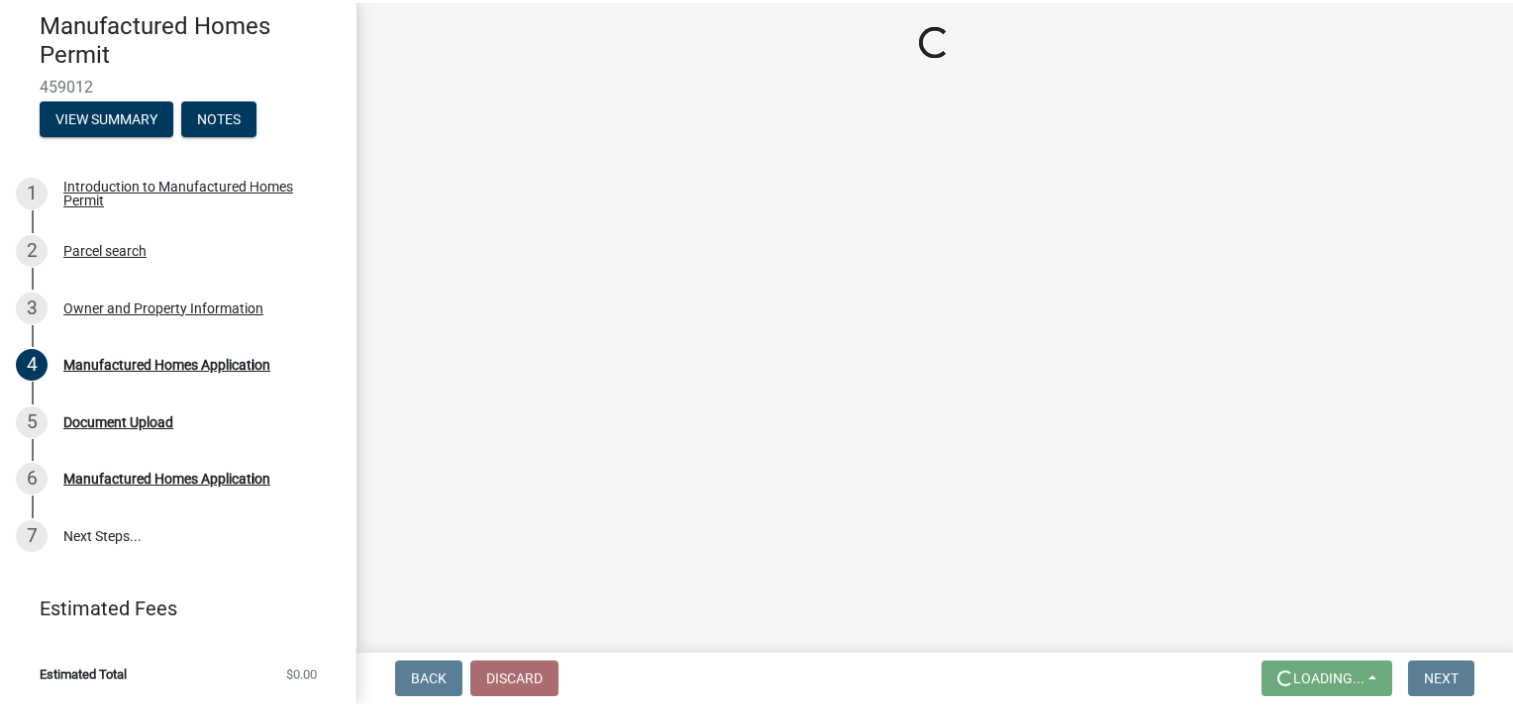 scroll, scrollTop: 0, scrollLeft: 0, axis: both 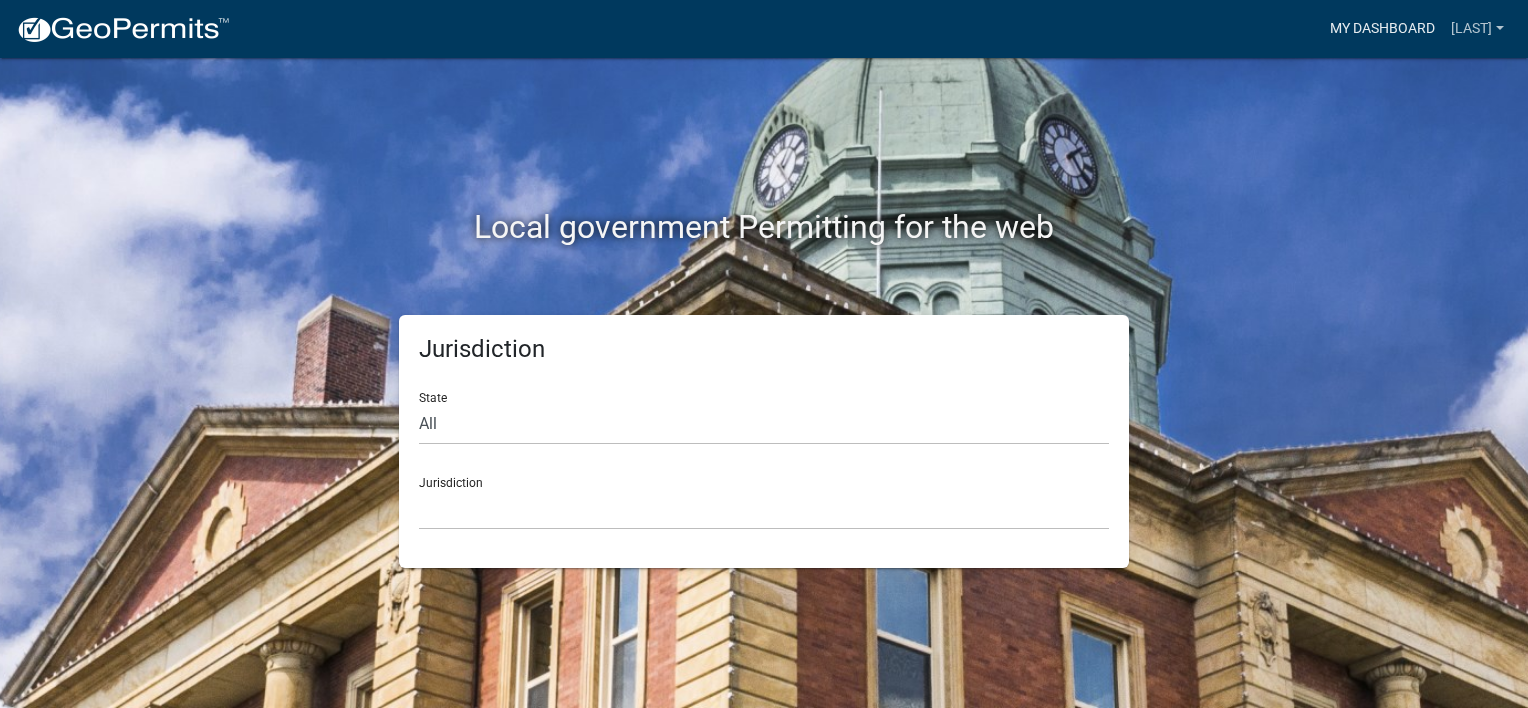 click on "My Dashboard" at bounding box center [1382, 29] 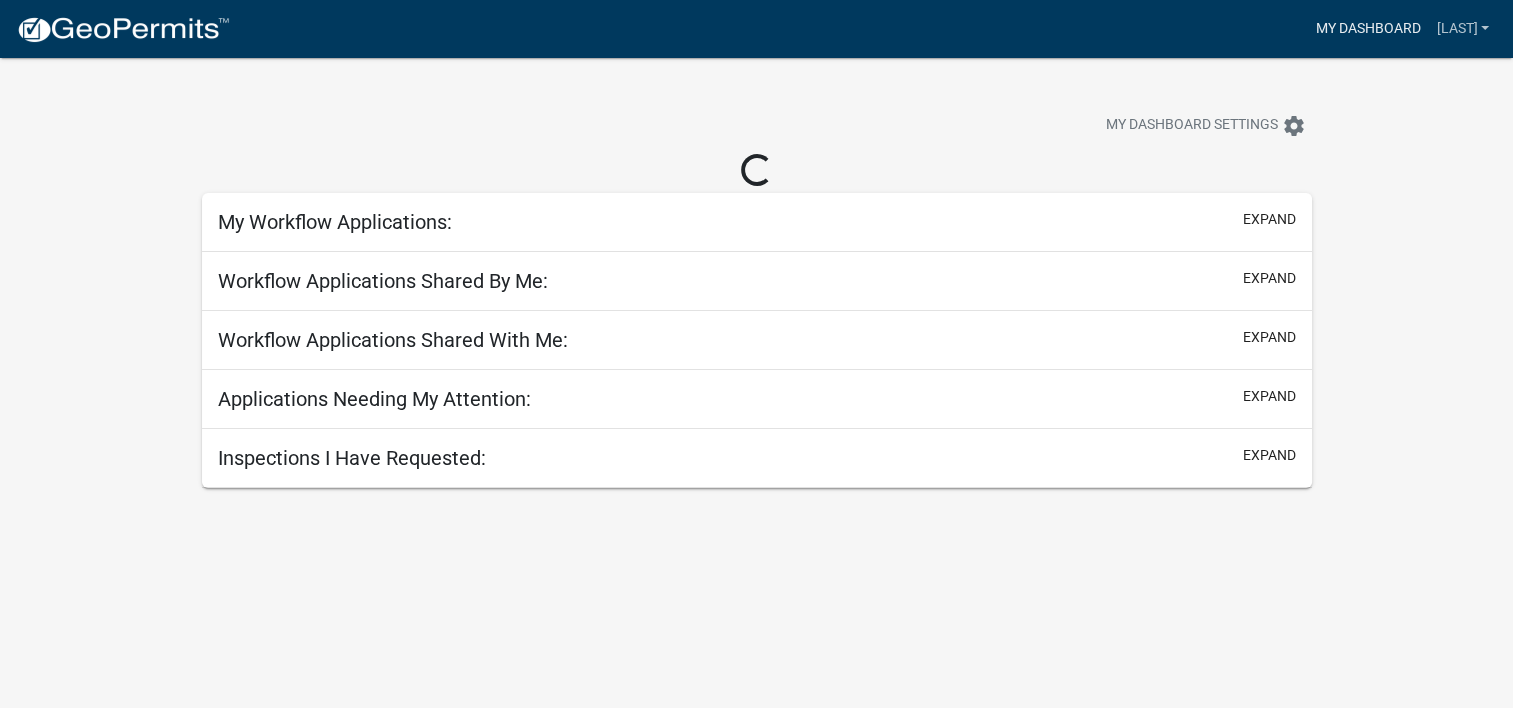 click on "My Dashboard" at bounding box center (1367, 29) 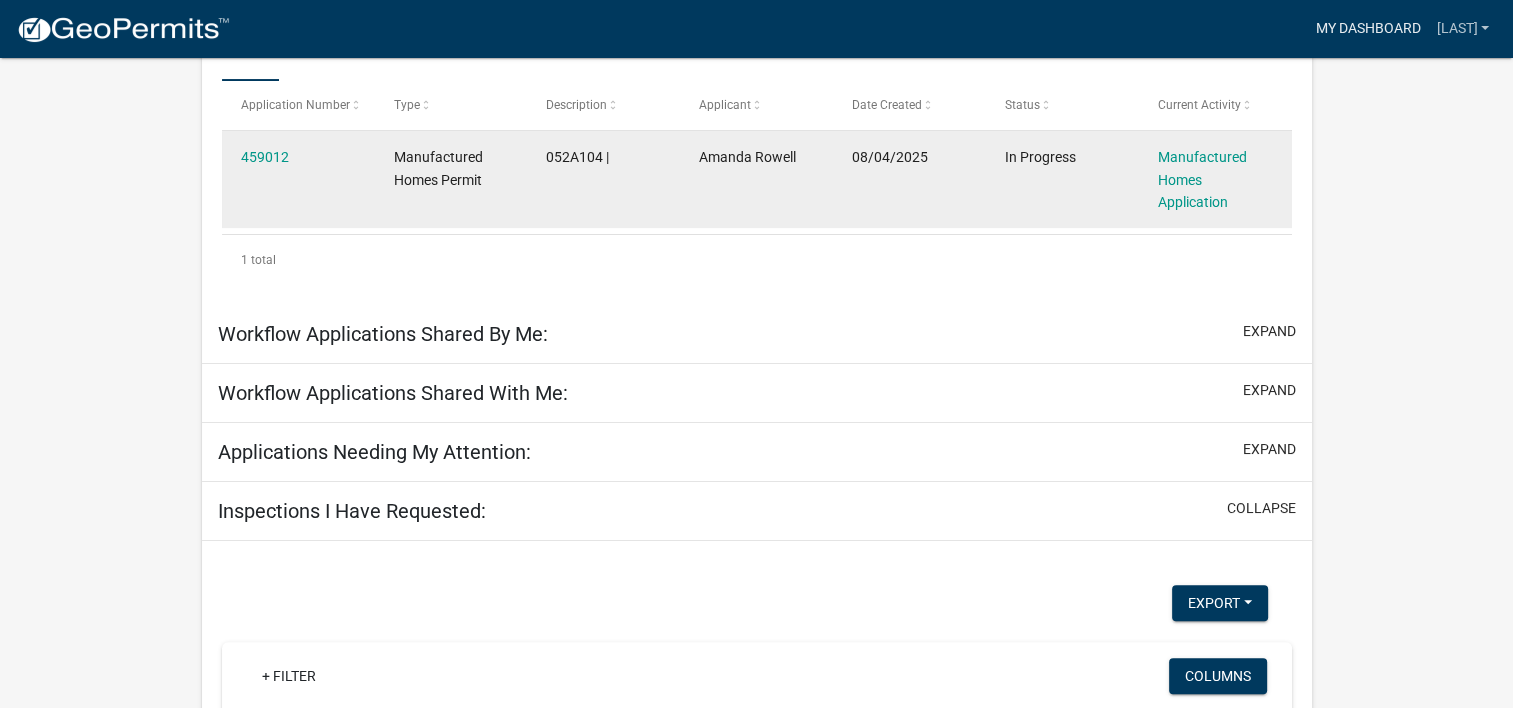 scroll, scrollTop: 365, scrollLeft: 0, axis: vertical 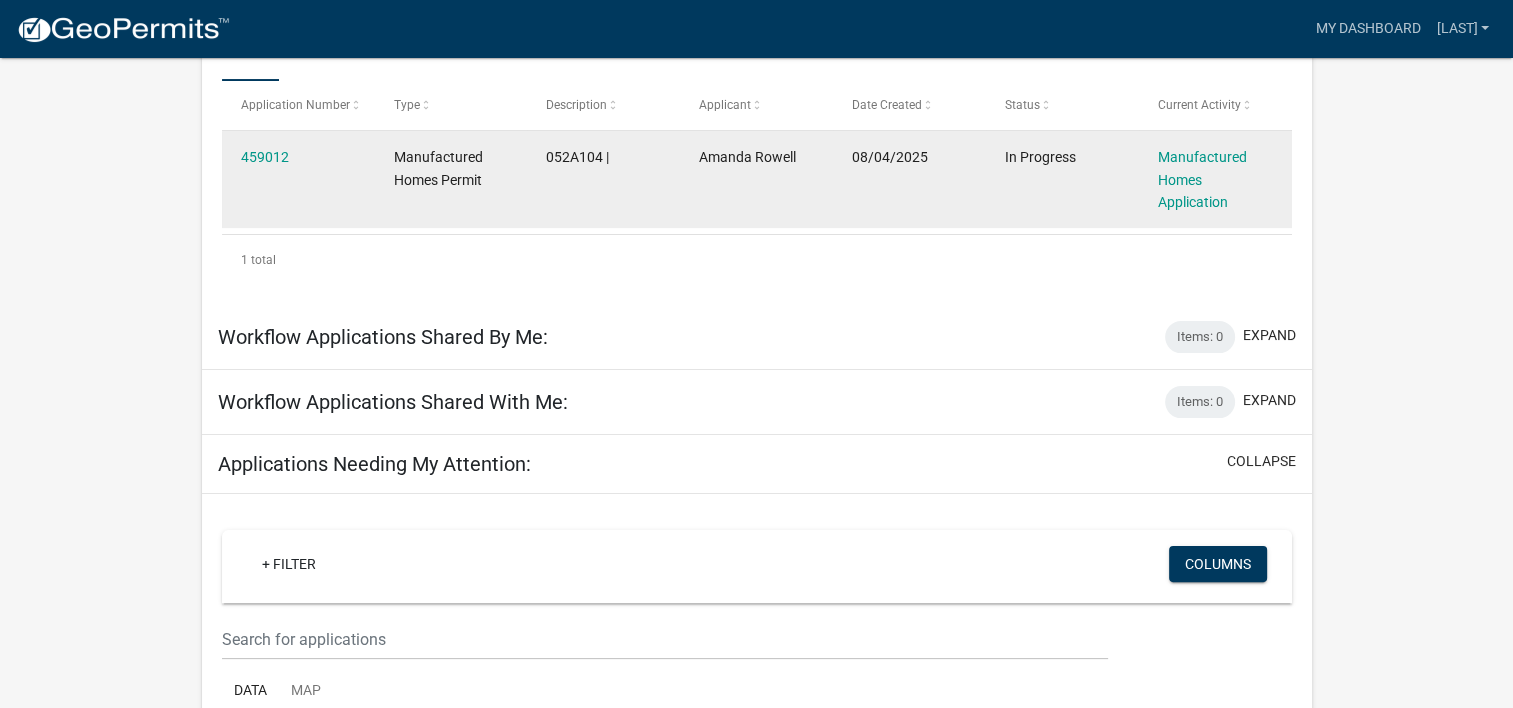 click on "459012" 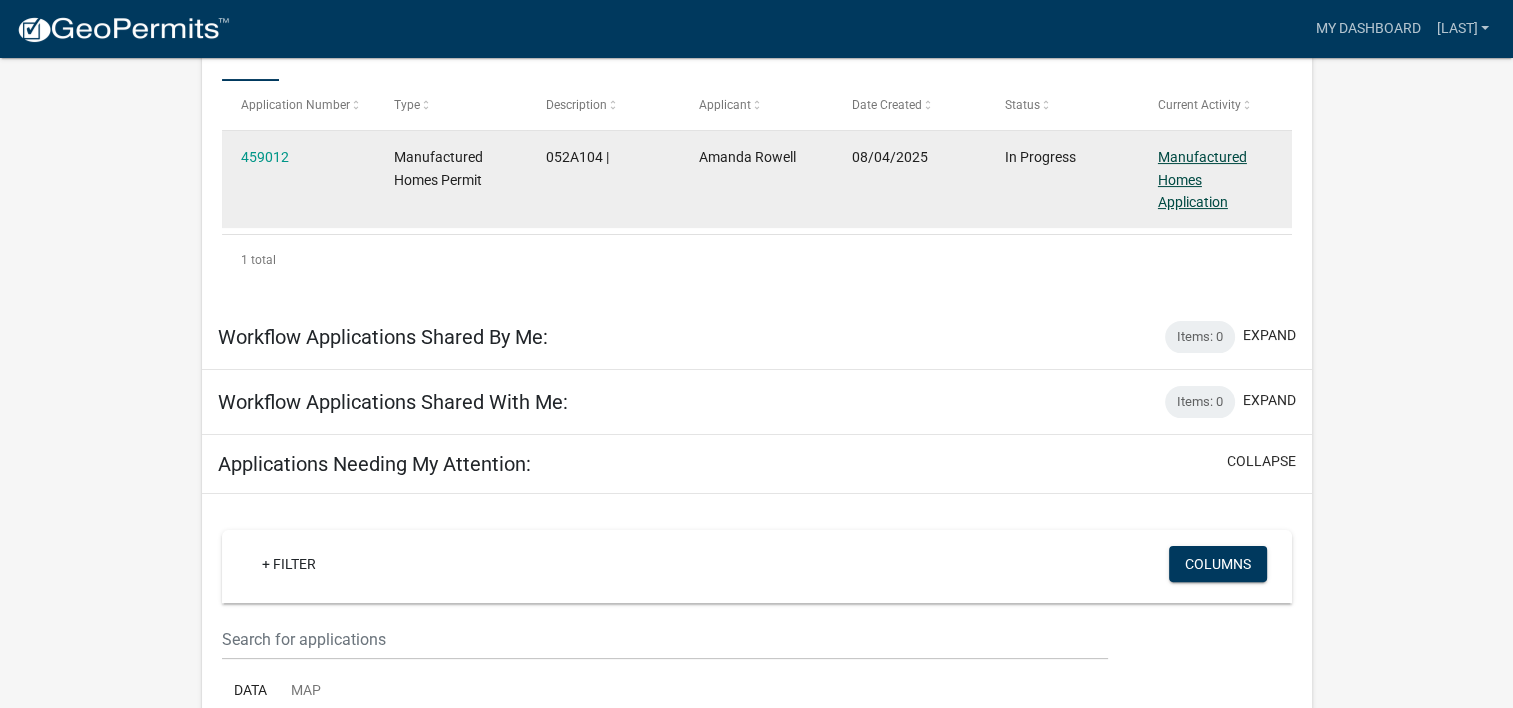 click on "Manufactured Homes Application" 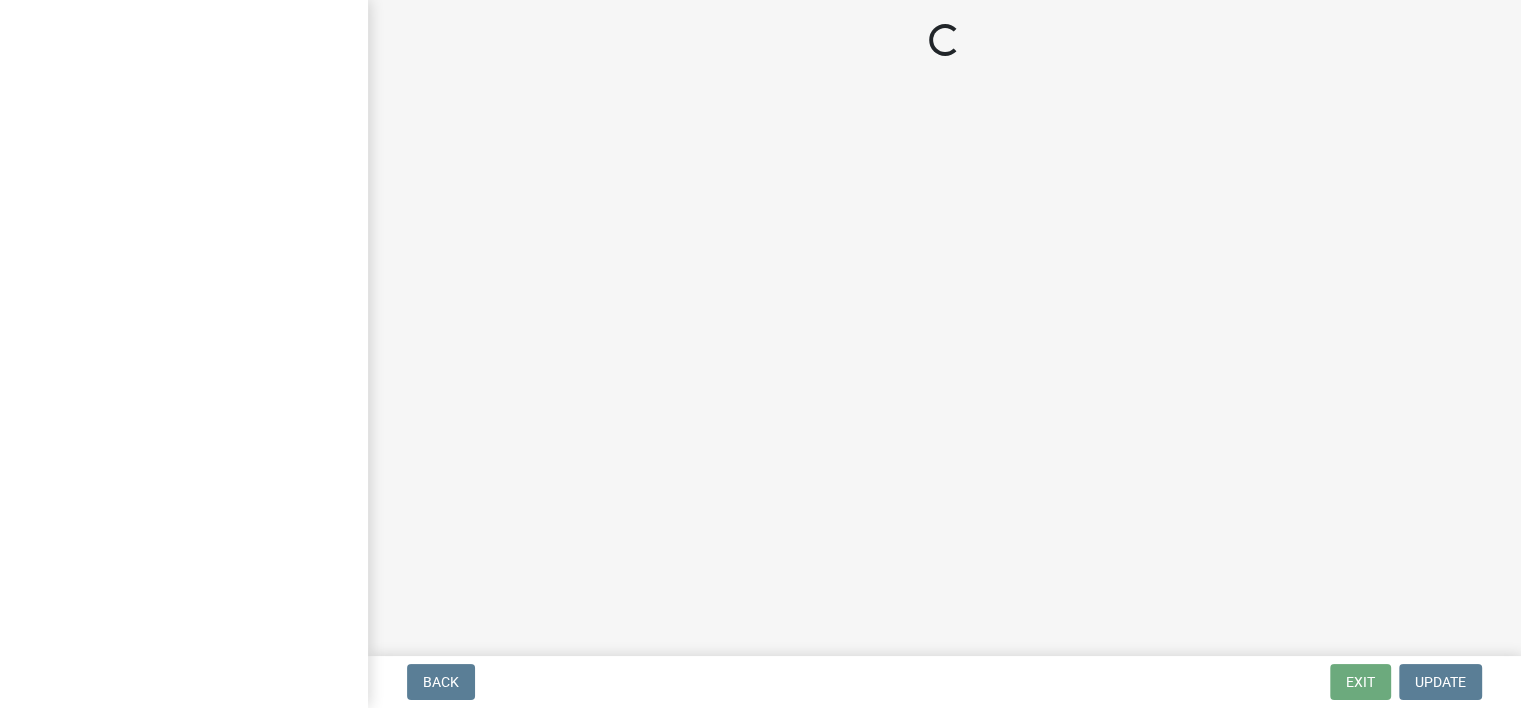 scroll, scrollTop: 0, scrollLeft: 0, axis: both 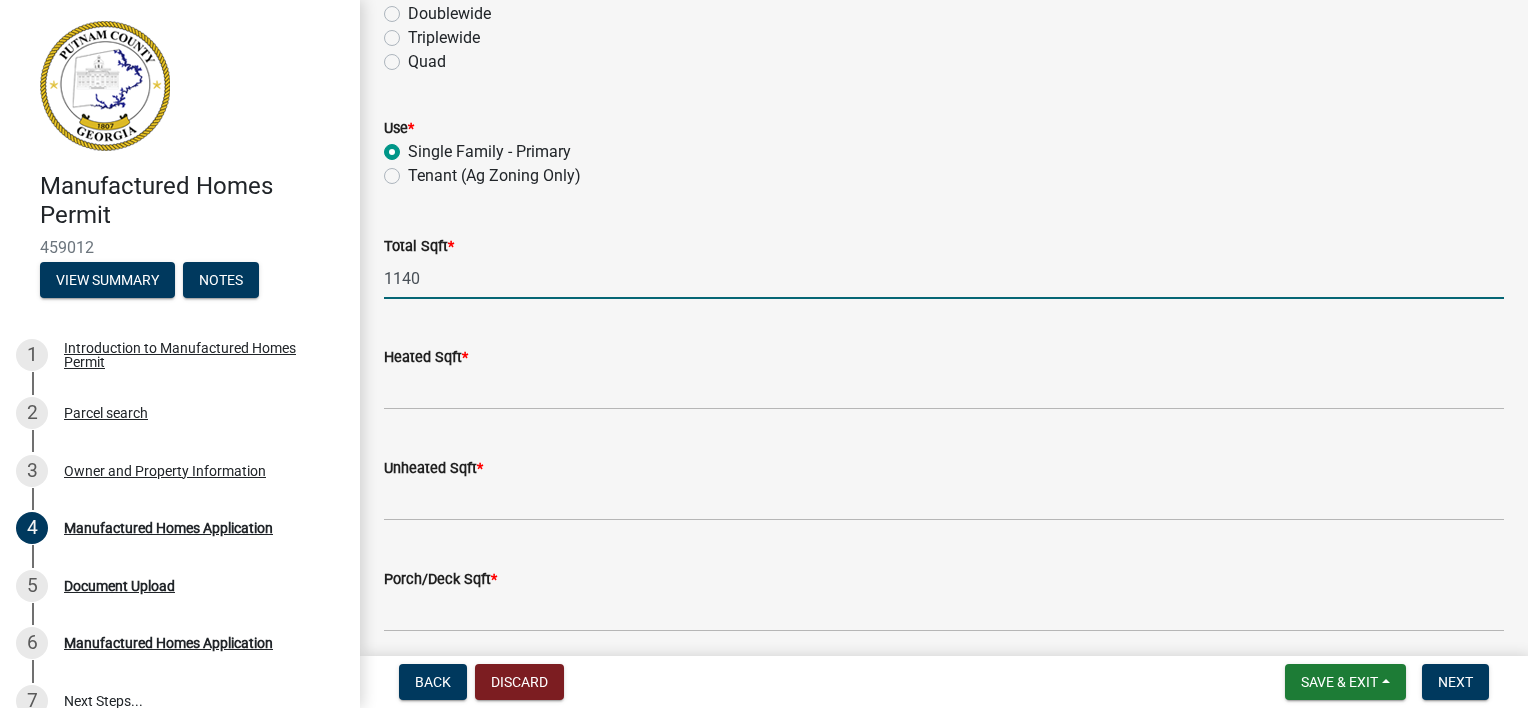 drag, startPoint x: 429, startPoint y: 287, endPoint x: 357, endPoint y: 306, distance: 74.46476 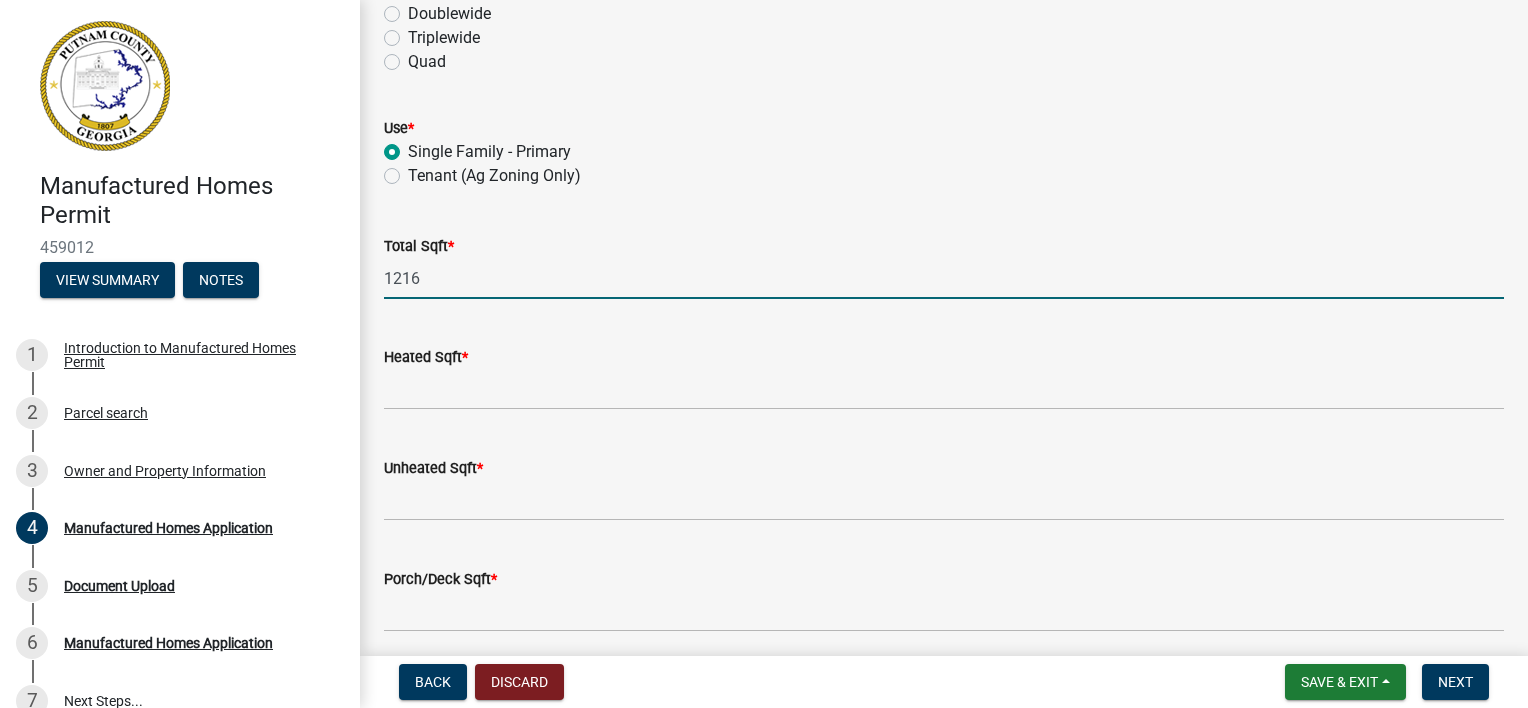 type on "1216" 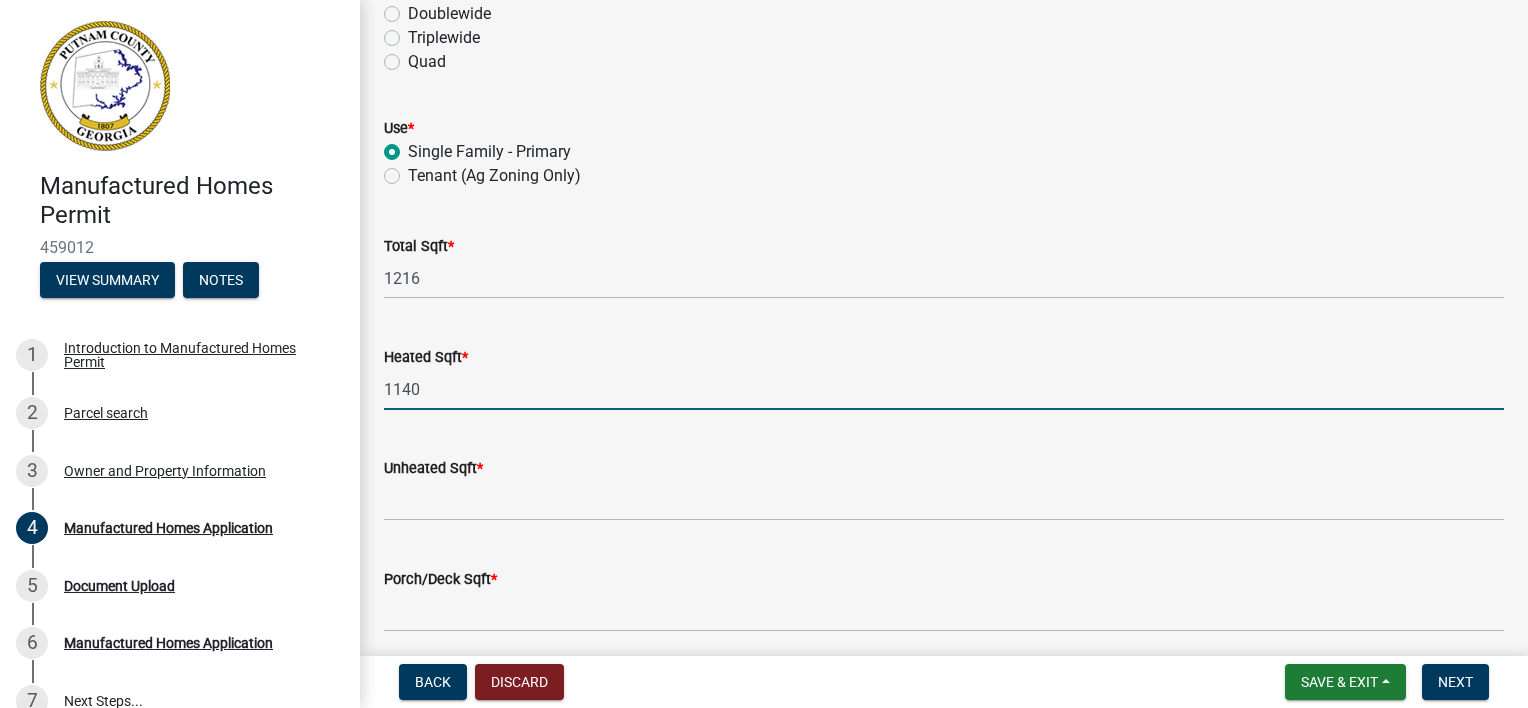 type on "1140" 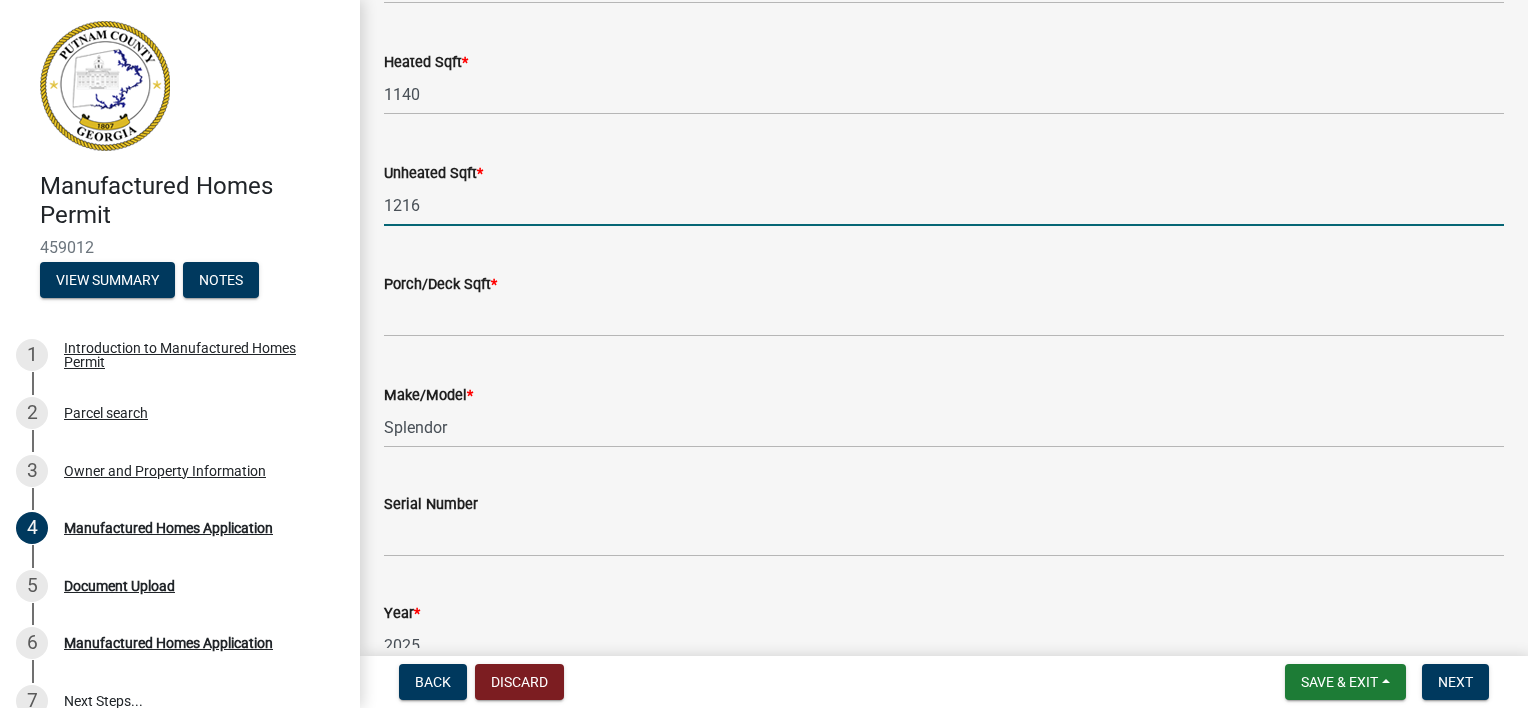 scroll, scrollTop: 700, scrollLeft: 0, axis: vertical 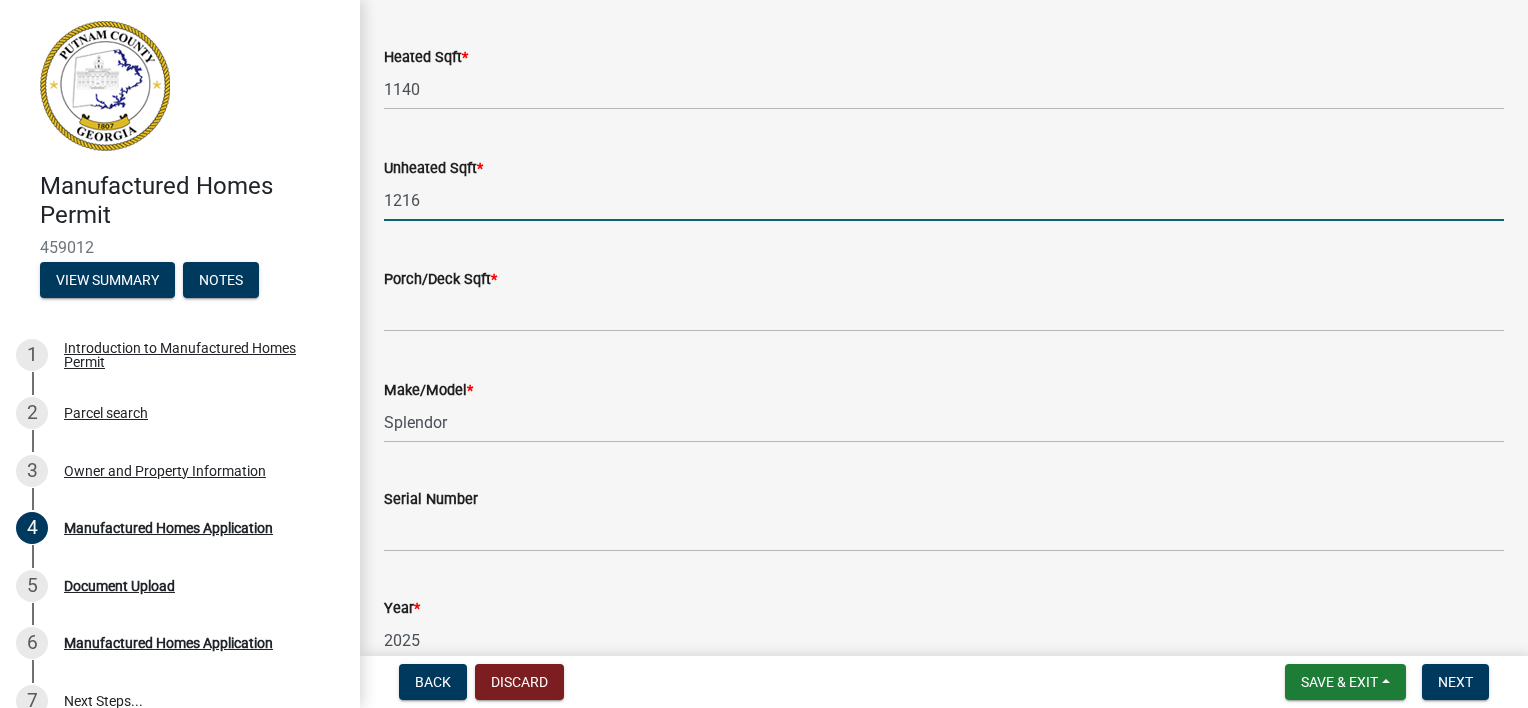 type on "1216" 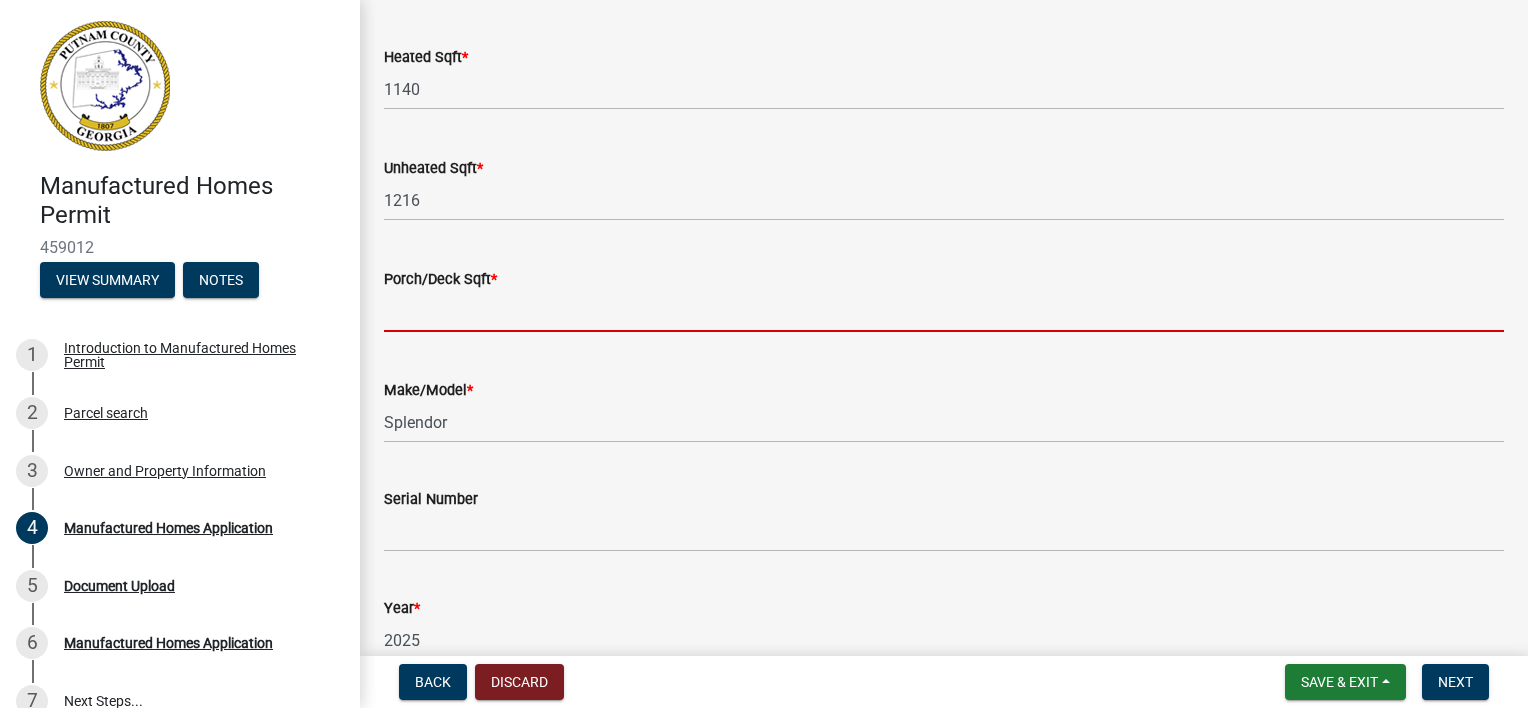 click 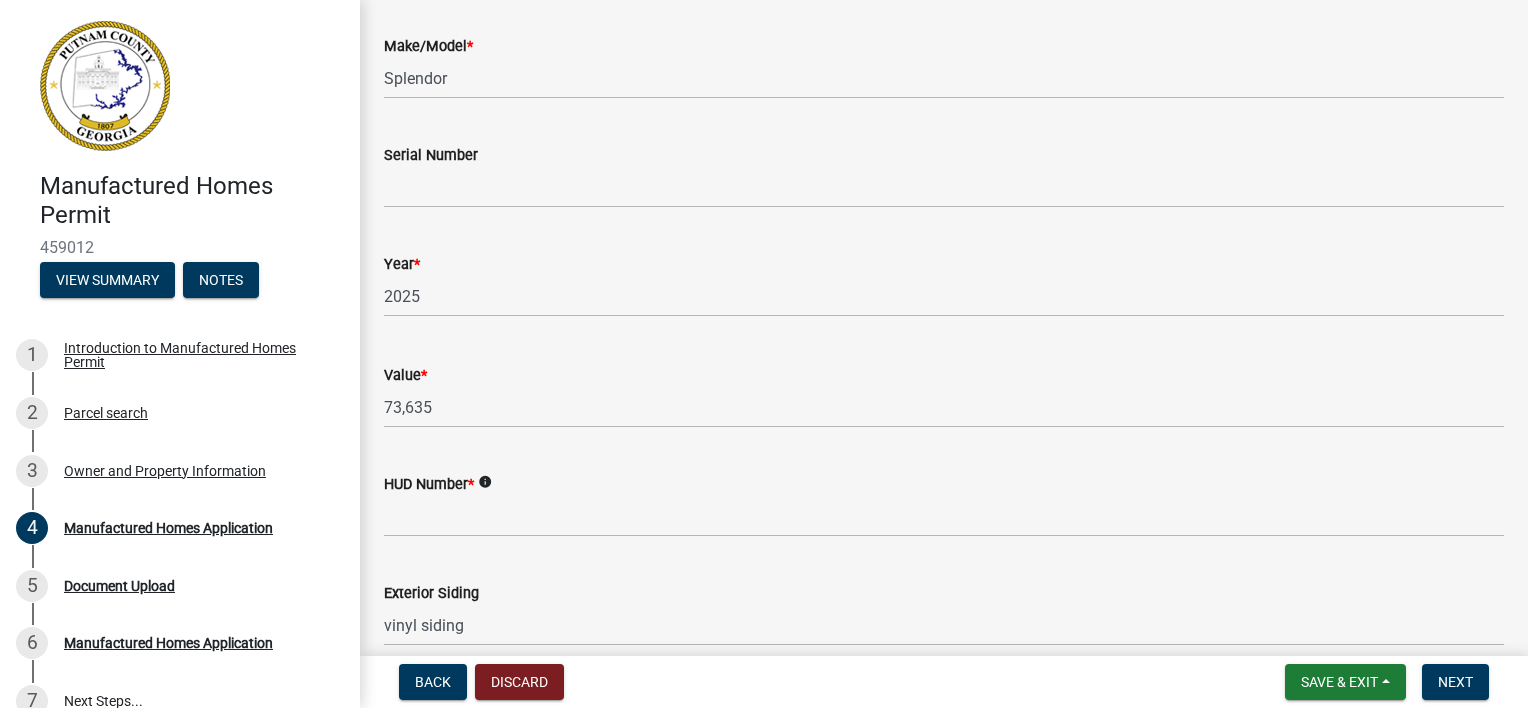 scroll, scrollTop: 1100, scrollLeft: 0, axis: vertical 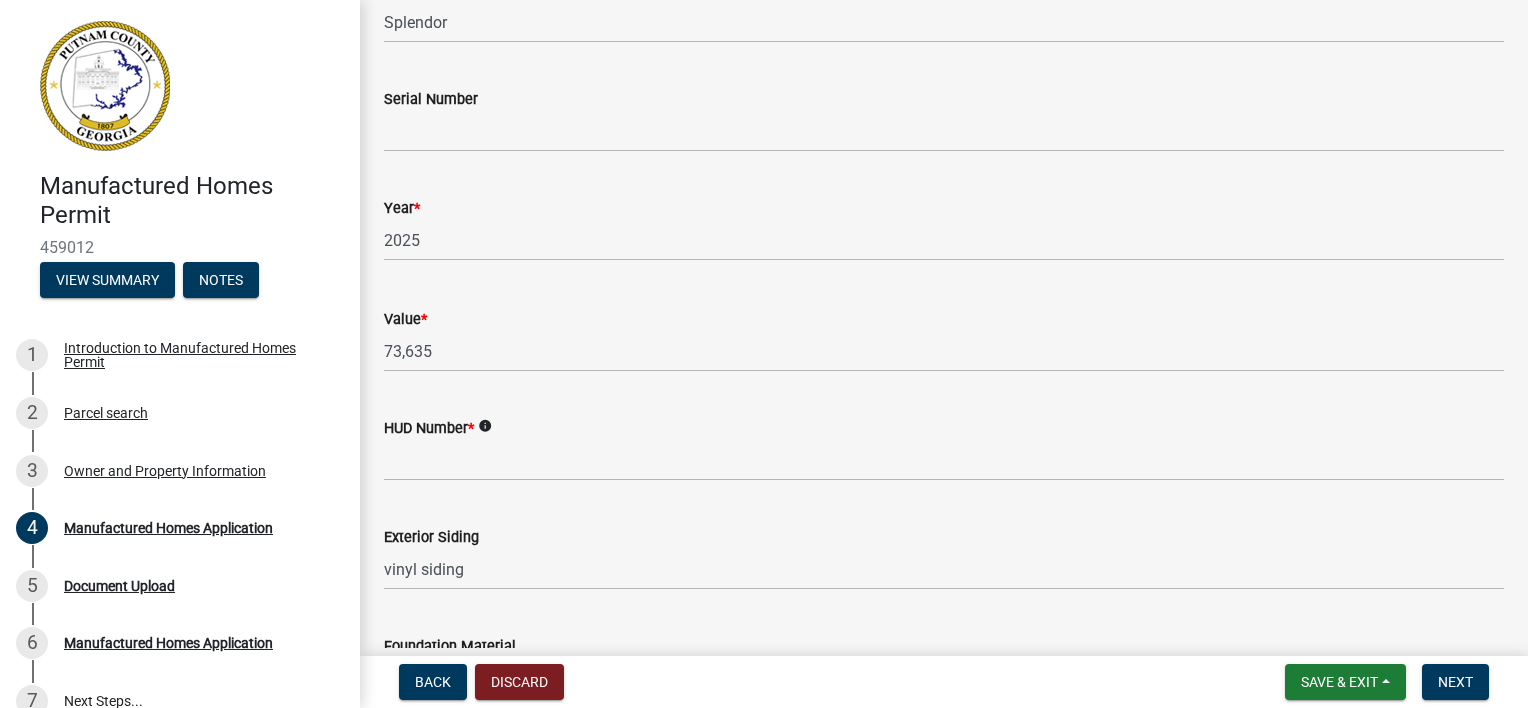 type on "16" 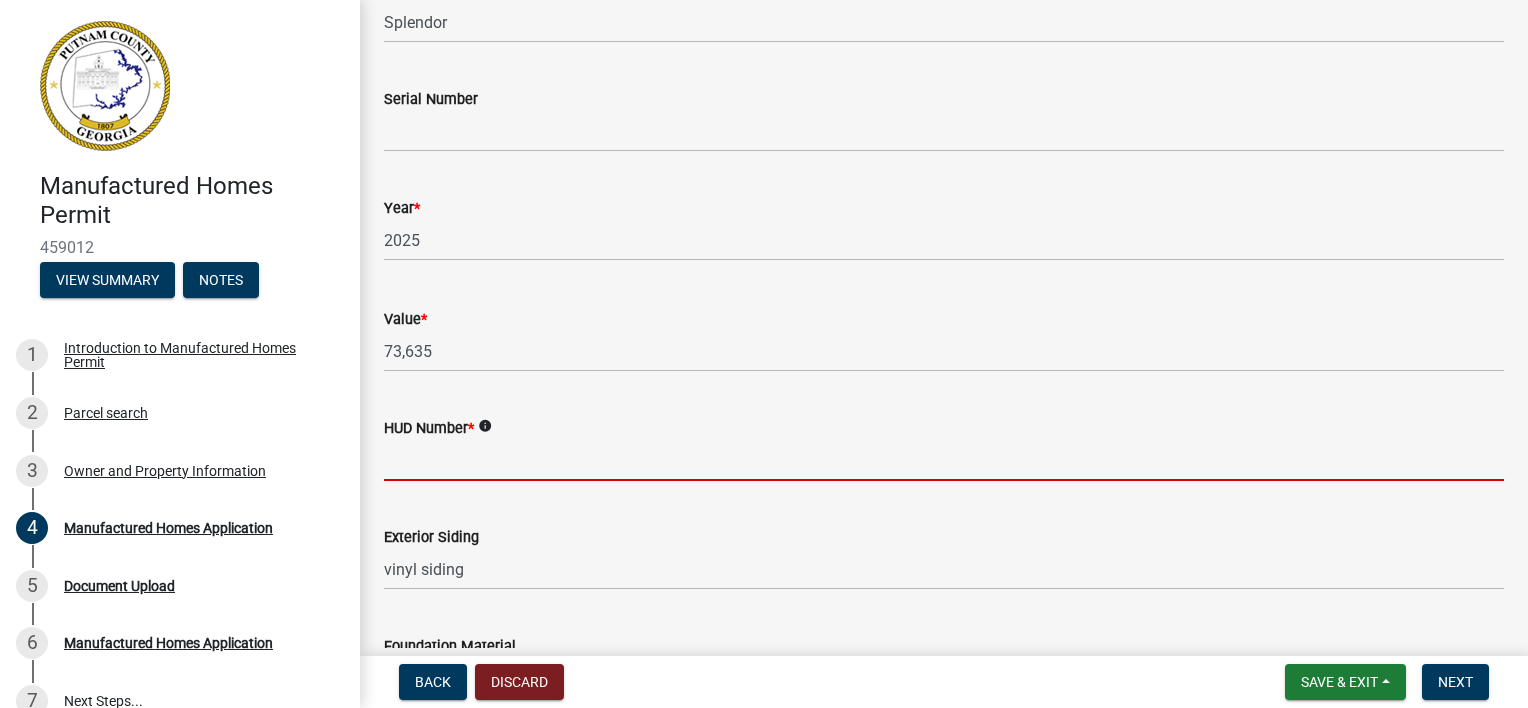 click on "HUD Number *" at bounding box center (944, 460) 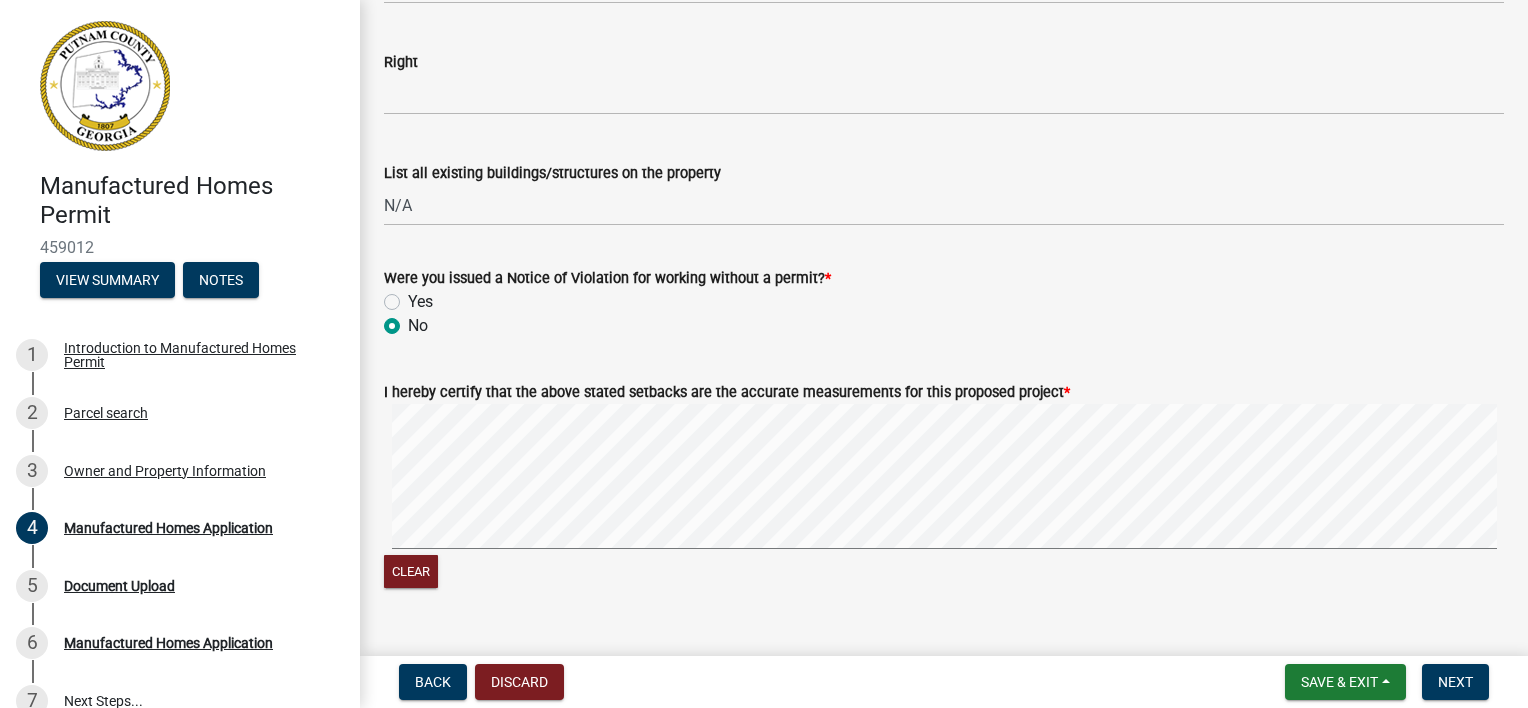 scroll, scrollTop: 3243, scrollLeft: 0, axis: vertical 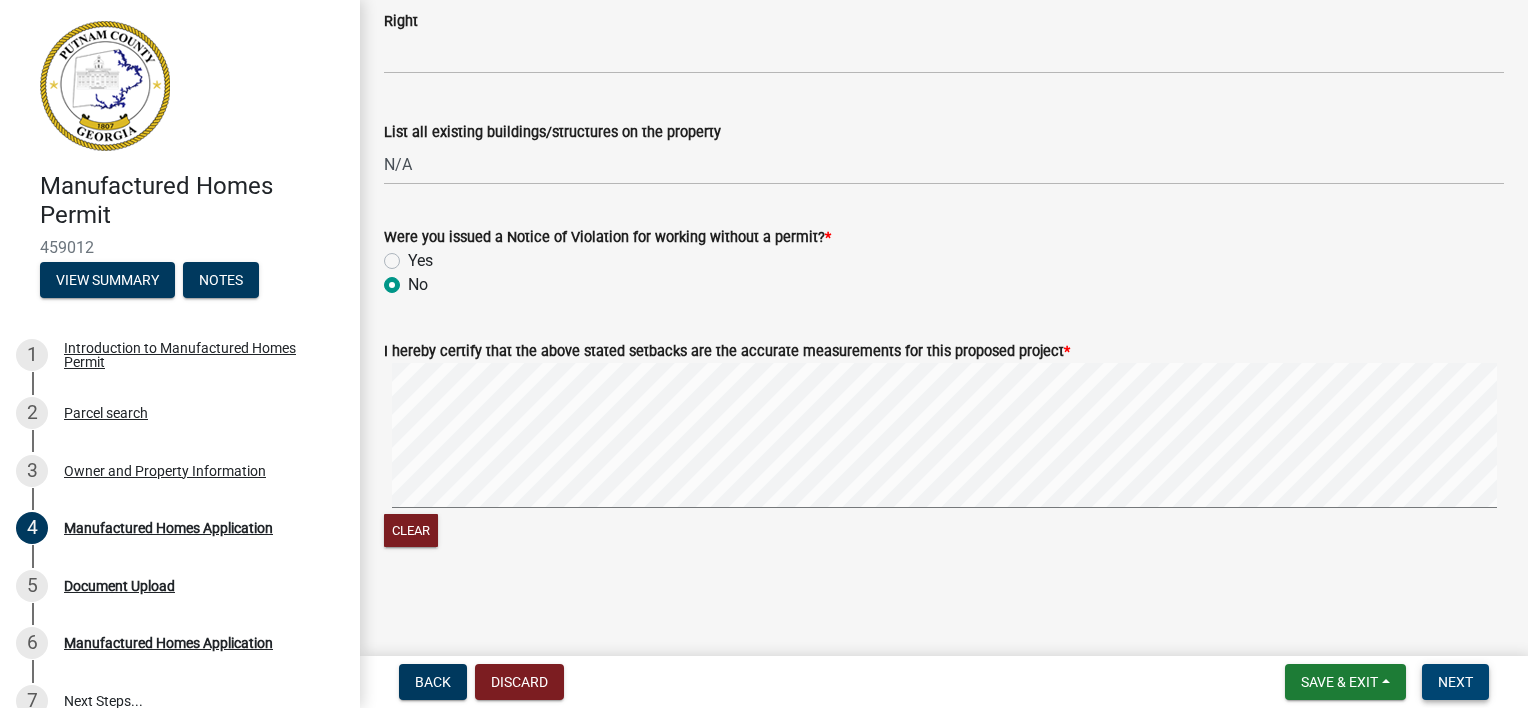 type on "TBD" 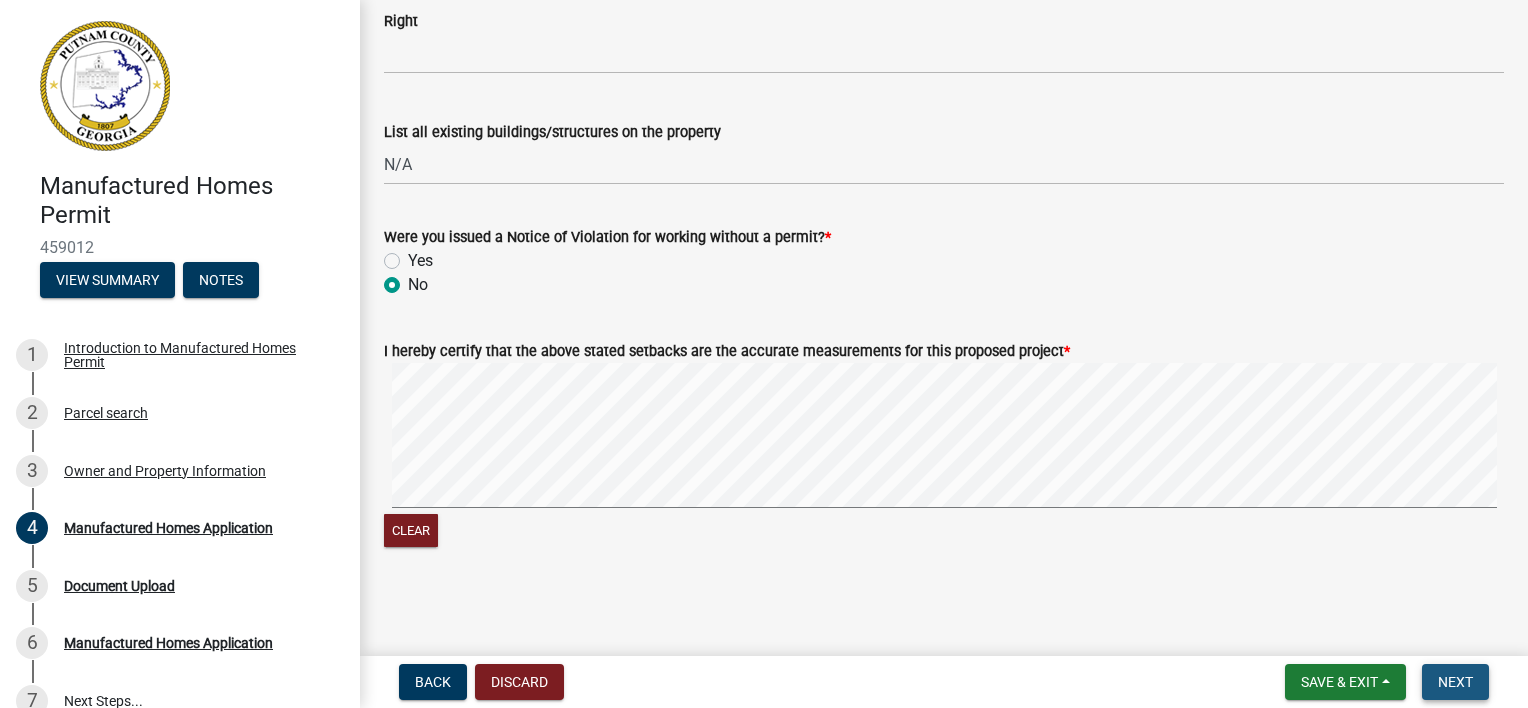 click on "Next" at bounding box center [1455, 682] 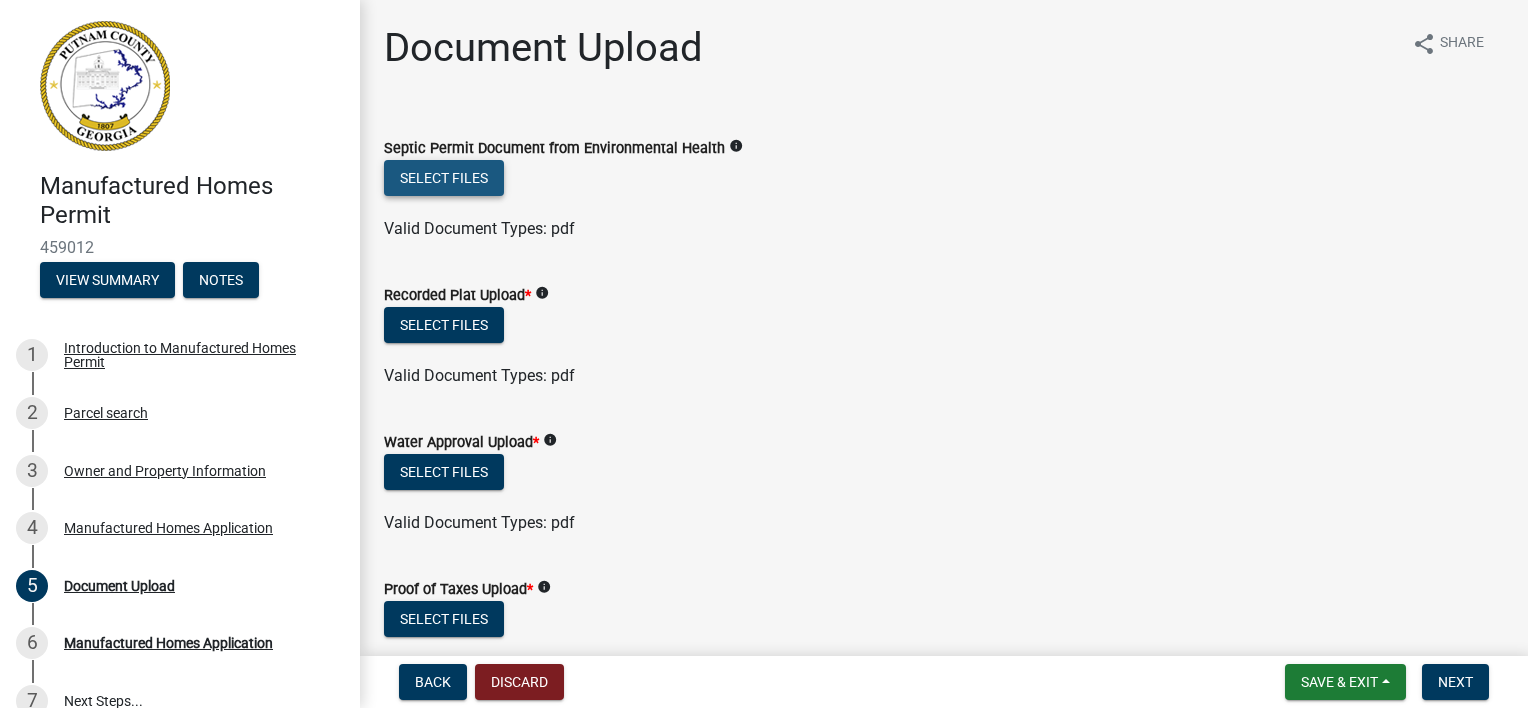 click on "Select files" 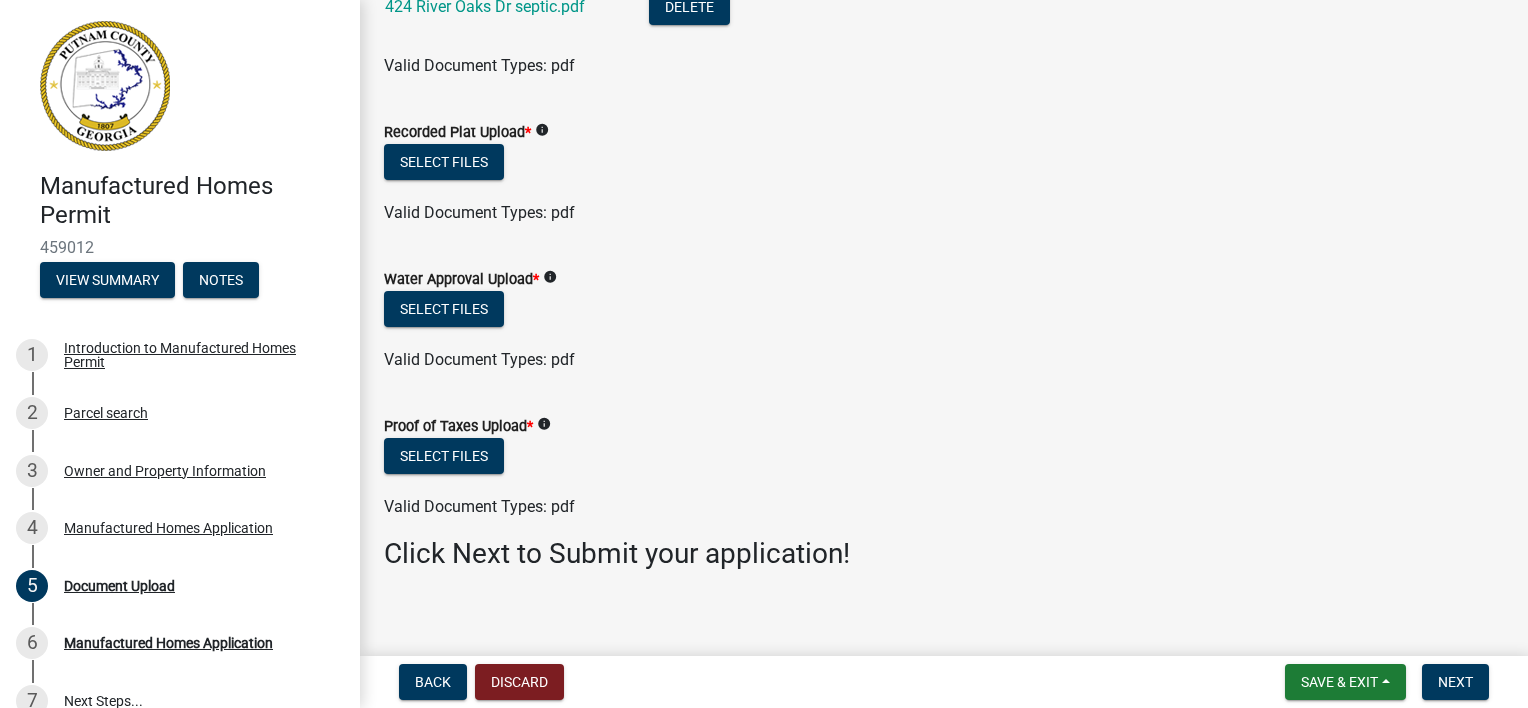 scroll, scrollTop: 252, scrollLeft: 0, axis: vertical 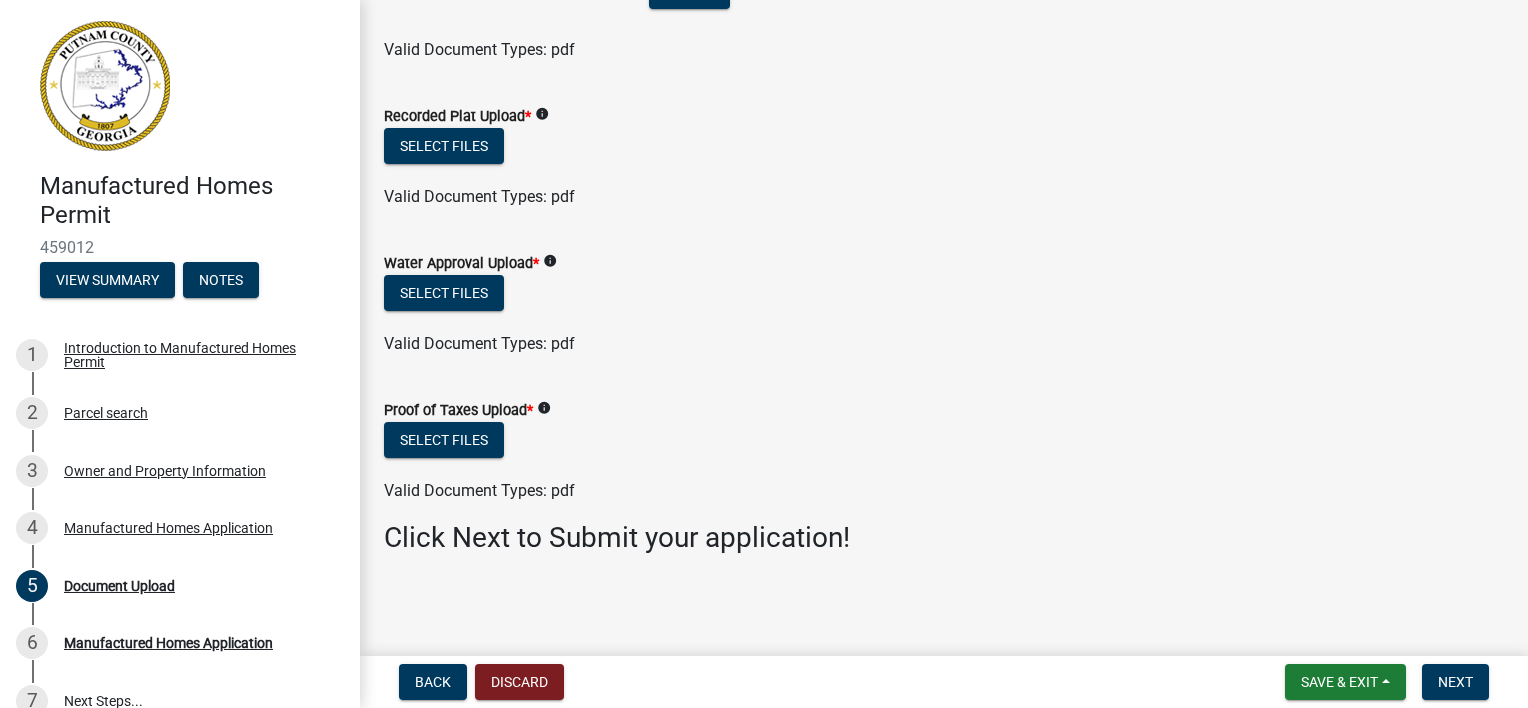 click on "info" 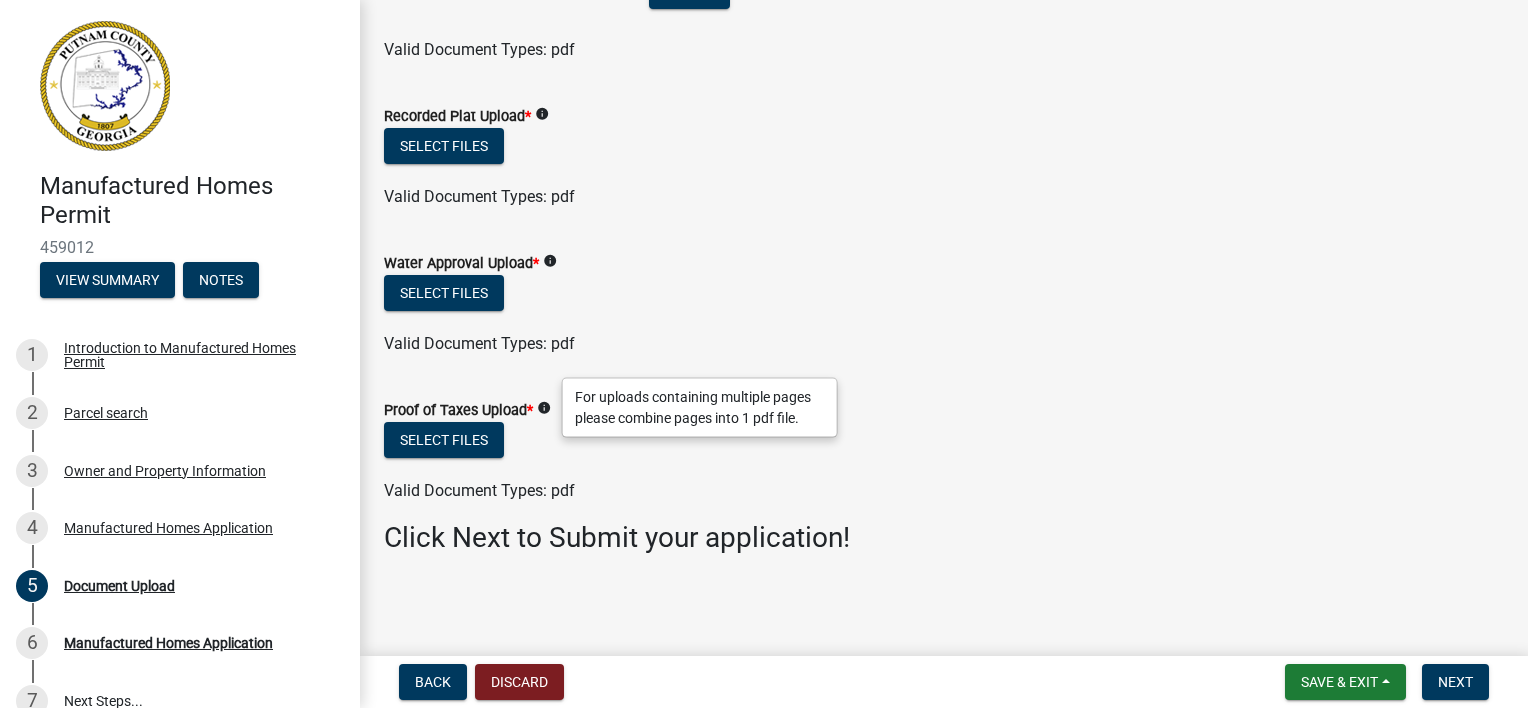 click on "info" 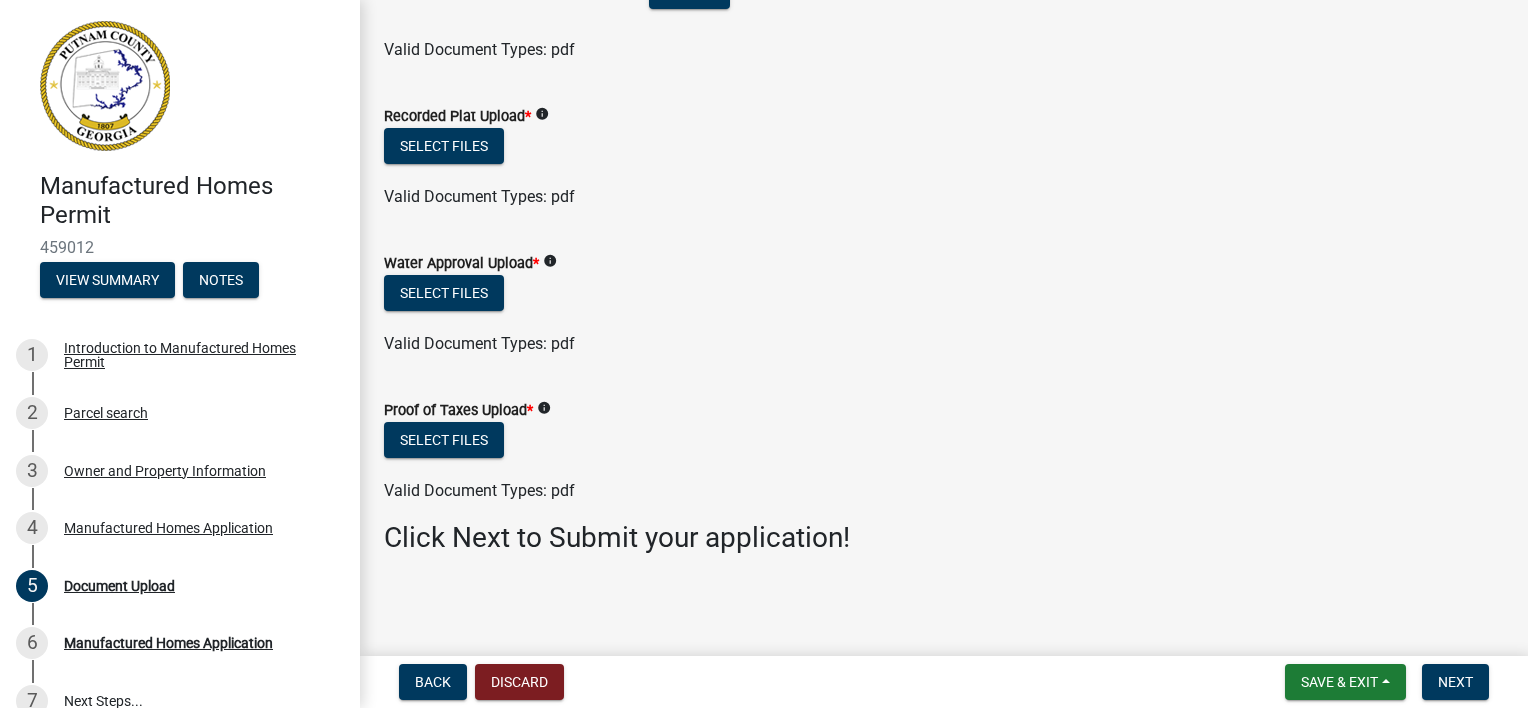 click on "info" 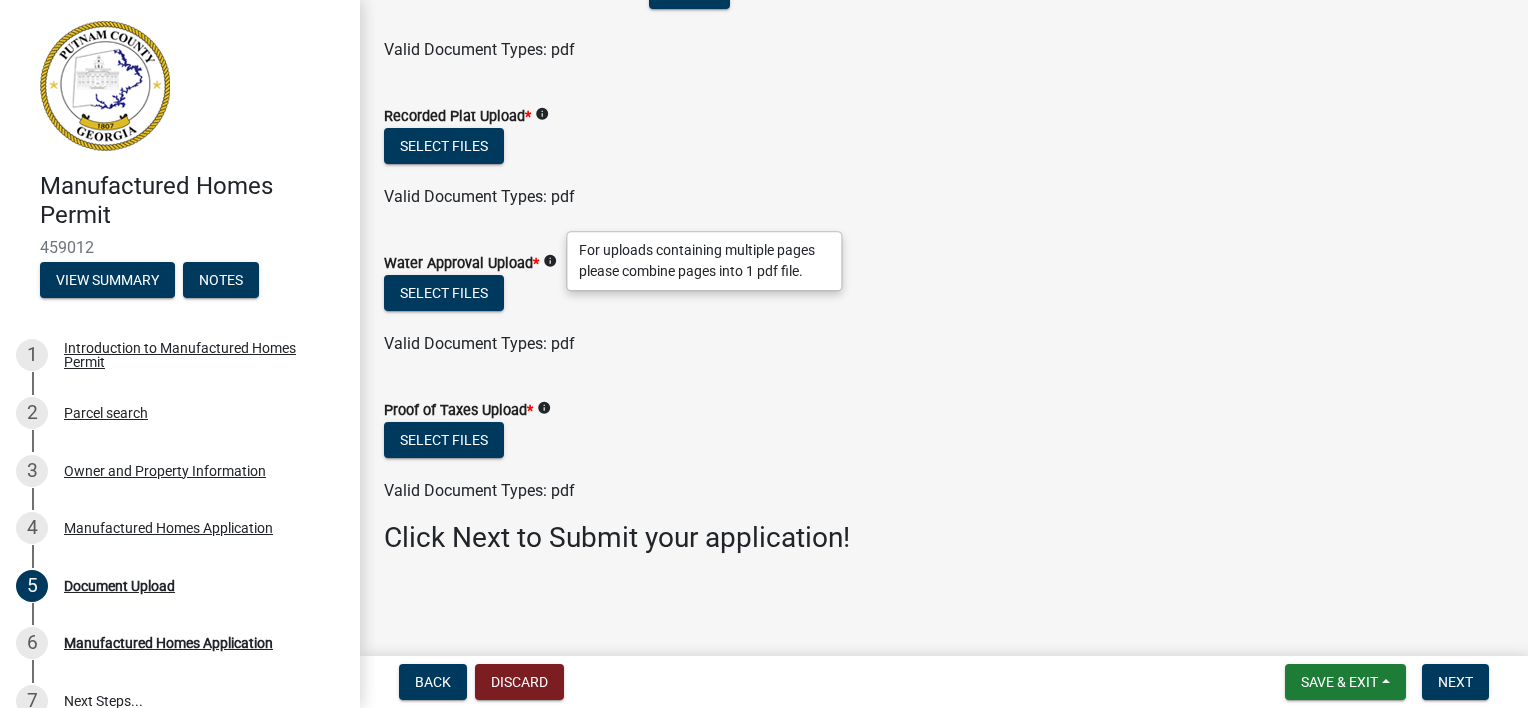 click on "Valid Document Types: pdf" 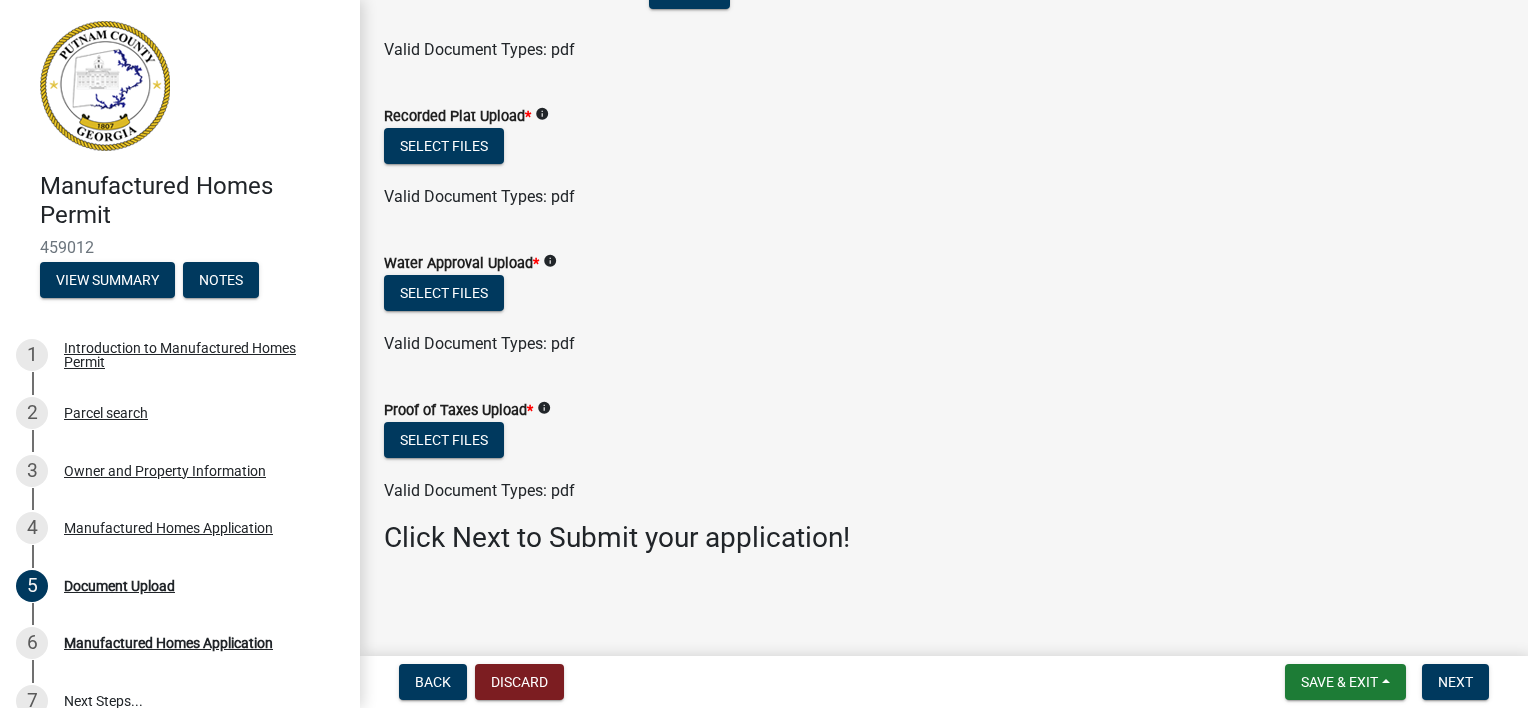 scroll, scrollTop: 252, scrollLeft: 0, axis: vertical 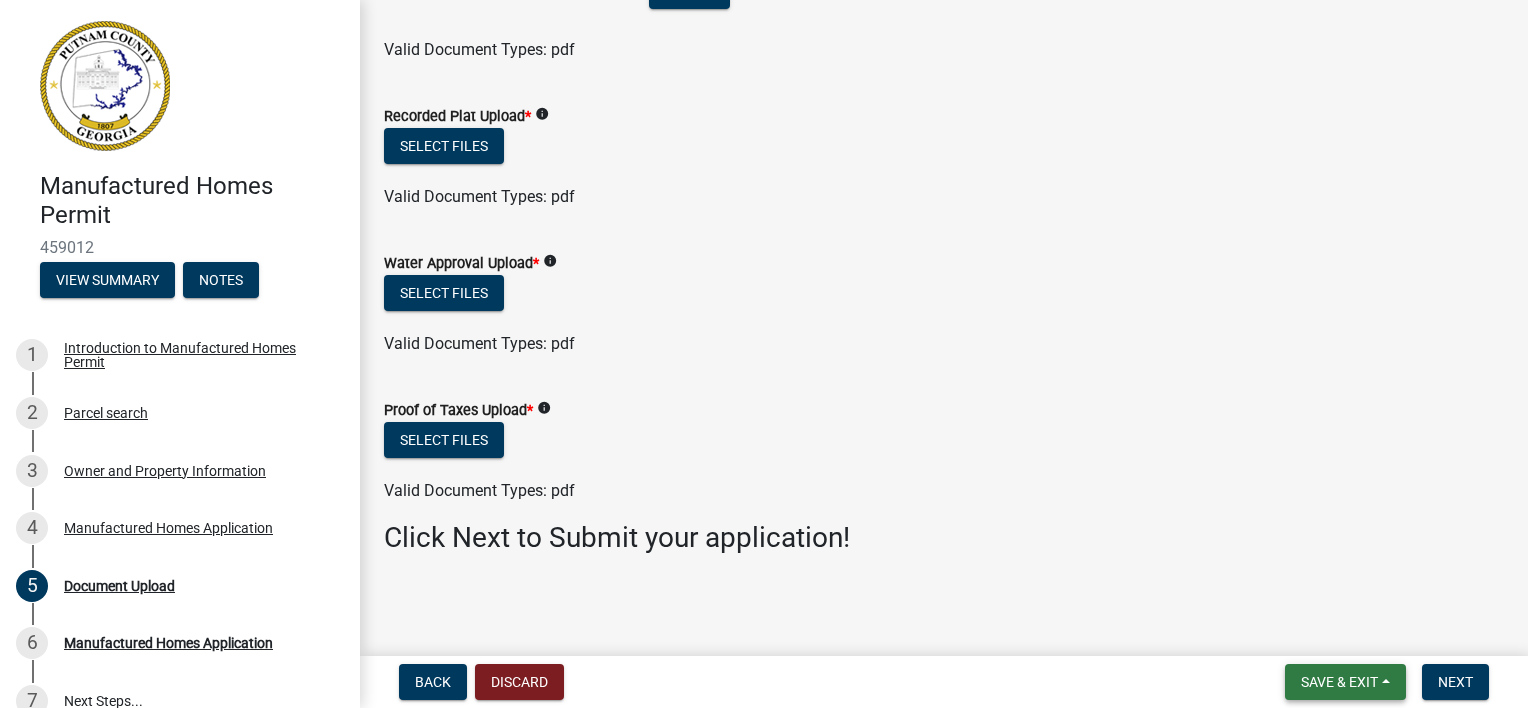 click on "Save & Exit" at bounding box center (1345, 682) 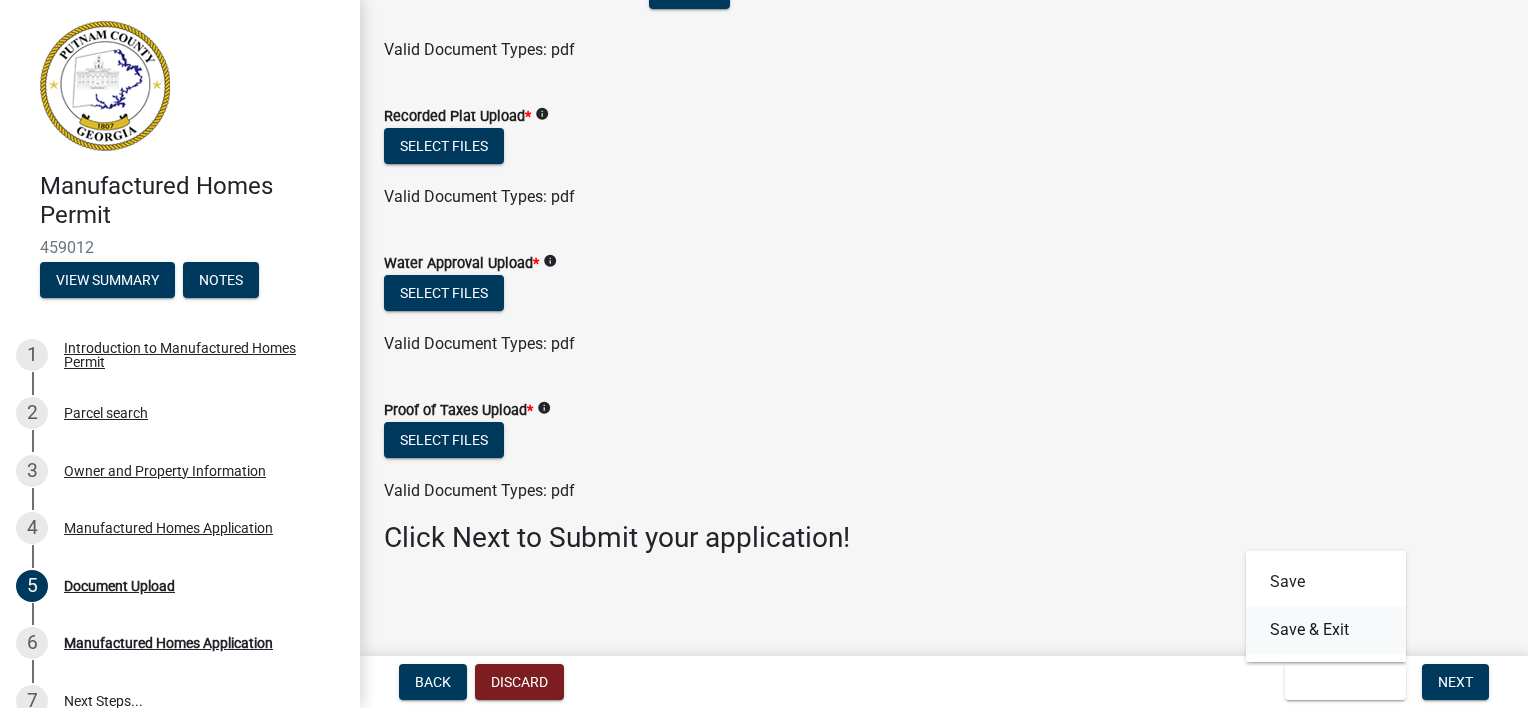 click on "Save & Exit" at bounding box center [1326, 630] 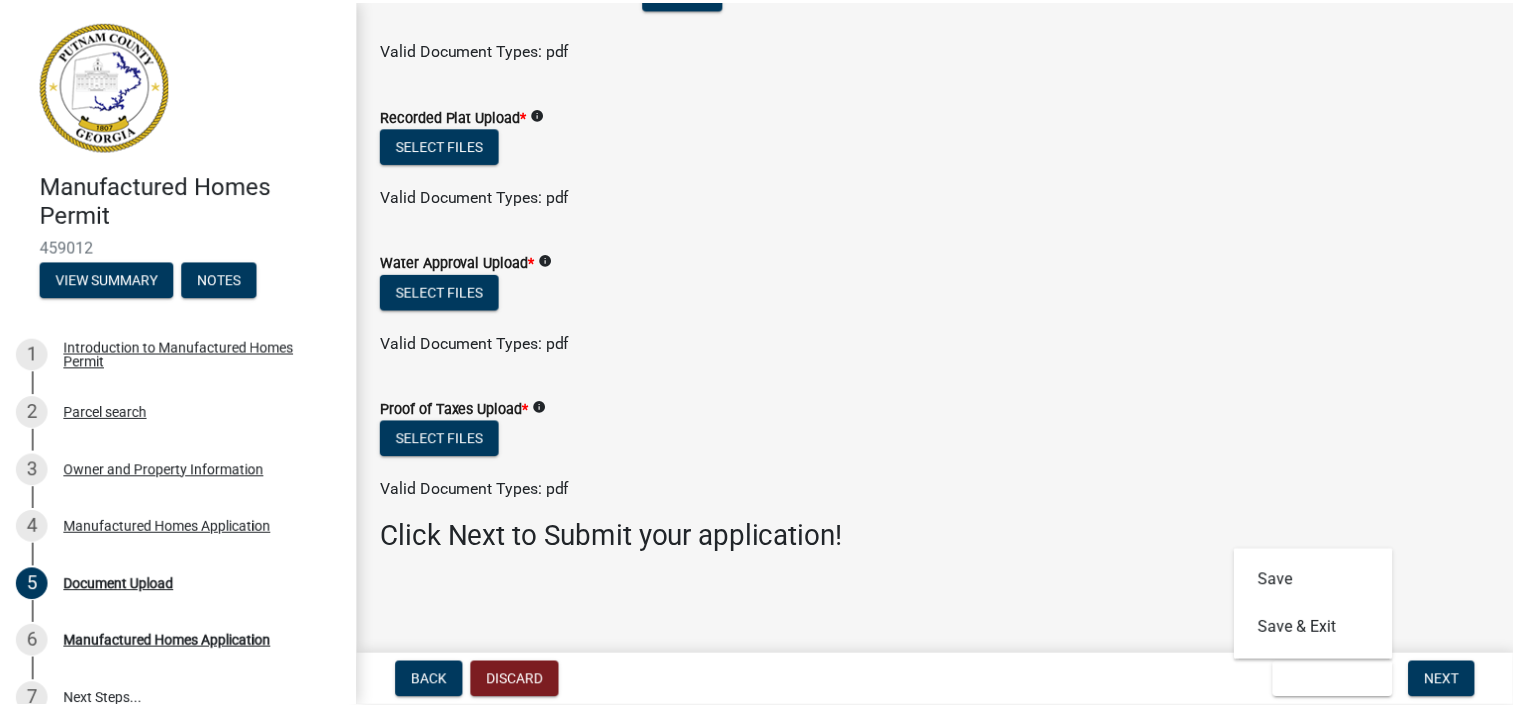 scroll, scrollTop: 0, scrollLeft: 0, axis: both 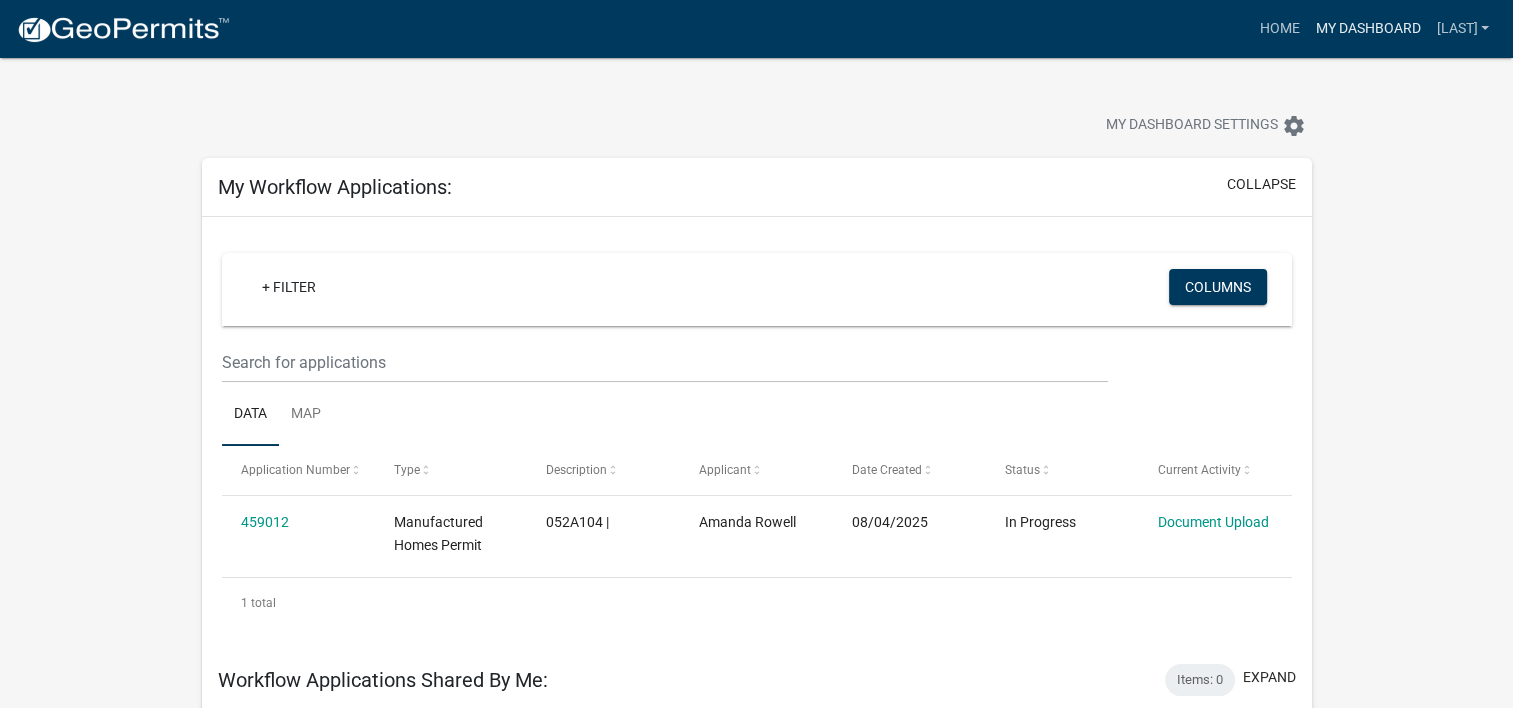 click on "My Dashboard" at bounding box center (1367, 29) 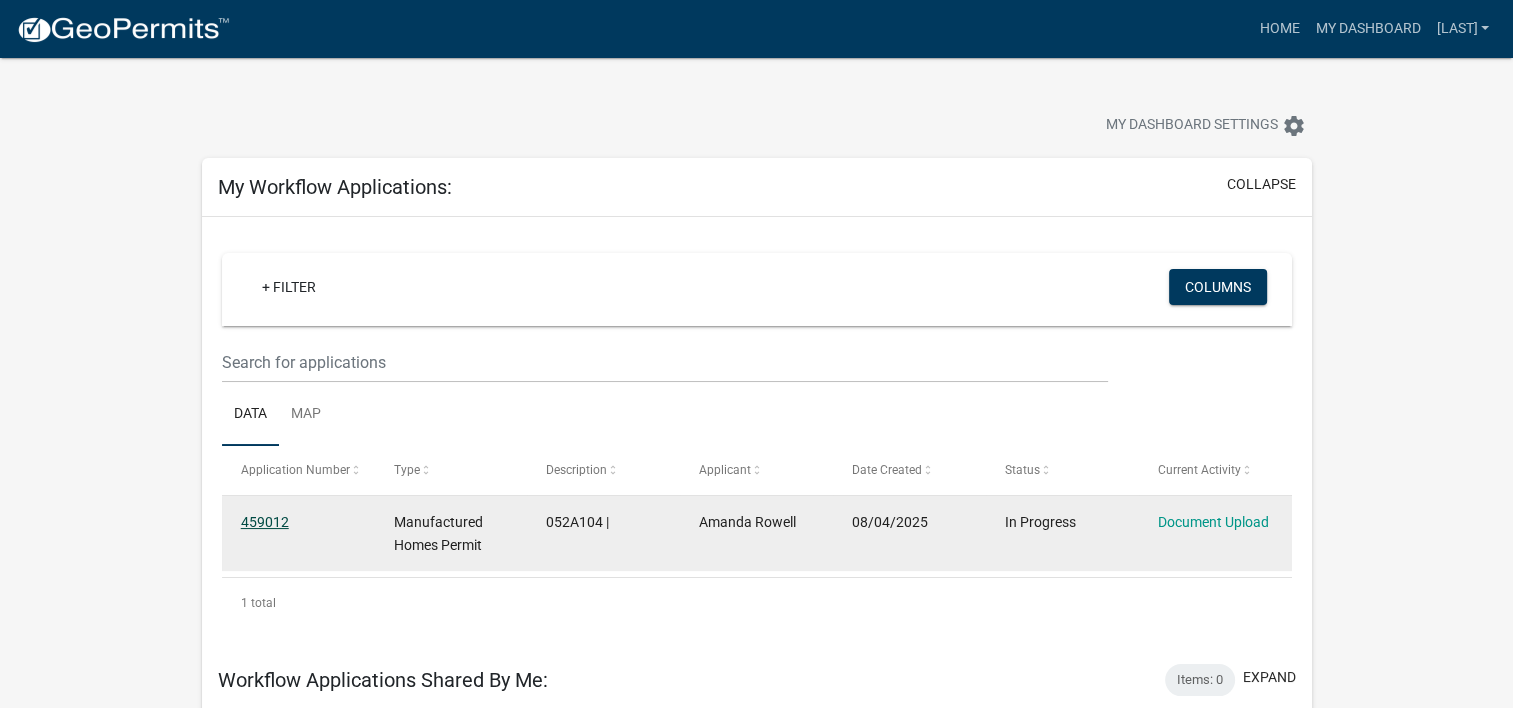 click on "459012" 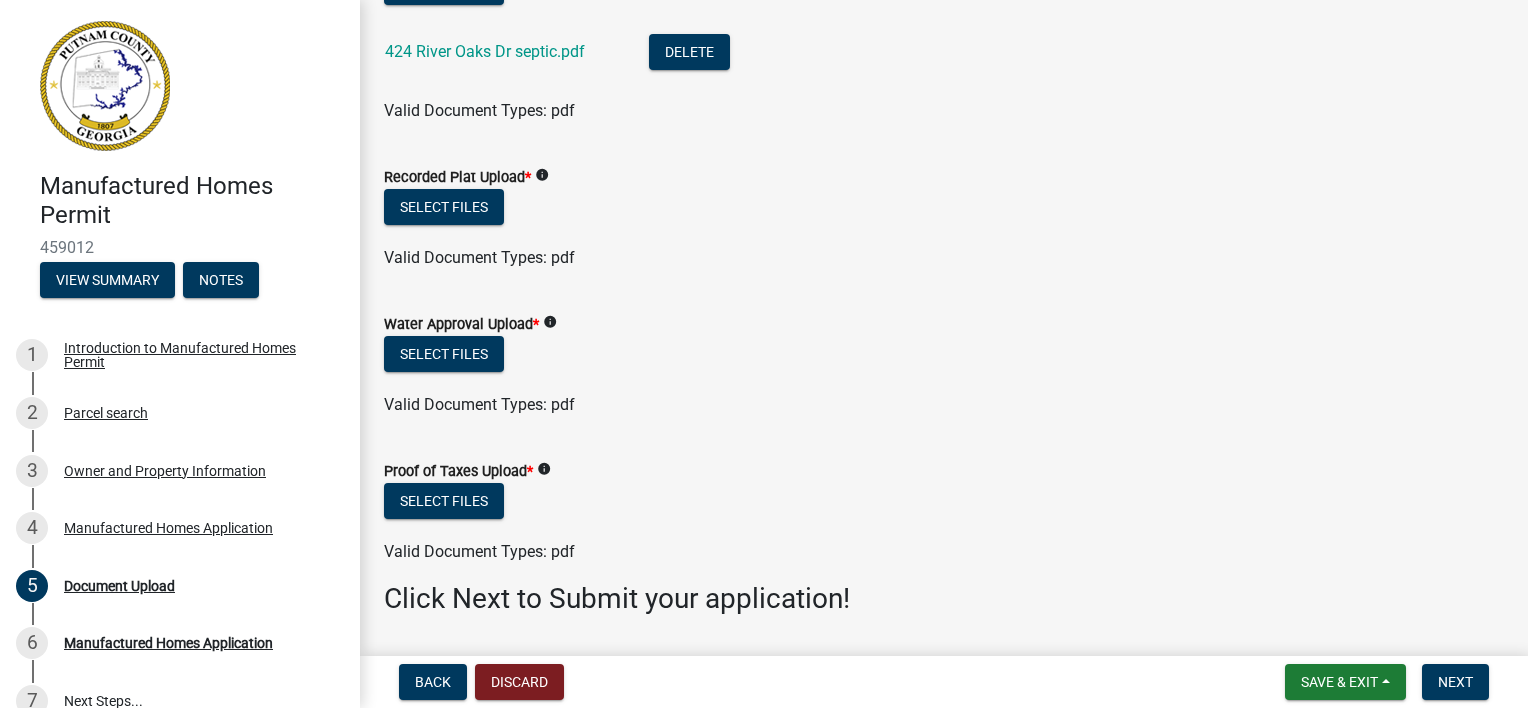 scroll, scrollTop: 200, scrollLeft: 0, axis: vertical 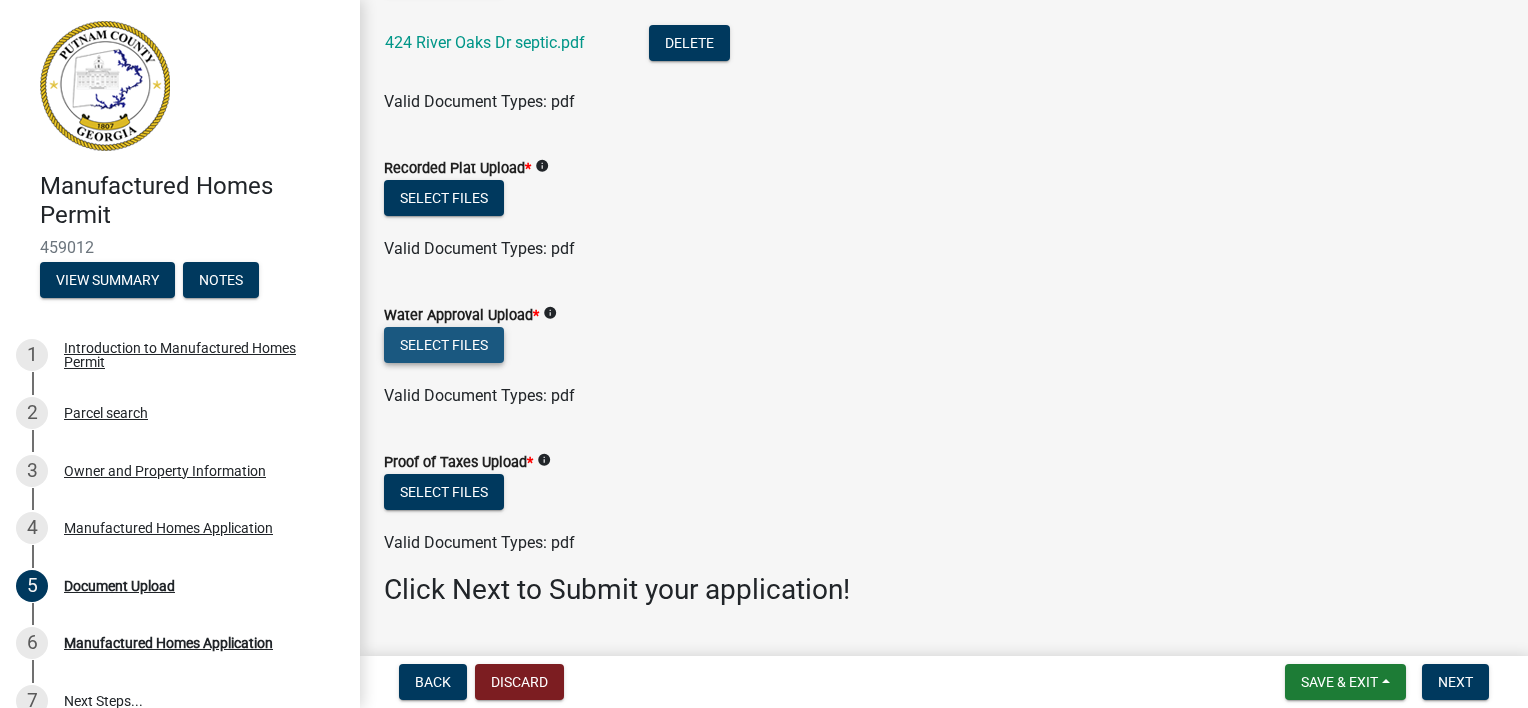 click on "Select files" 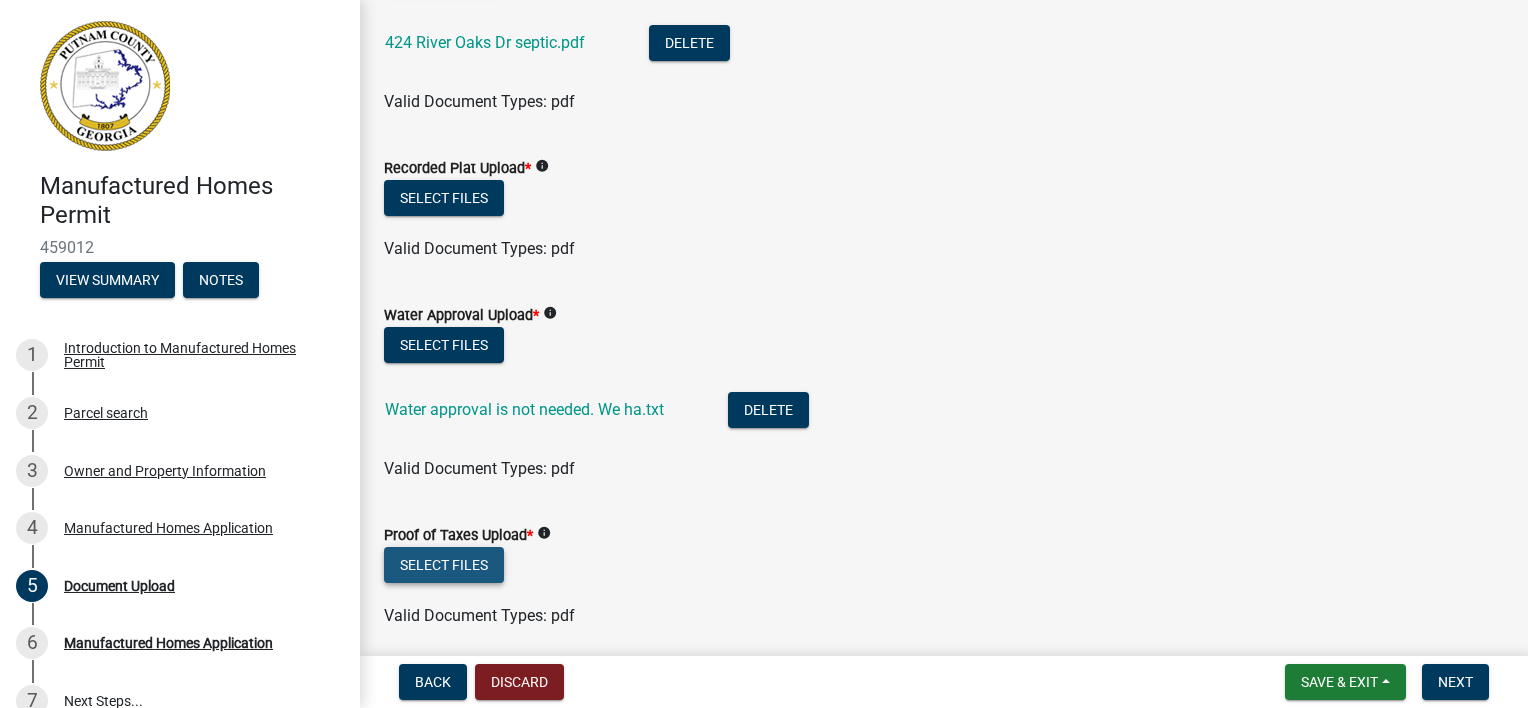 click on "Select files" 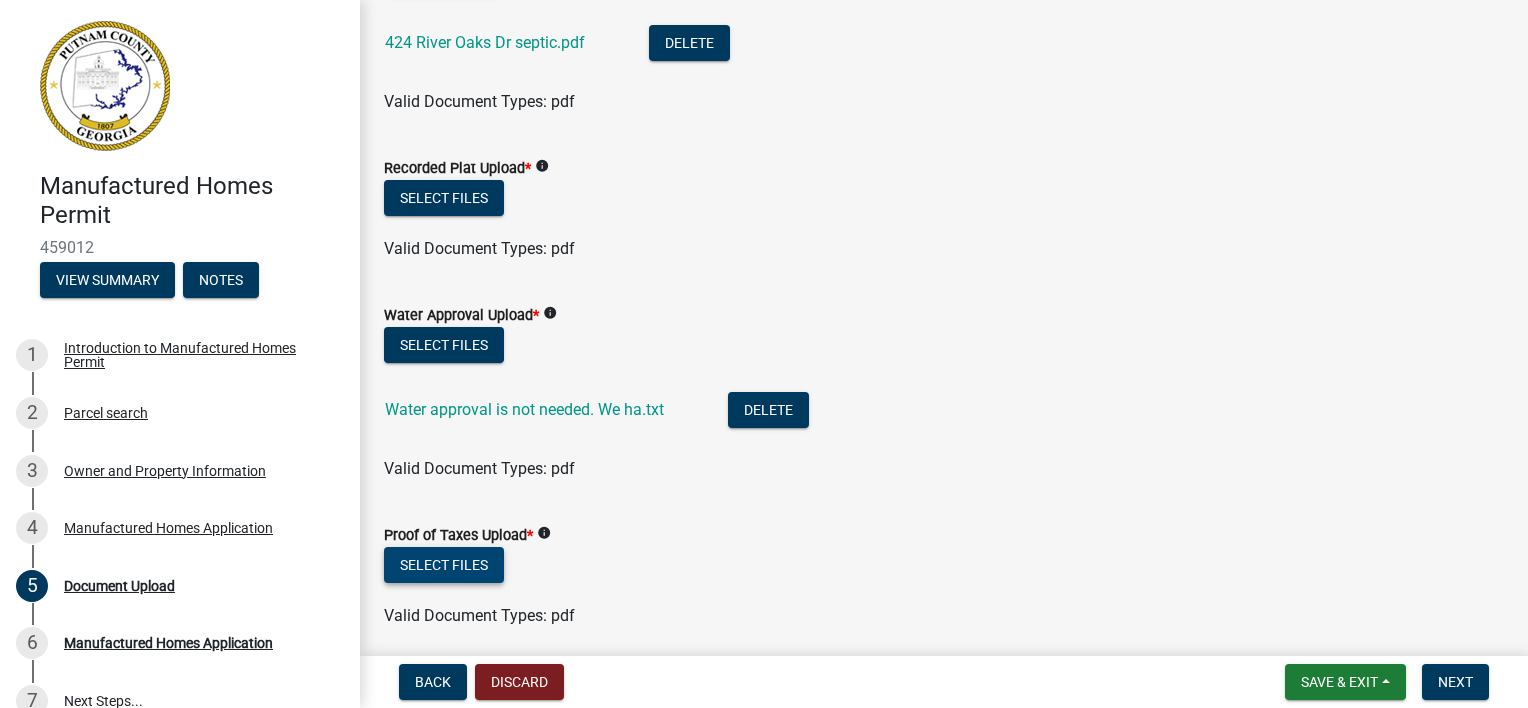 click on "Select files" 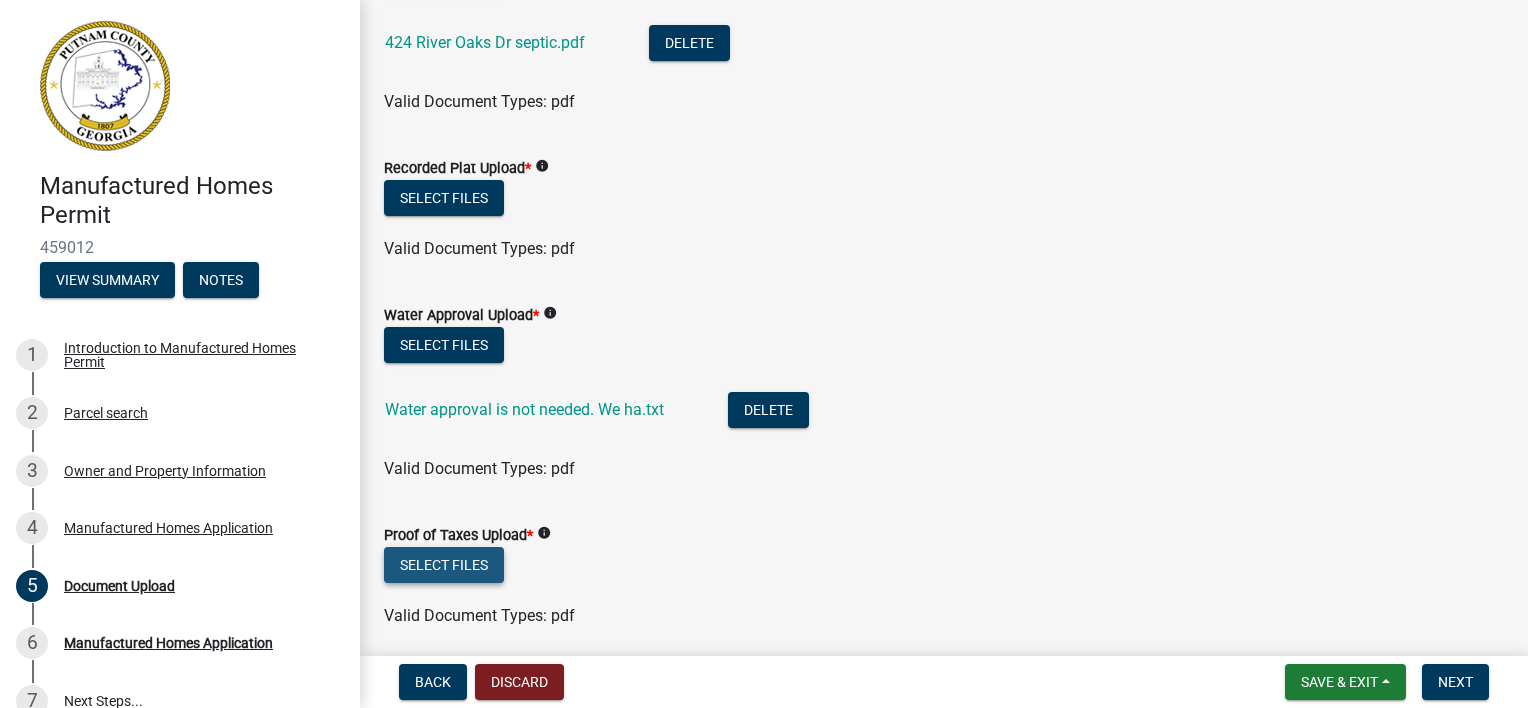 click on "Select files" 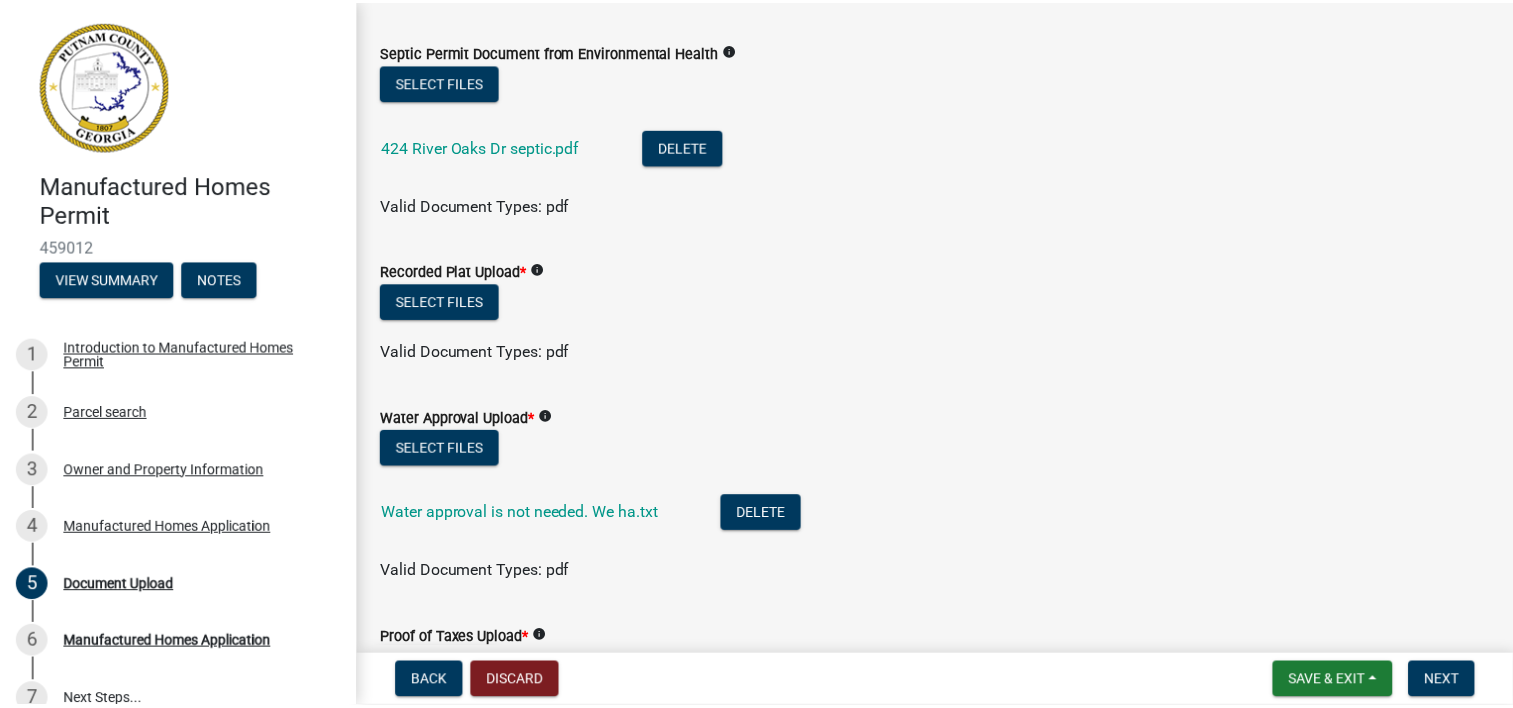 scroll, scrollTop: 0, scrollLeft: 0, axis: both 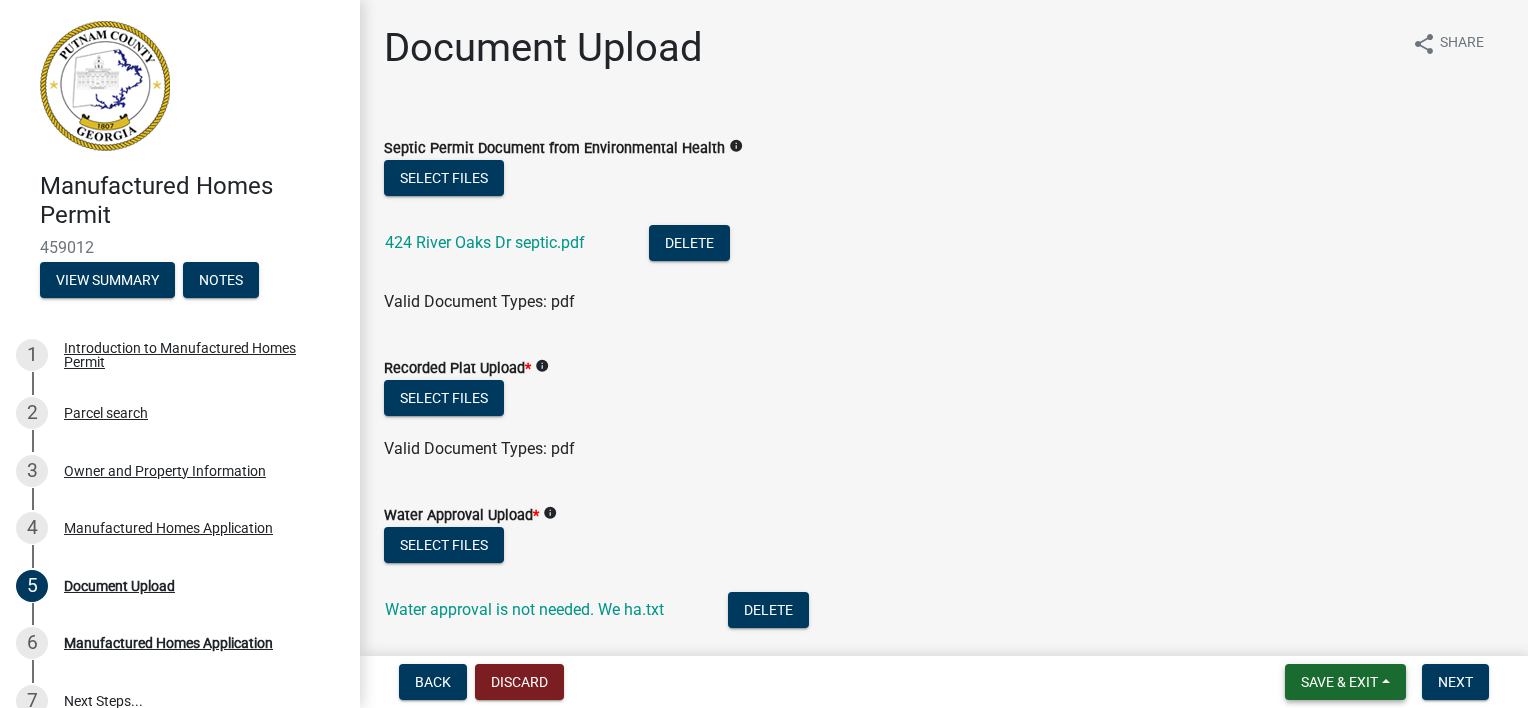 click on "Save & Exit" at bounding box center (1339, 682) 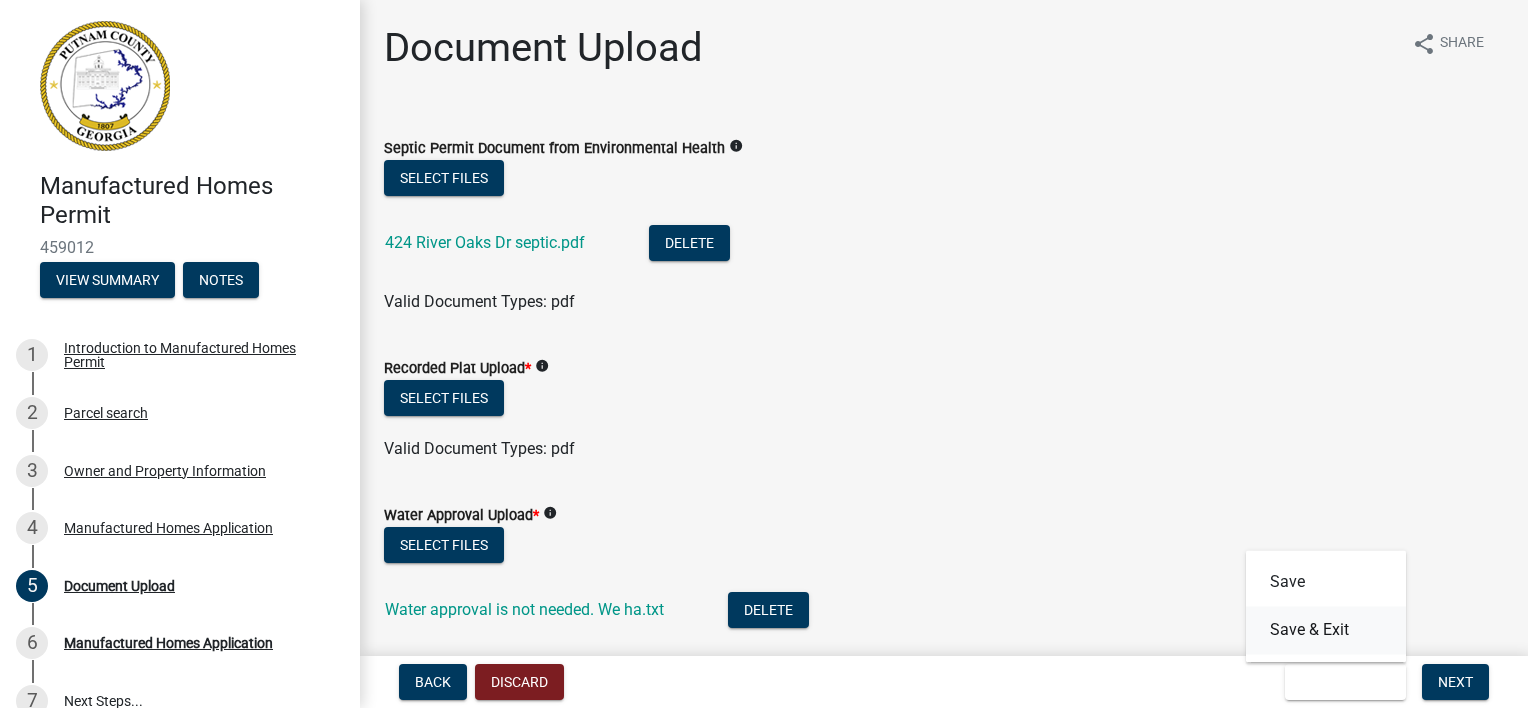click on "Save & Exit" at bounding box center [1326, 630] 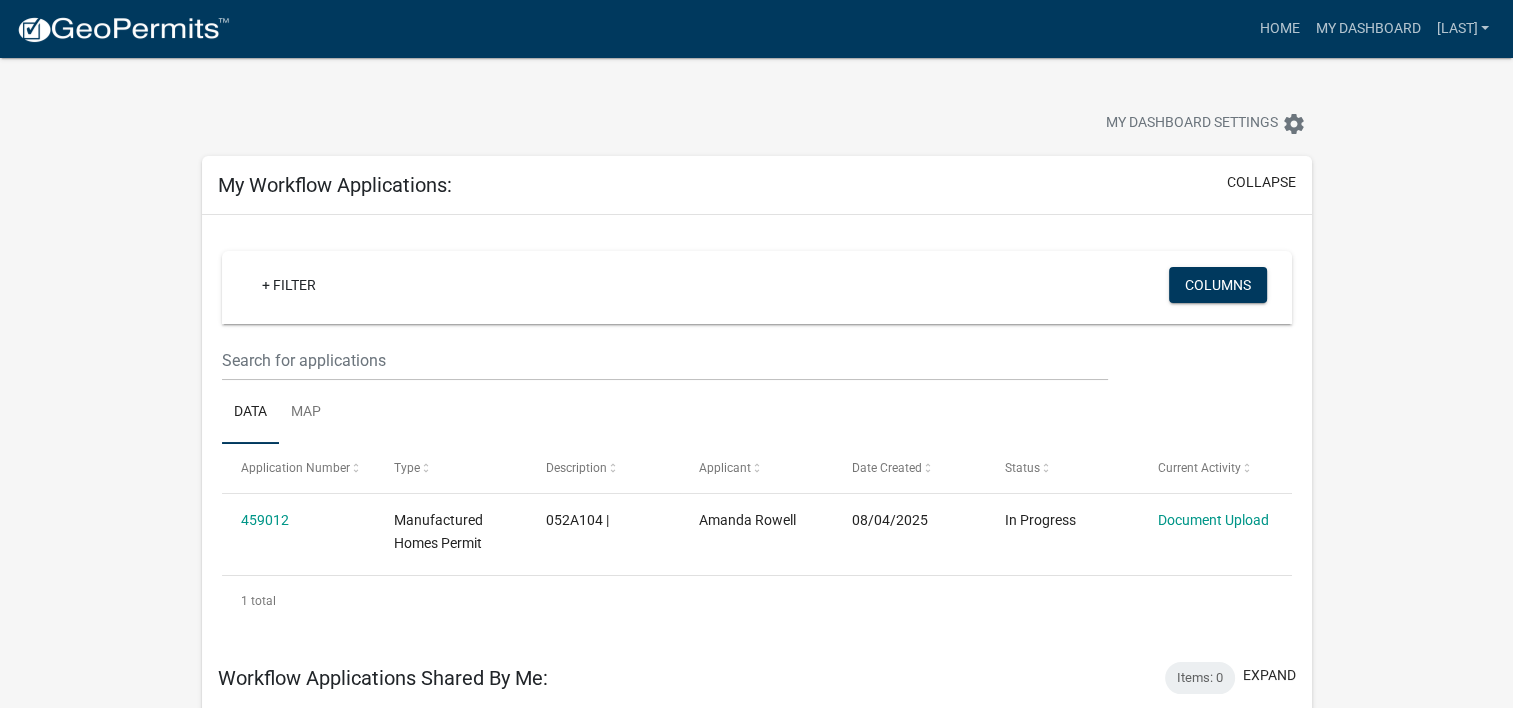 scroll, scrollTop: 0, scrollLeft: 0, axis: both 